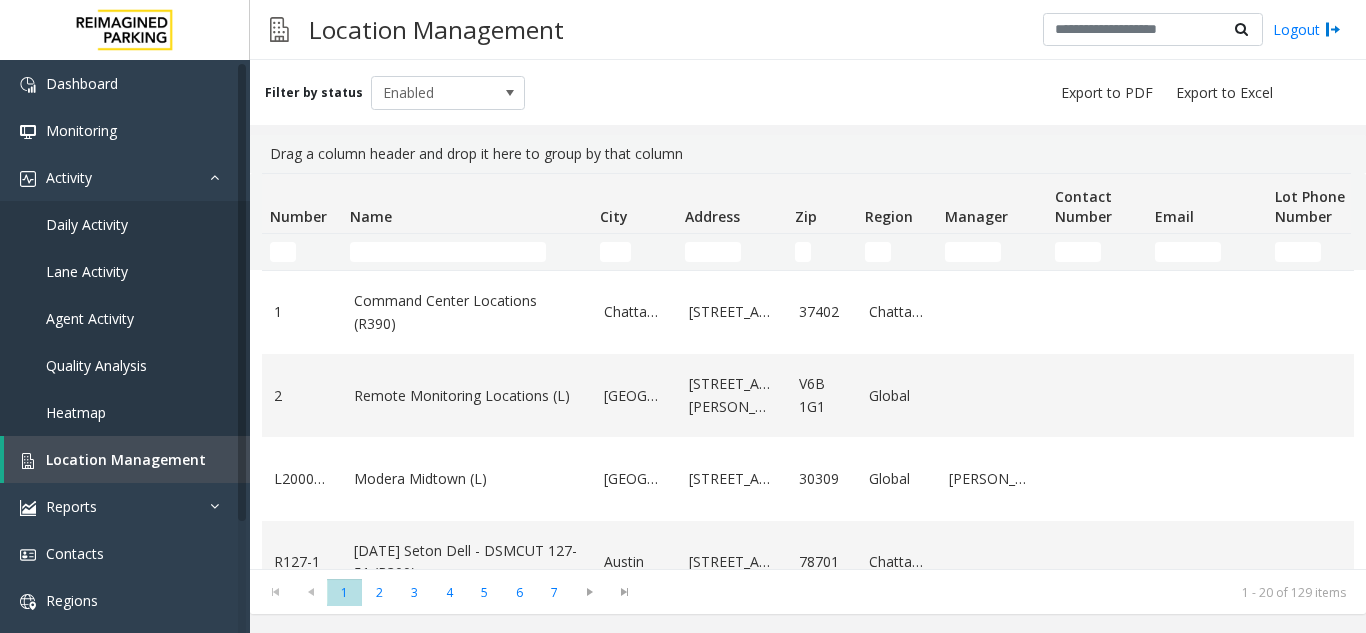 scroll, scrollTop: 0, scrollLeft: 0, axis: both 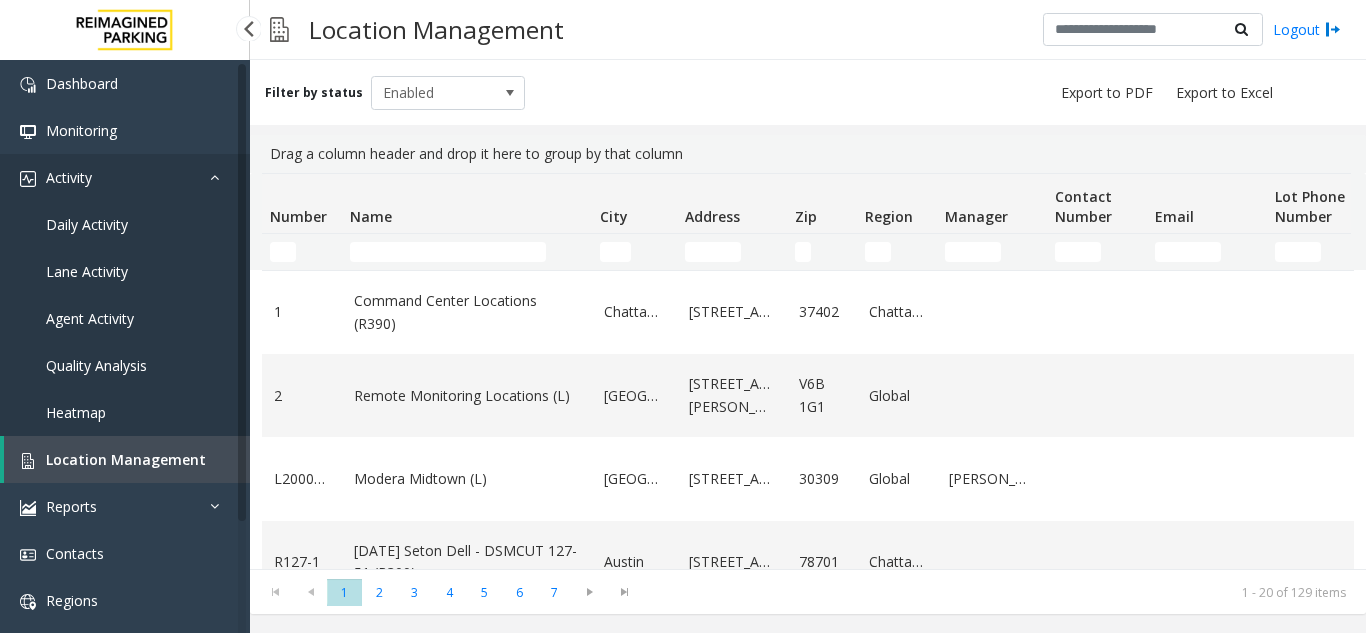 click on "Activity" at bounding box center (125, 177) 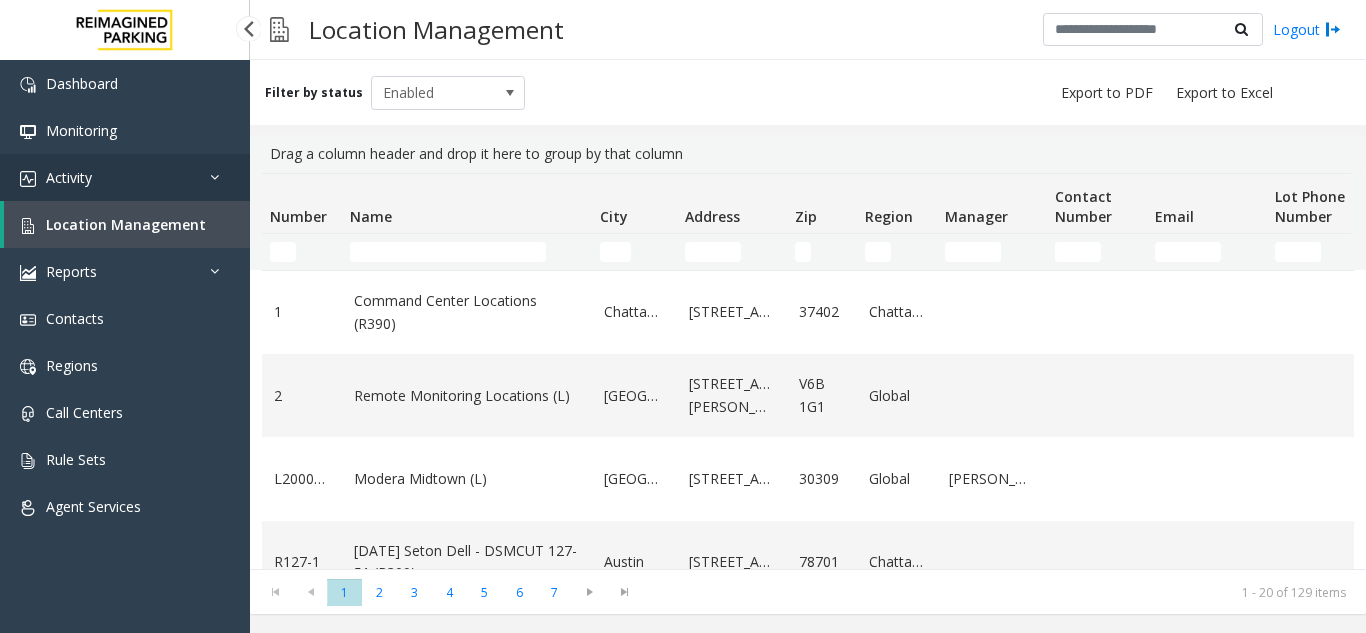 click on "Activity" at bounding box center (125, 177) 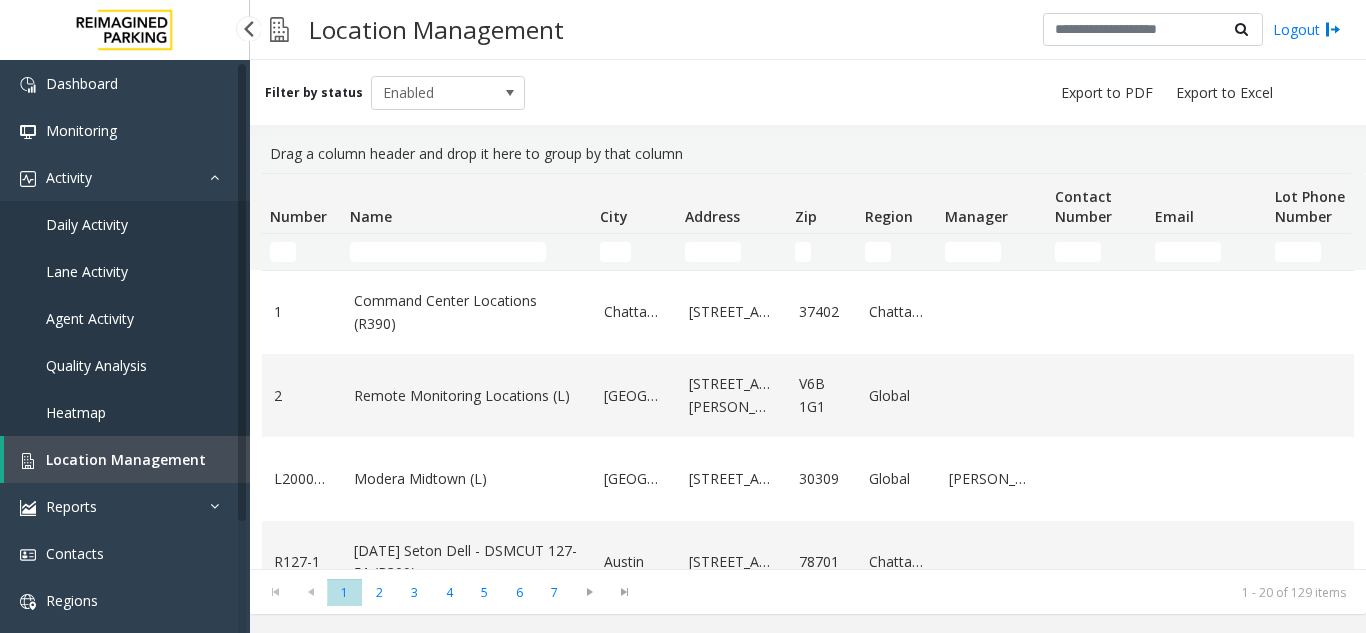 click on "Daily Activity" at bounding box center [125, 224] 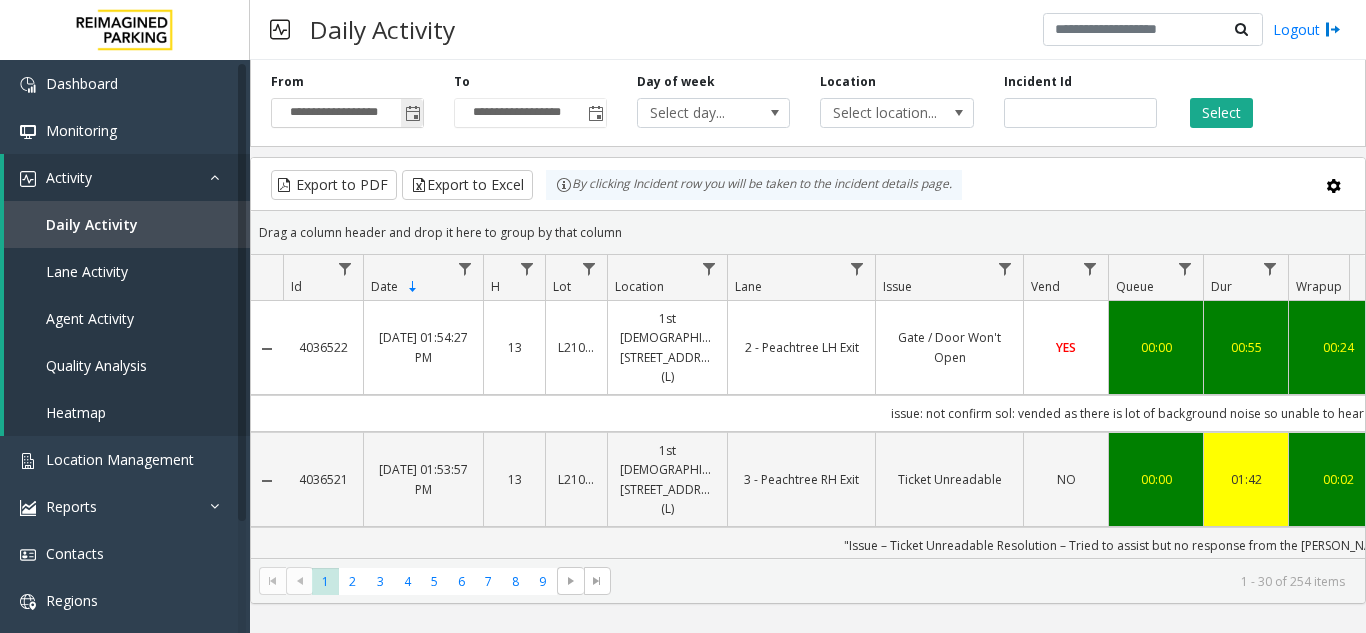 click 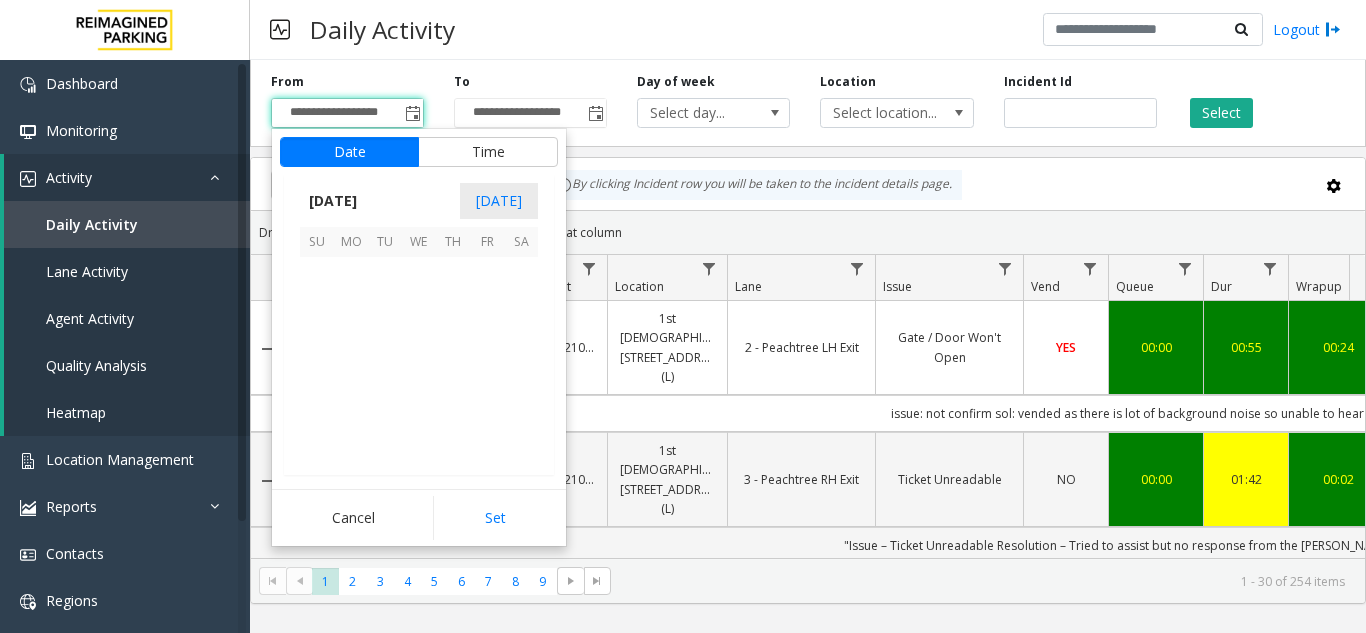 scroll, scrollTop: 358428, scrollLeft: 0, axis: vertical 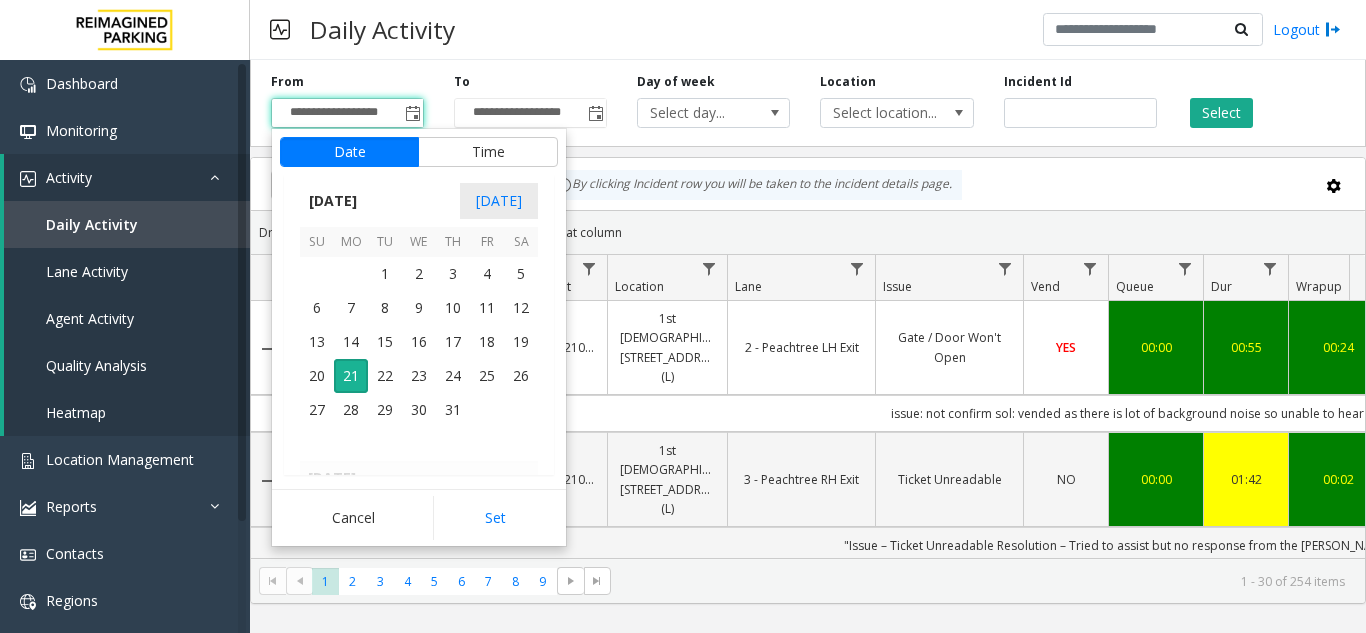 click on "By clicking Incident row you will be taken to the incident details page." 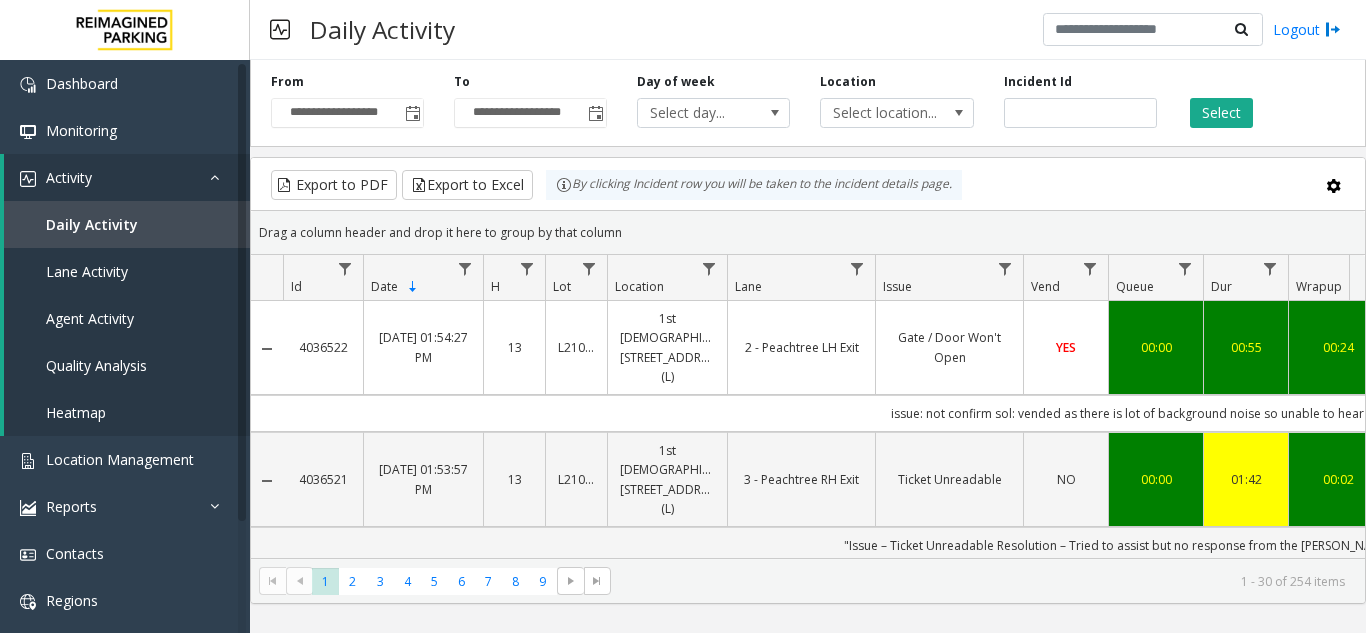 scroll, scrollTop: 0, scrollLeft: 287, axis: horizontal 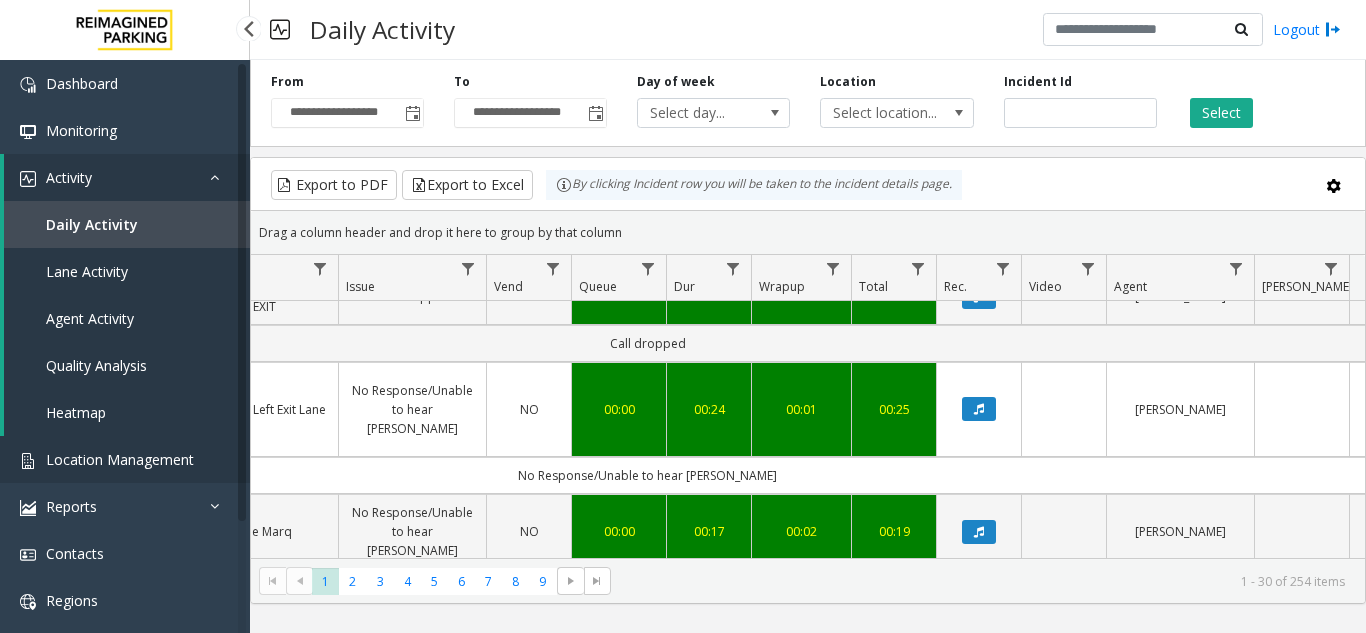 click on "Location Management" at bounding box center (125, 459) 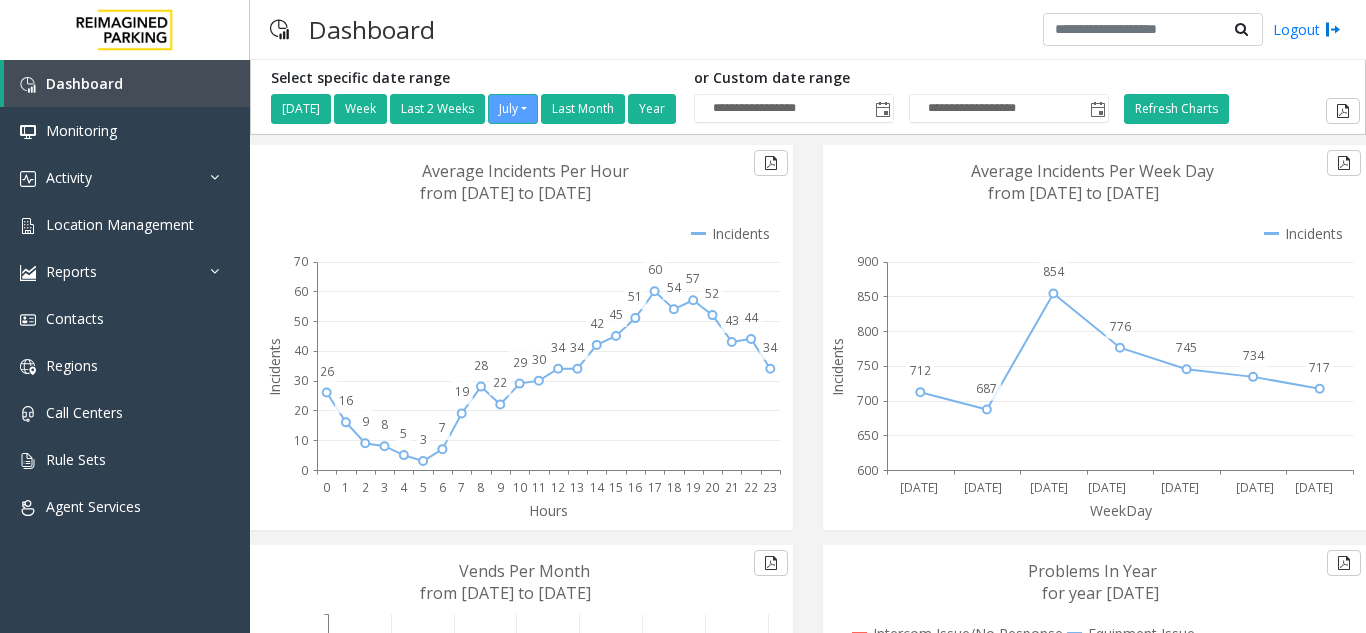 scroll, scrollTop: 0, scrollLeft: 0, axis: both 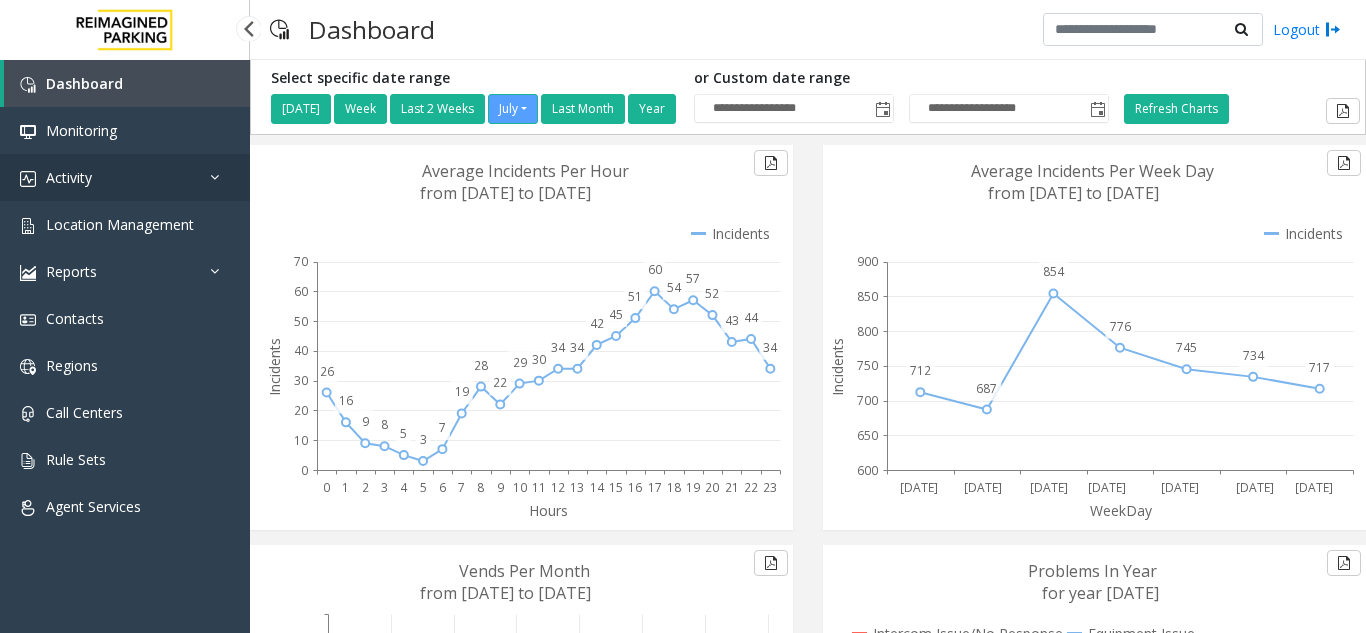 click on "Activity" at bounding box center (125, 177) 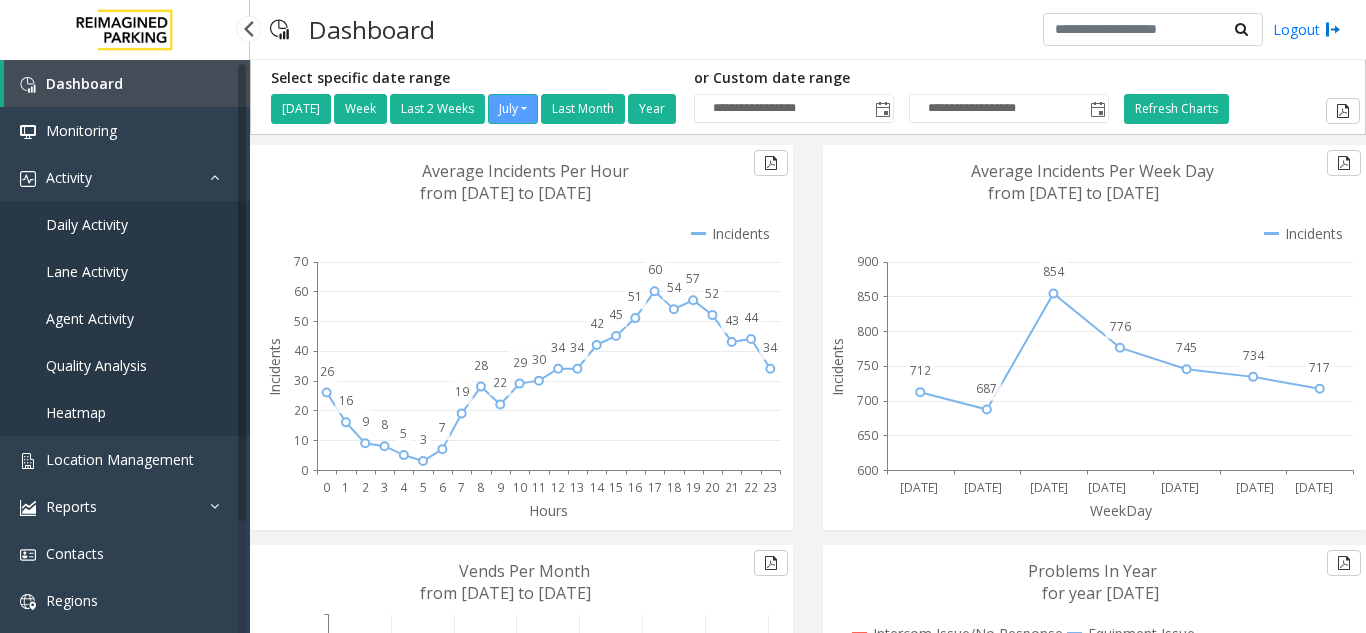 click on "Daily Activity" at bounding box center [125, 224] 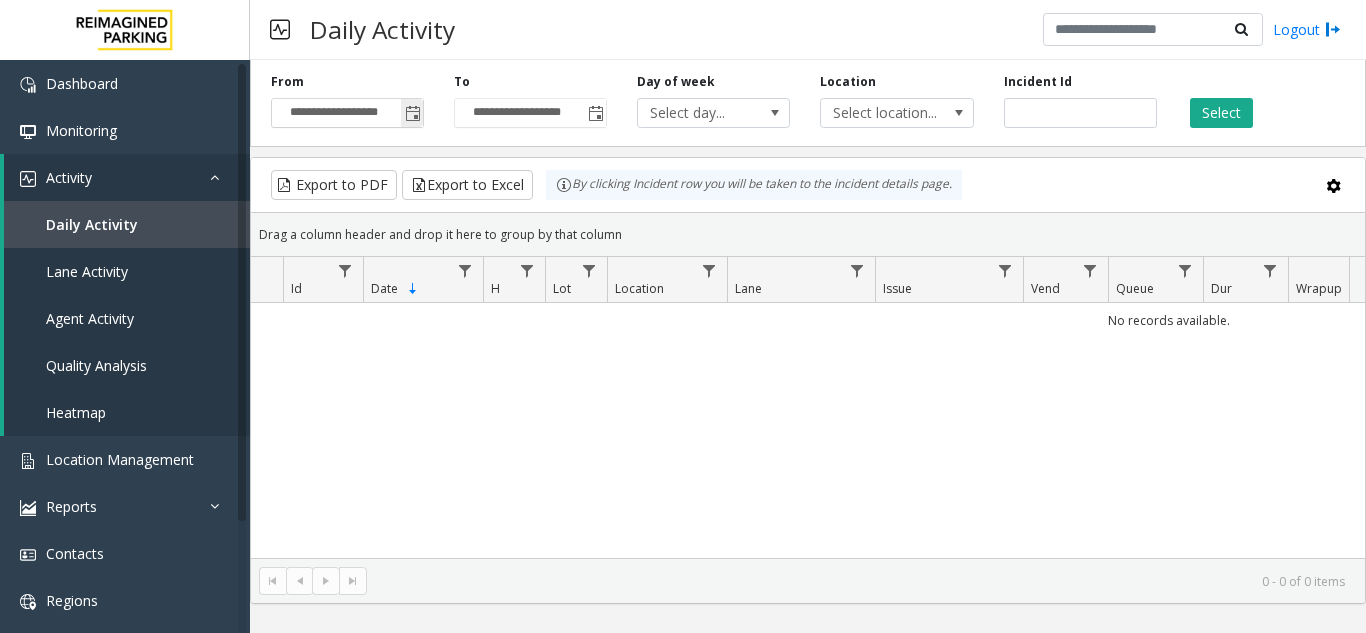 click 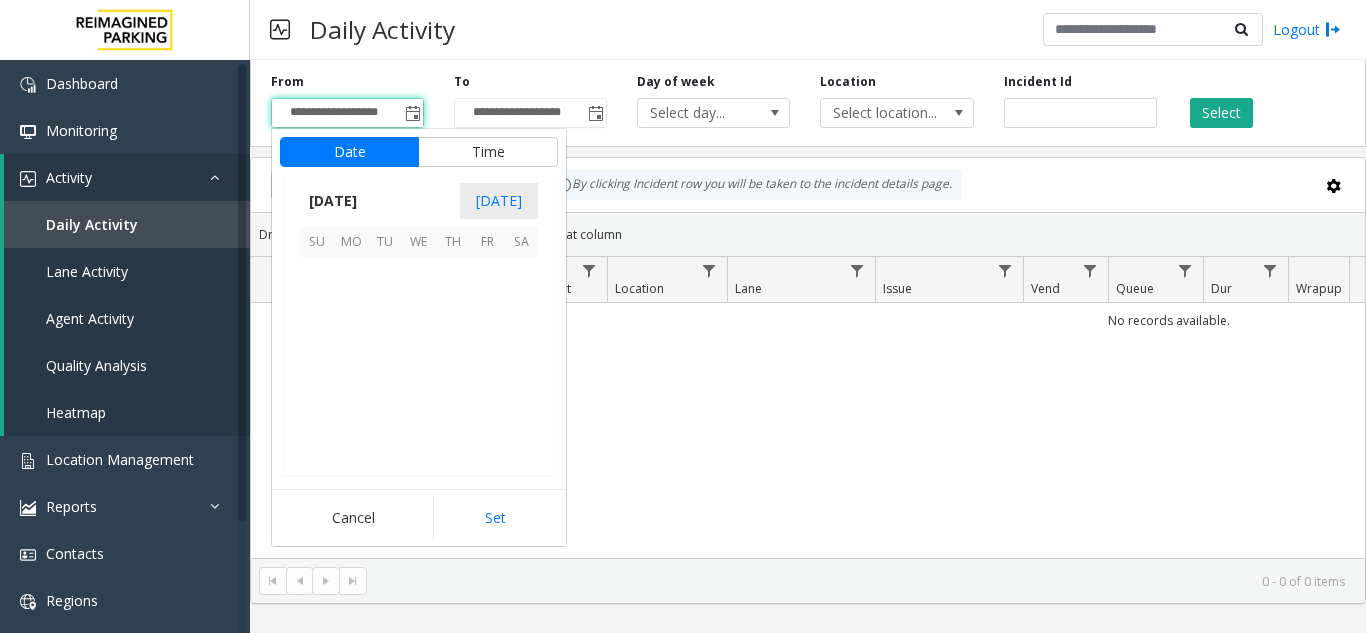 scroll, scrollTop: 358428, scrollLeft: 0, axis: vertical 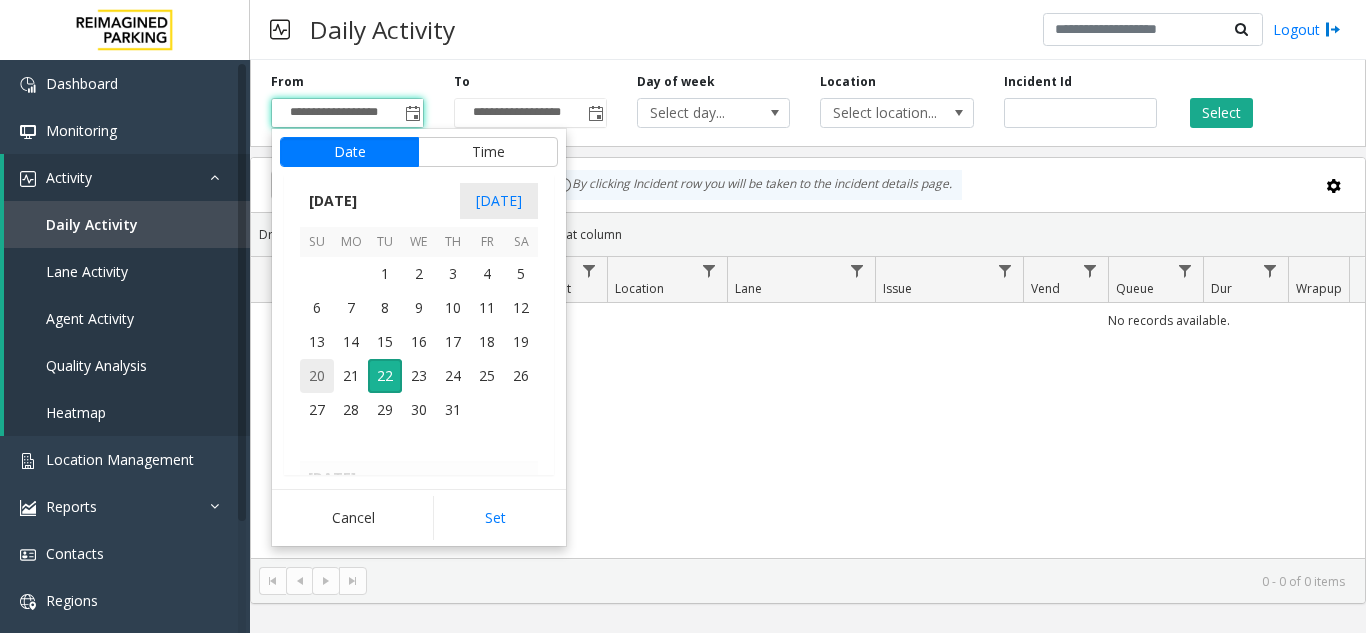 click on "20" at bounding box center (317, 376) 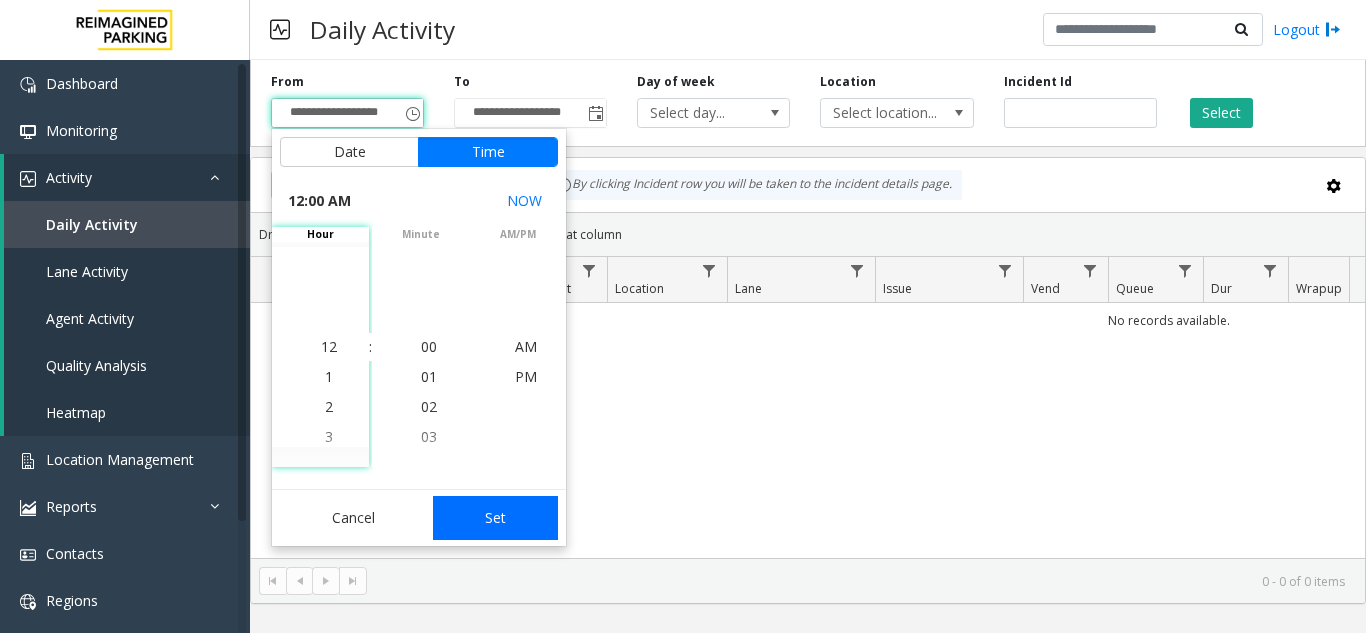 drag, startPoint x: 489, startPoint y: 512, endPoint x: 1130, endPoint y: 190, distance: 717.33185 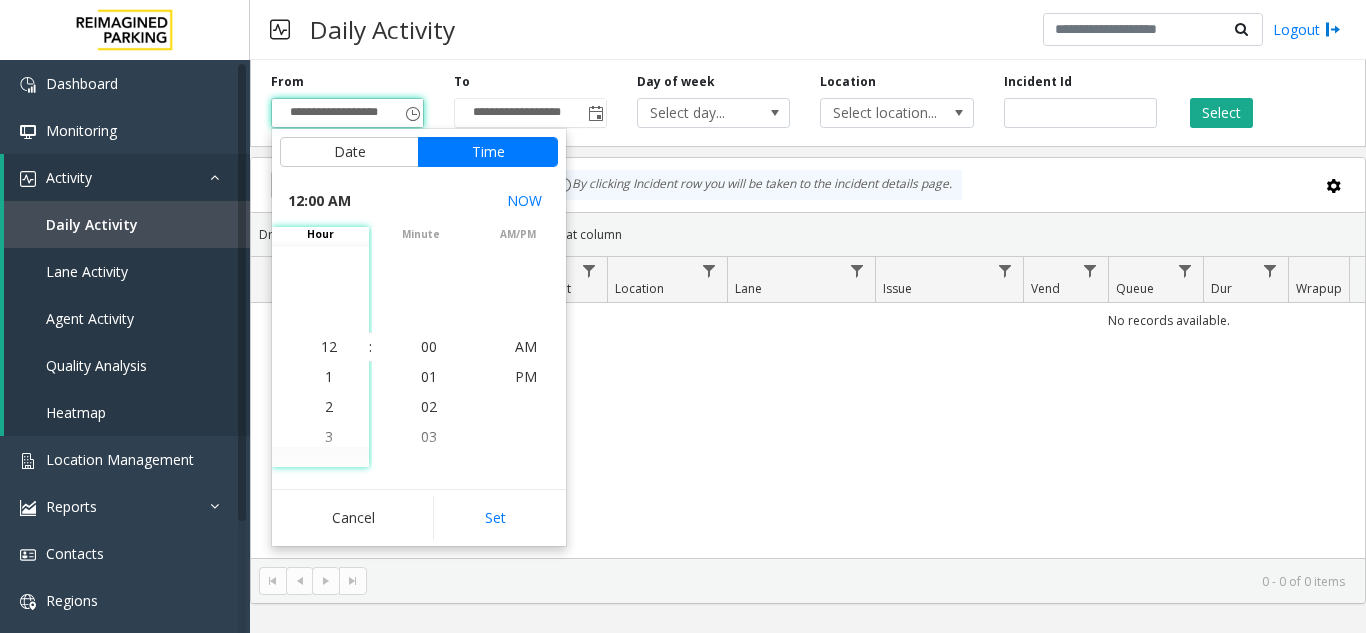 type on "**********" 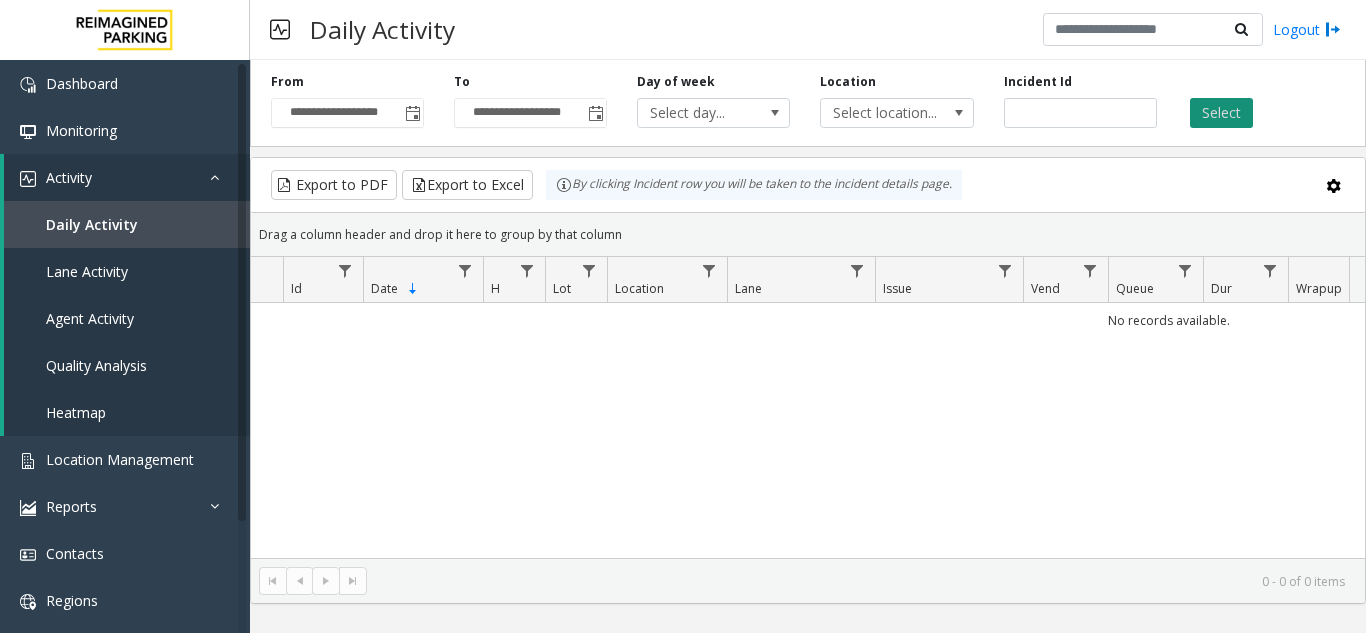 click on "Select" 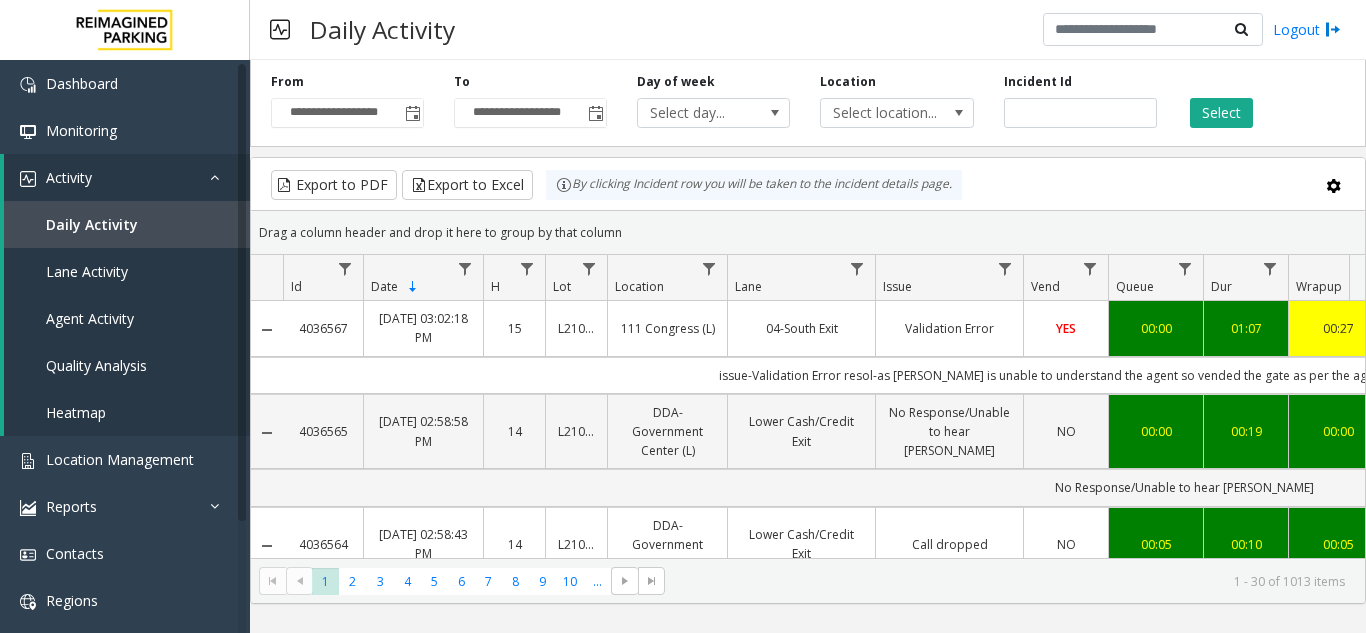 scroll, scrollTop: 0, scrollLeft: 114, axis: horizontal 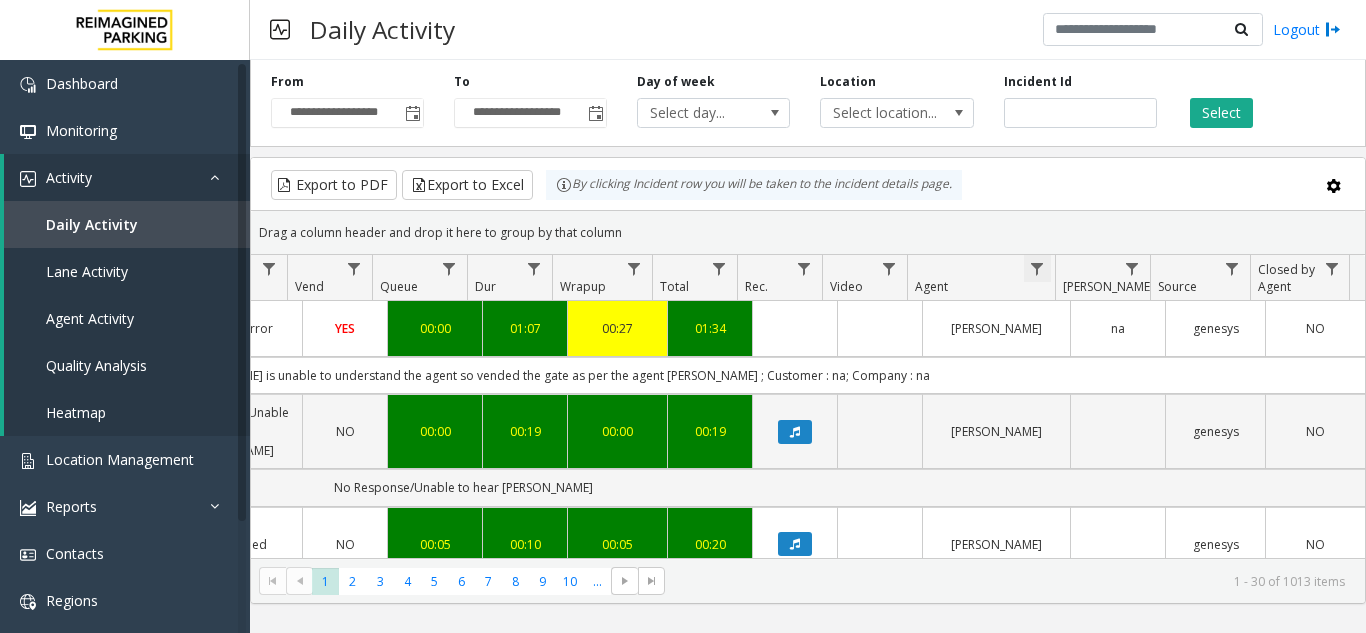 click 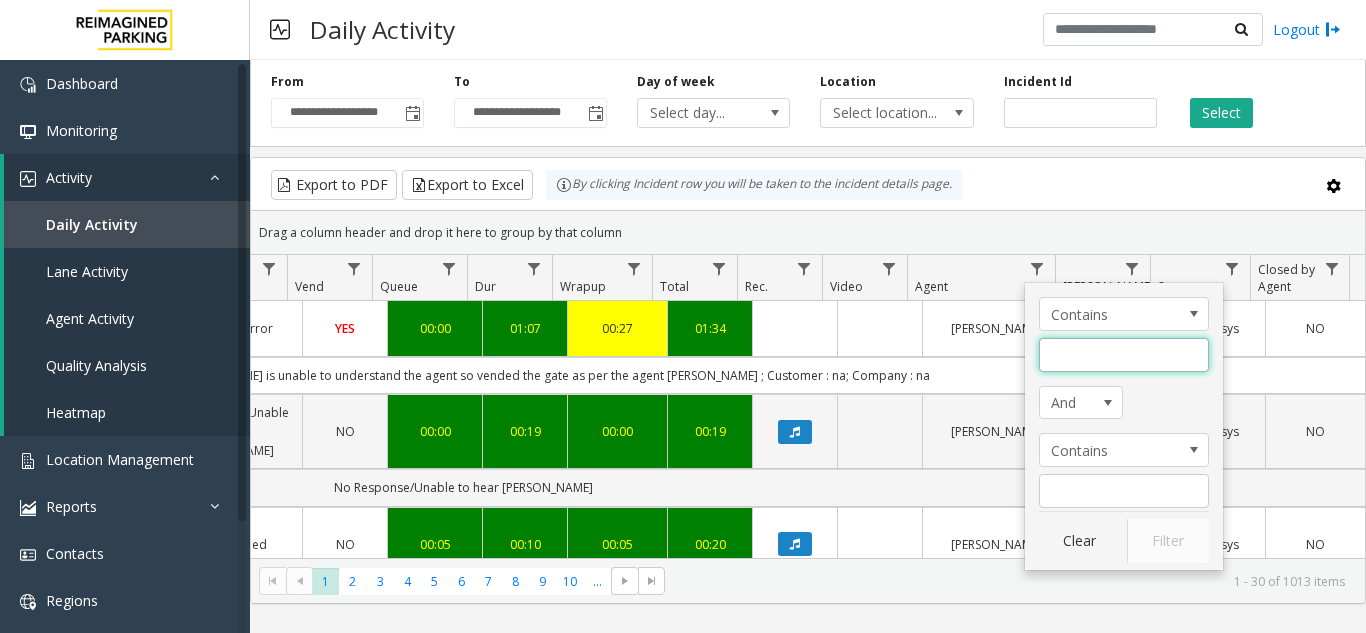 click 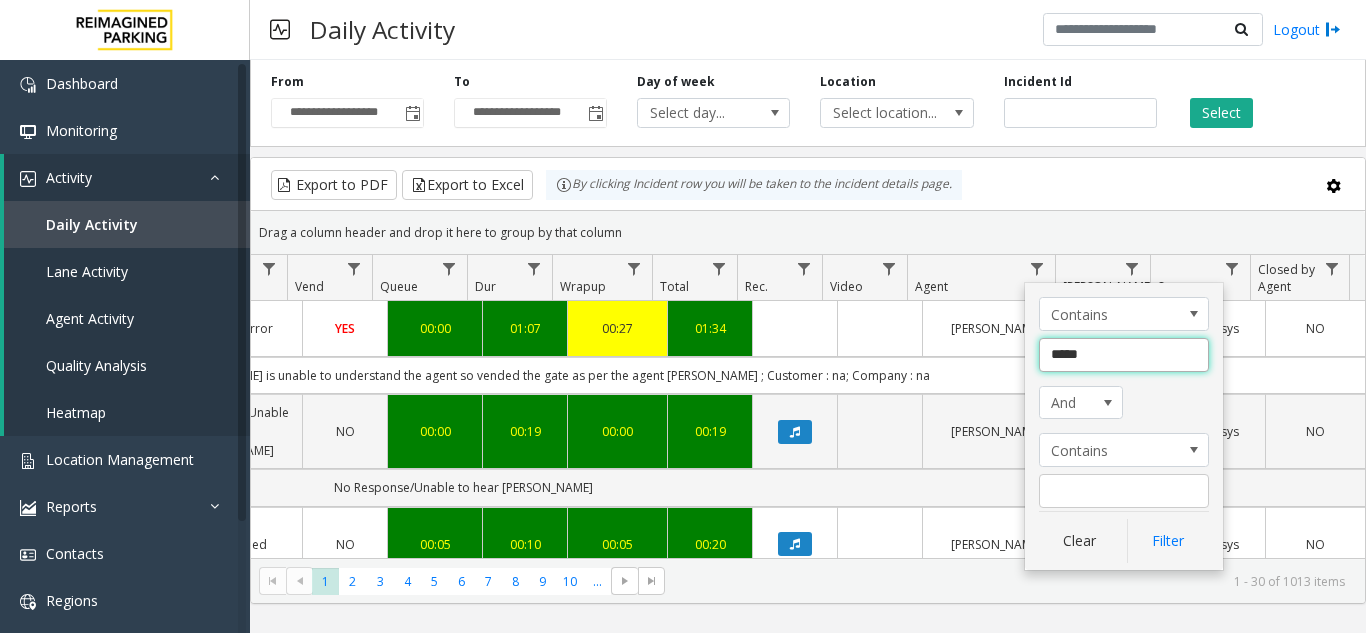 type on "******" 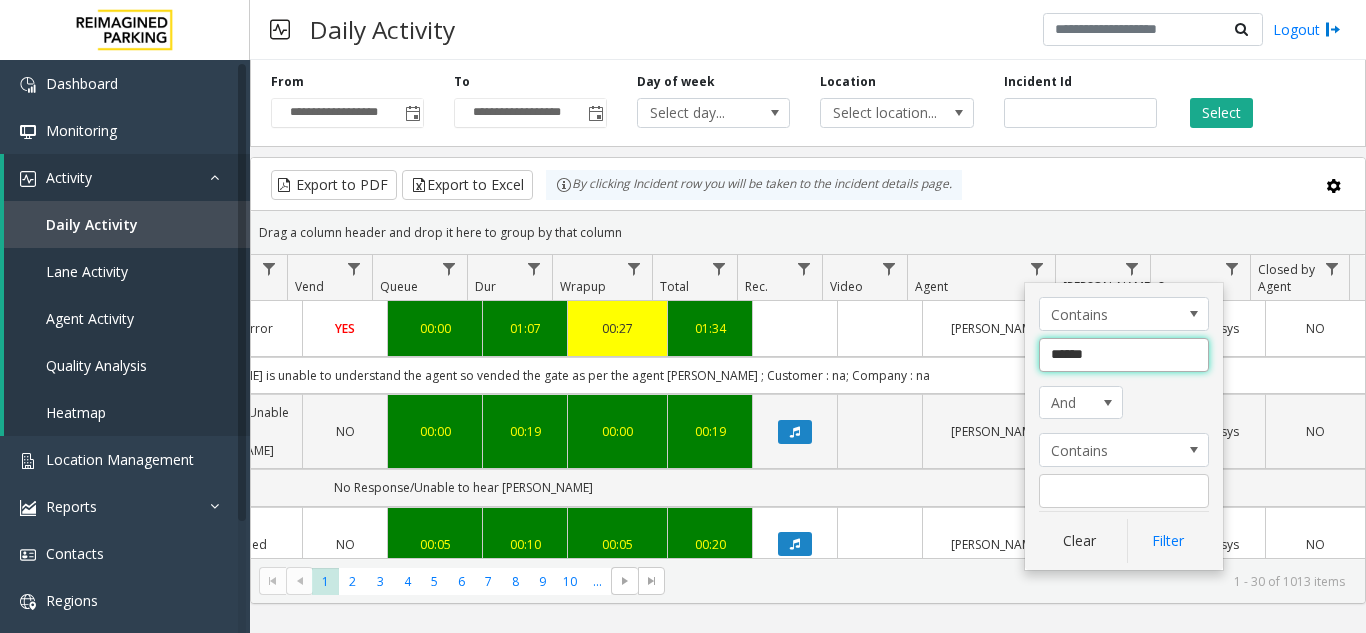 click on "Filter" 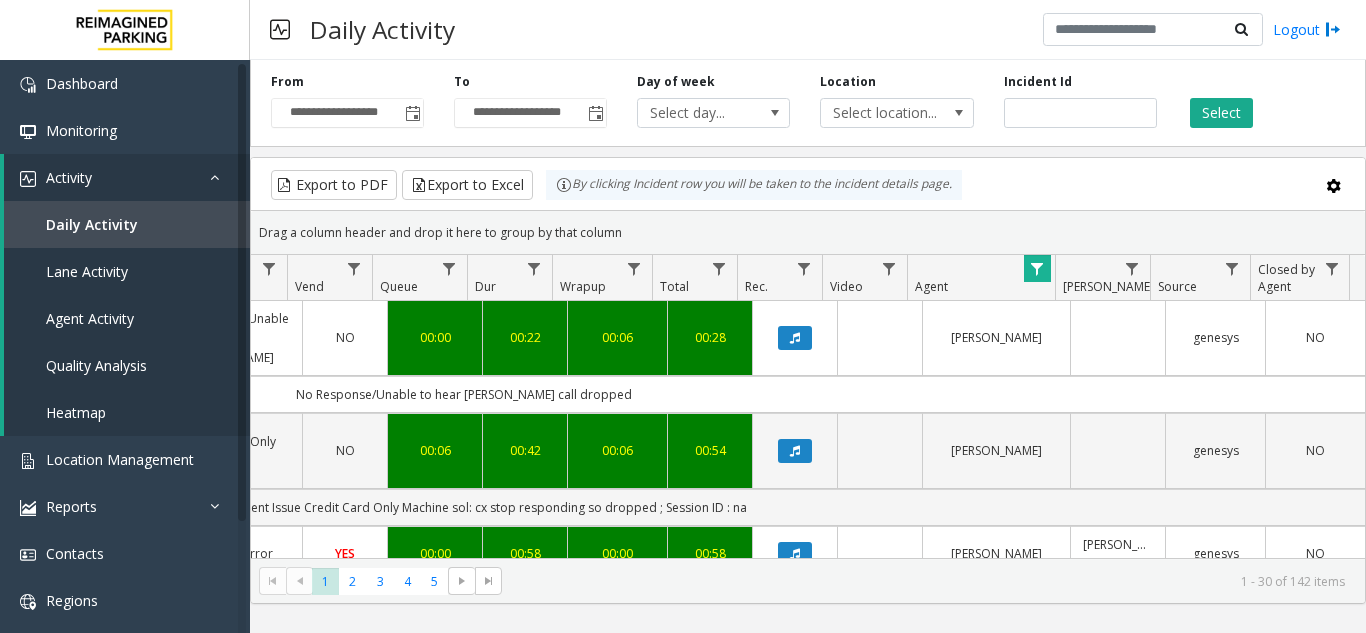 scroll, scrollTop: 0, scrollLeft: 465, axis: horizontal 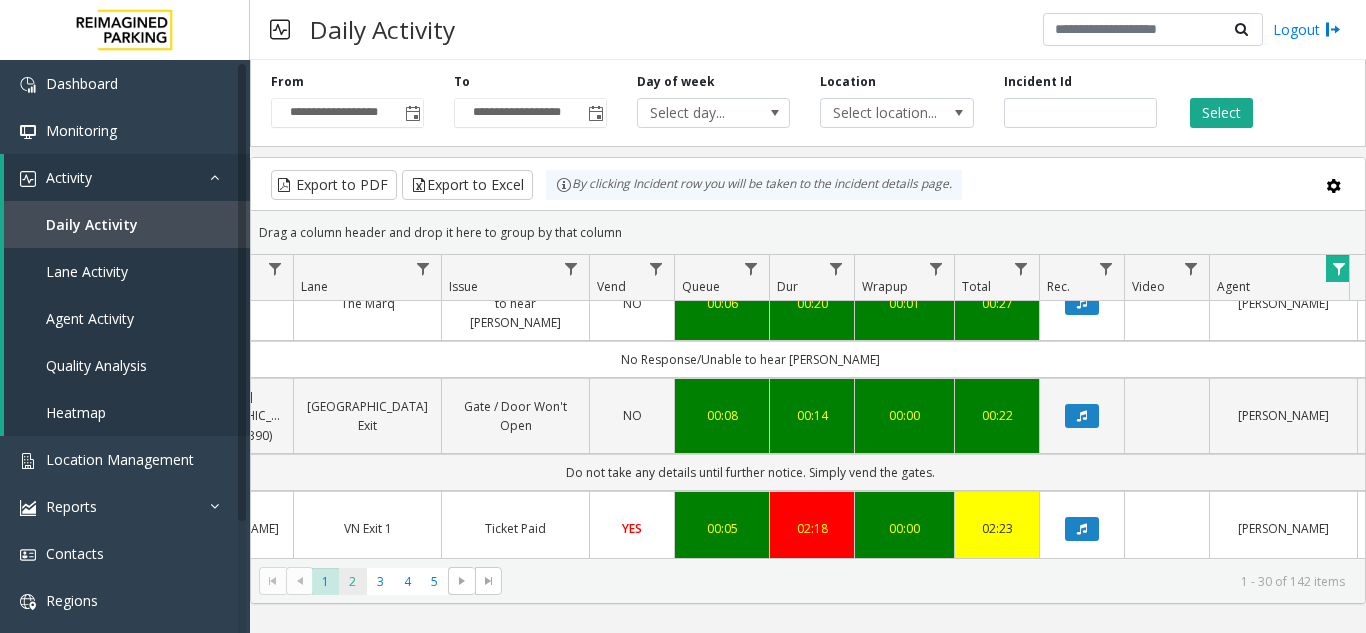 click on "2" 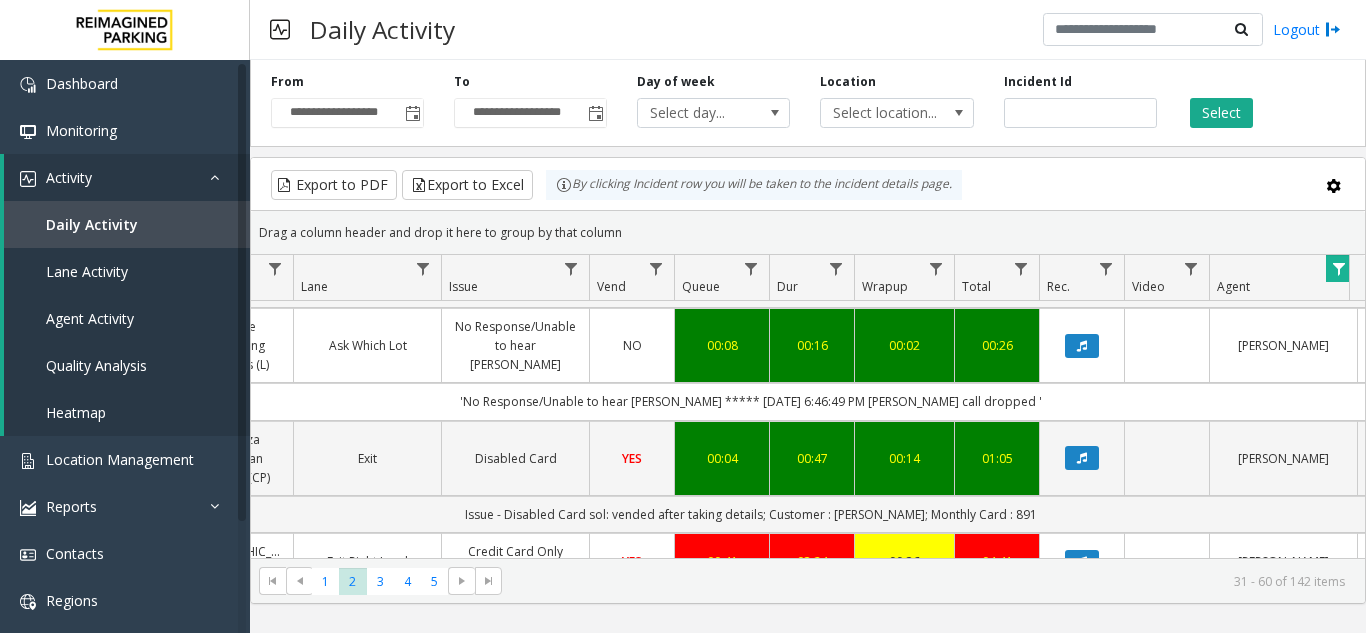 scroll, scrollTop: 2968, scrollLeft: 434, axis: both 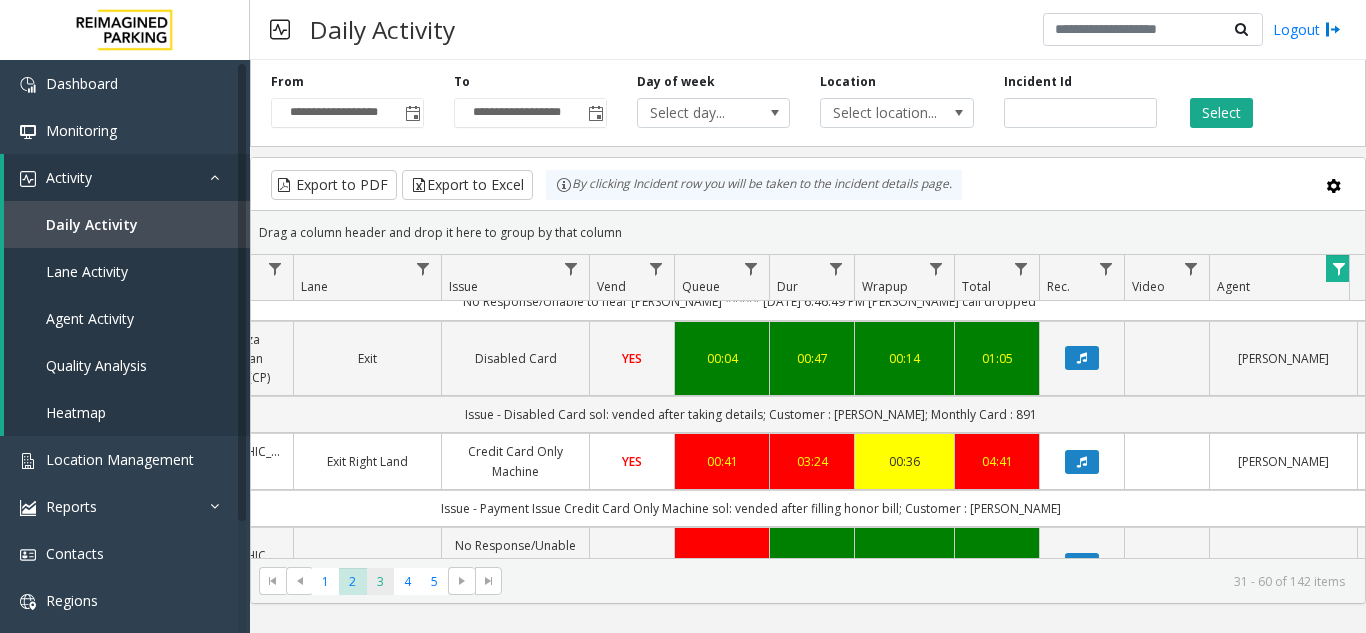 click on "3" 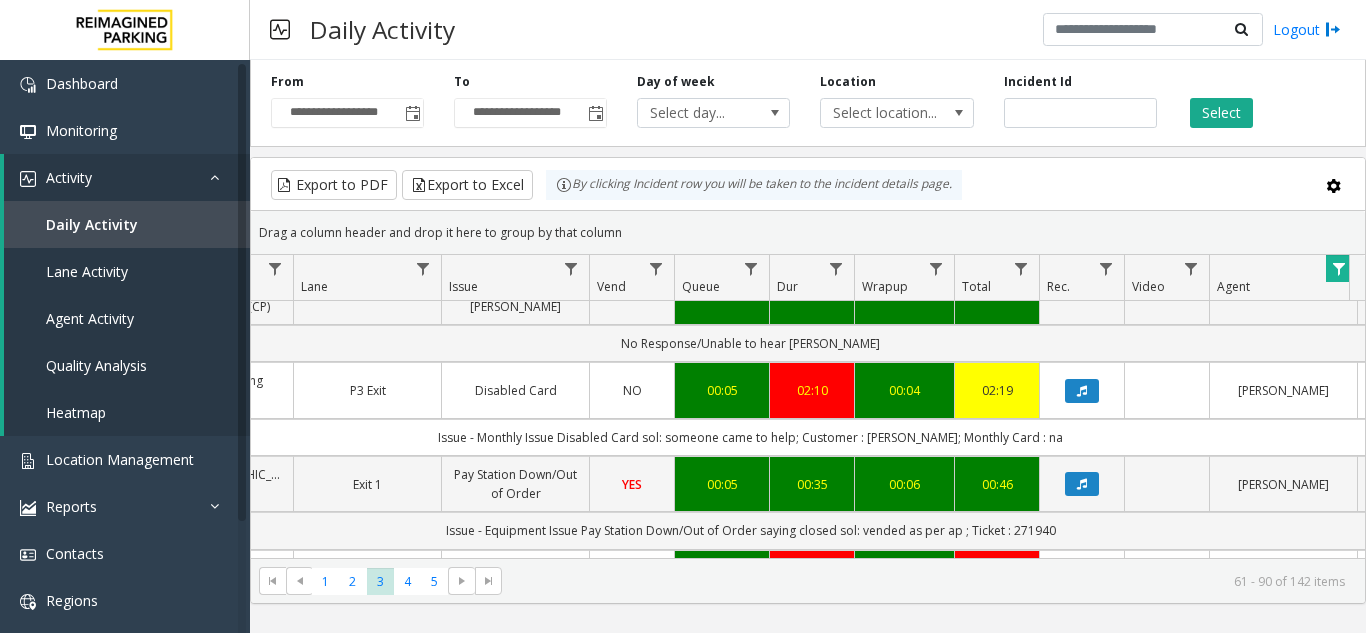 scroll, scrollTop: 2852, scrollLeft: 434, axis: both 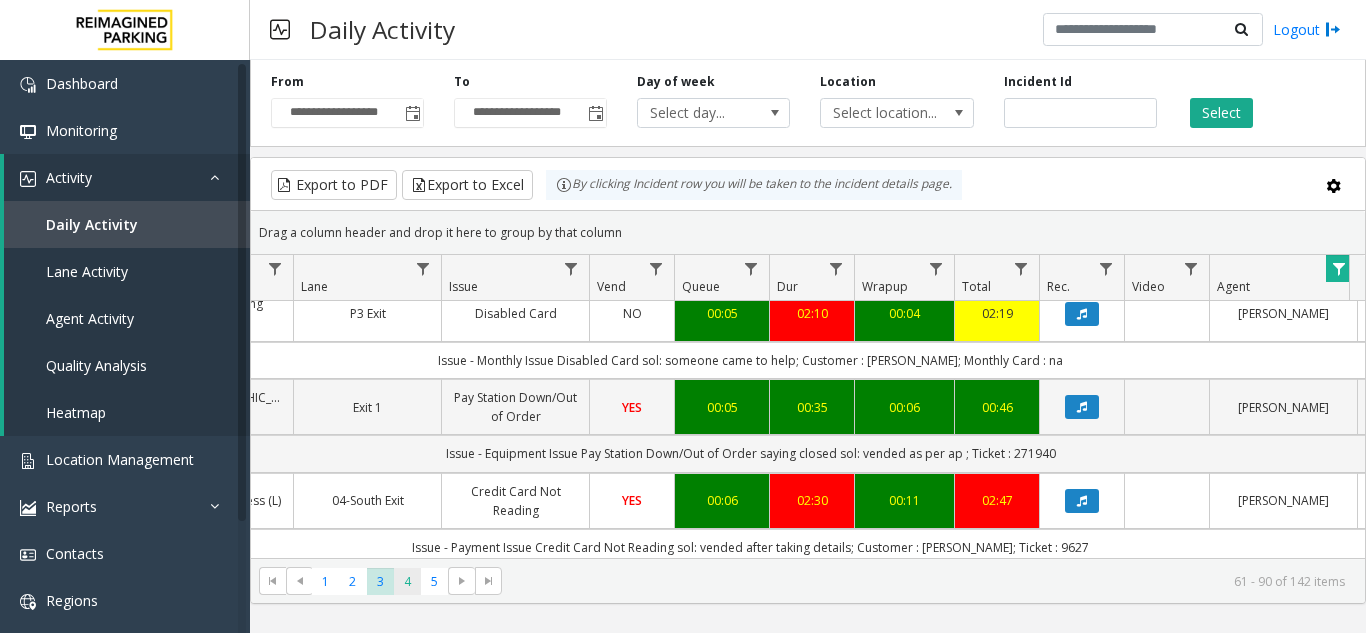 click on "4" 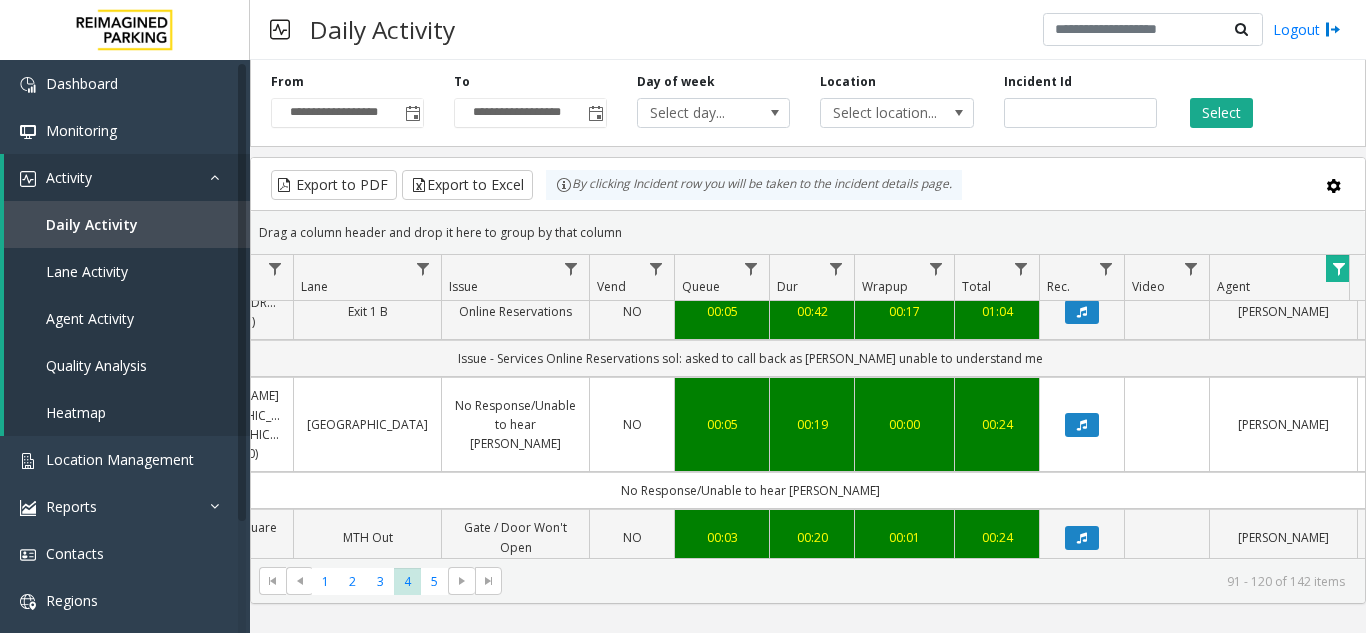 scroll, scrollTop: 2699, scrollLeft: 434, axis: both 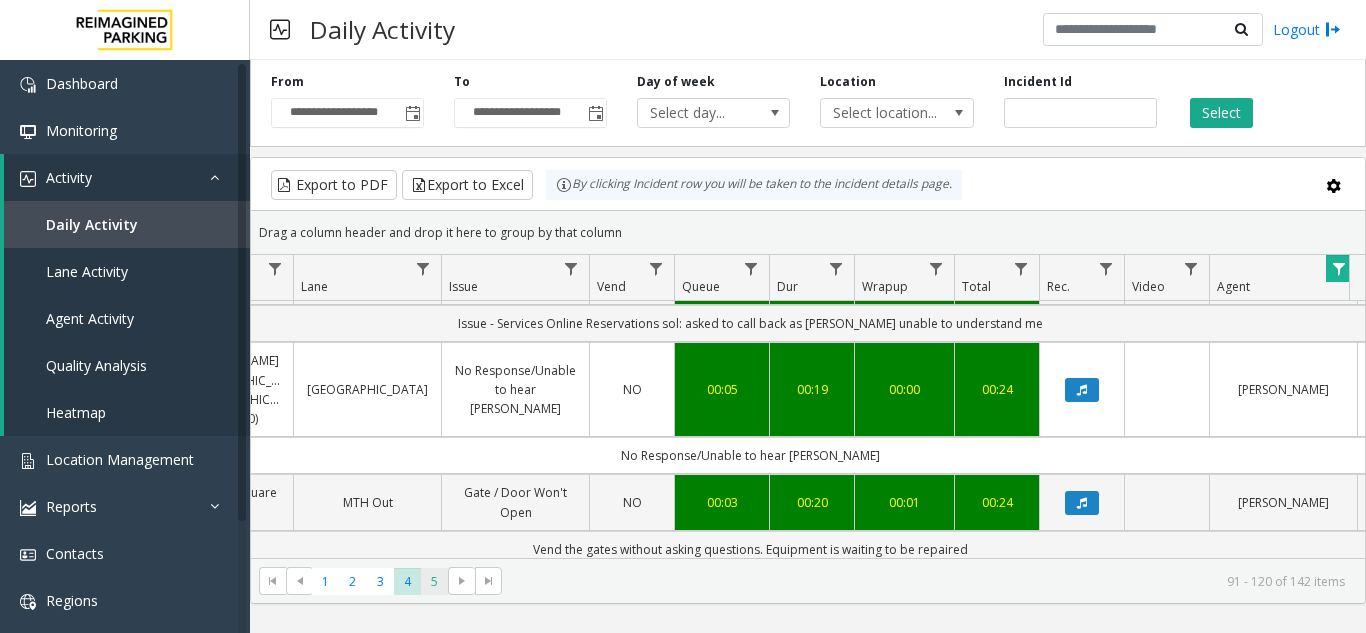 click on "5" 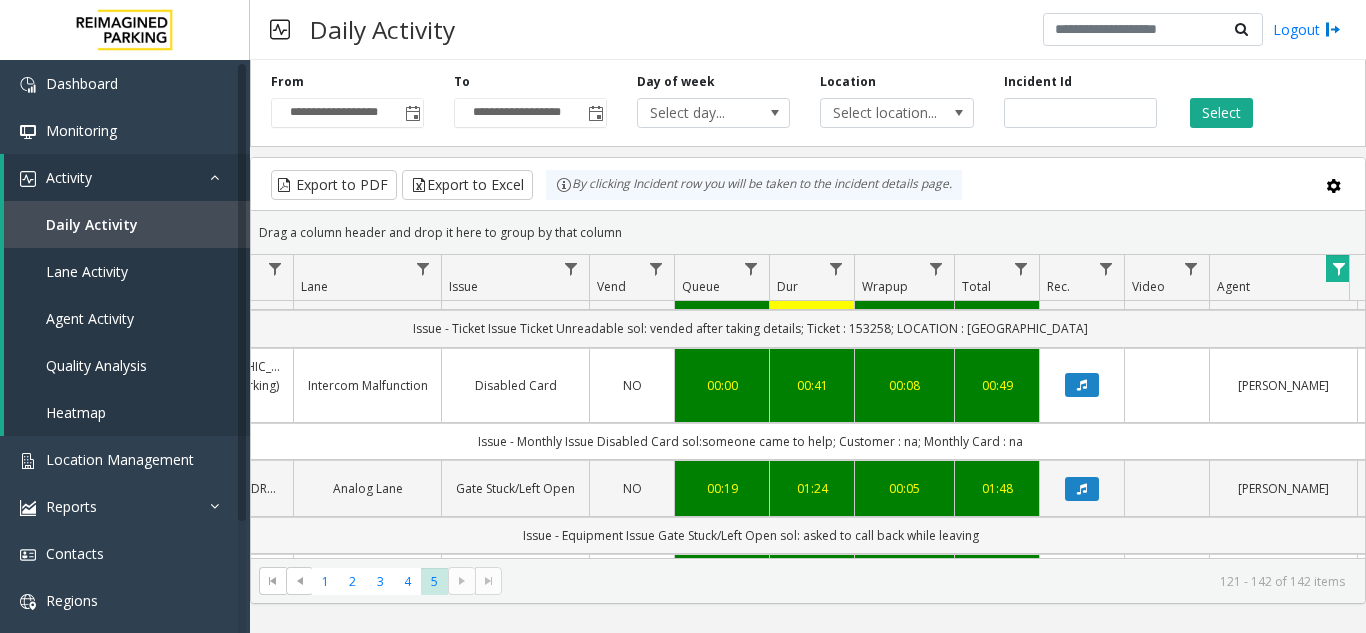 scroll, scrollTop: 2007, scrollLeft: 434, axis: both 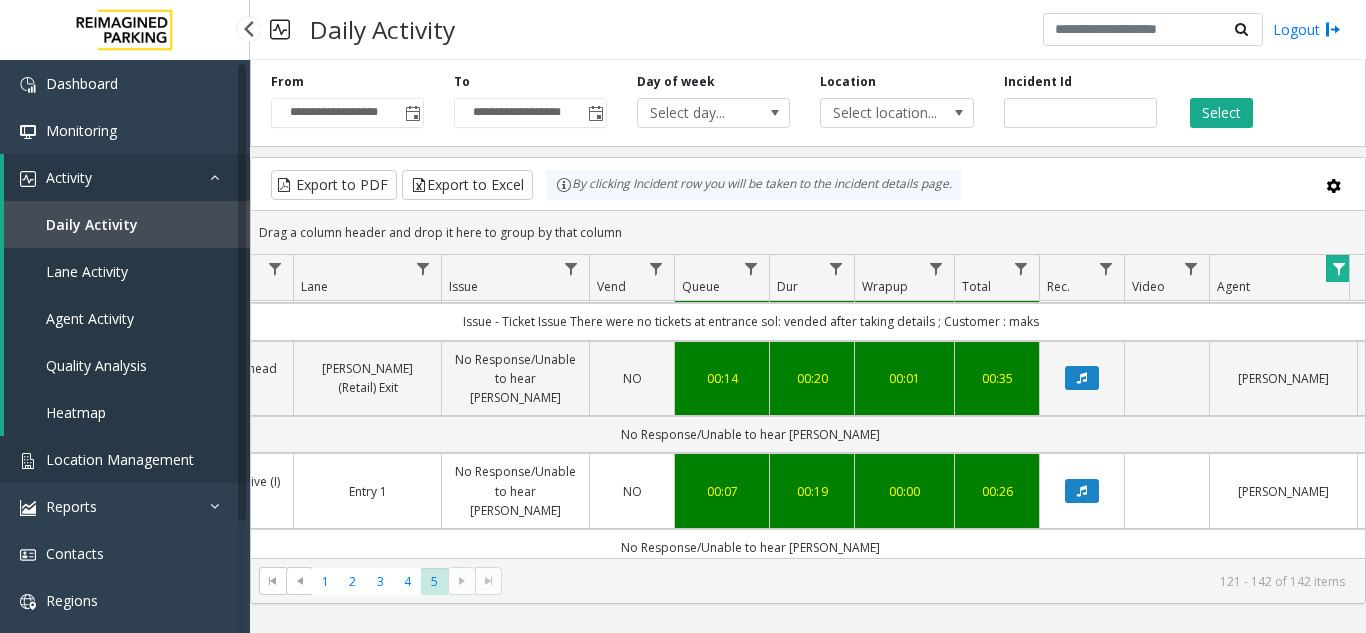 click on "Location Management" at bounding box center [120, 459] 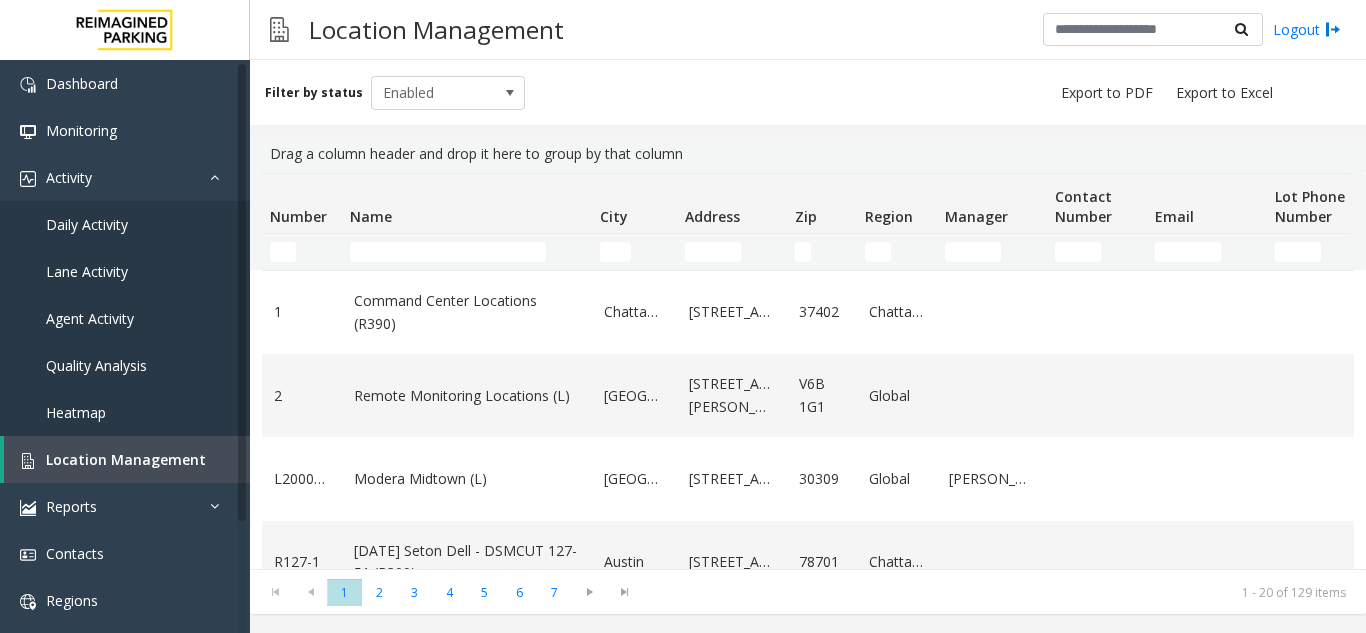 scroll, scrollTop: 0, scrollLeft: 0, axis: both 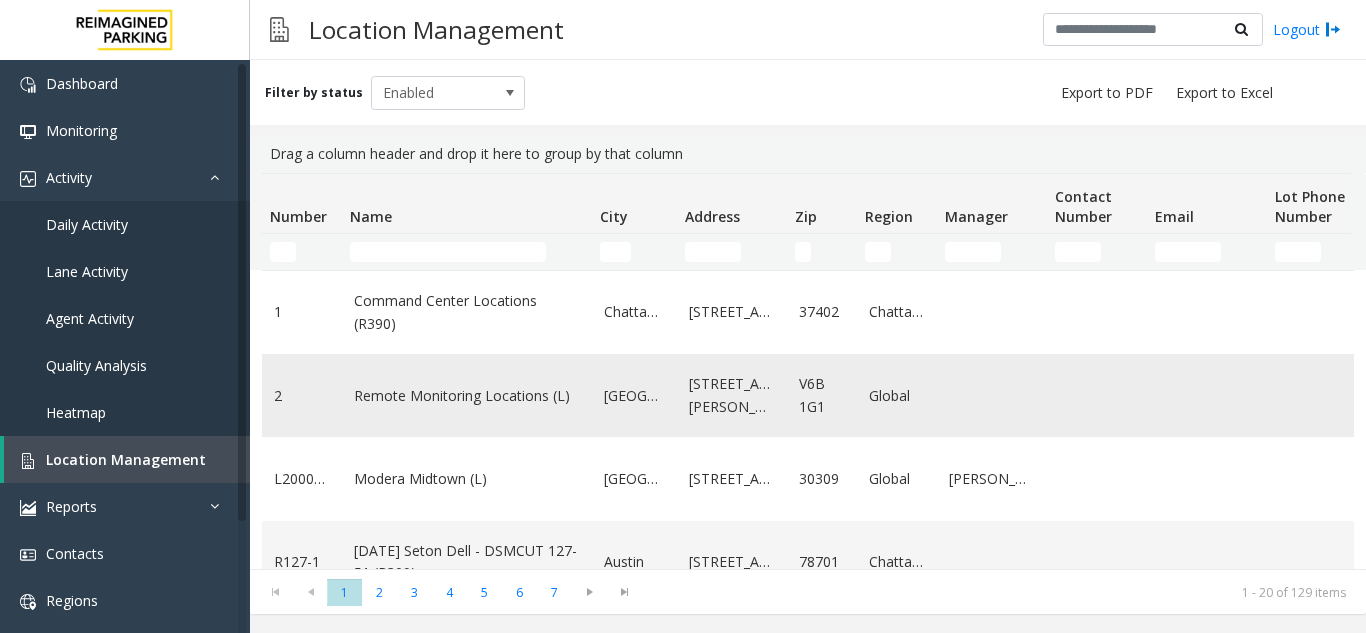 click 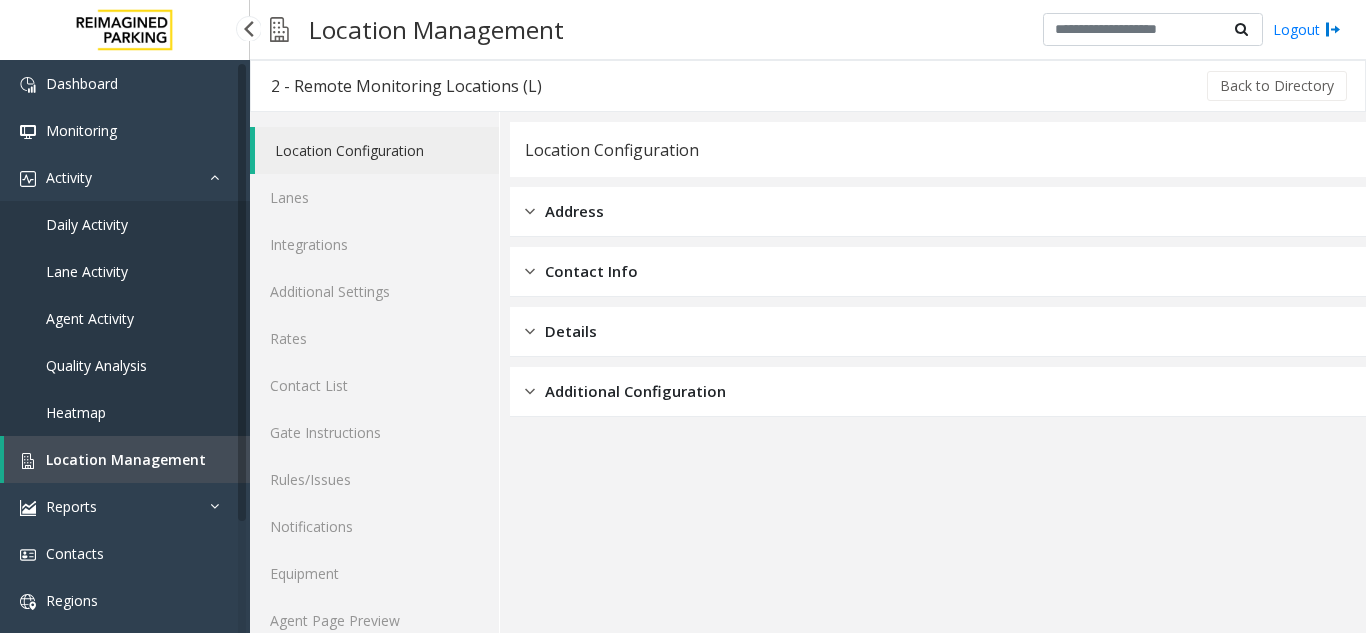 click on "Location Management" at bounding box center (126, 459) 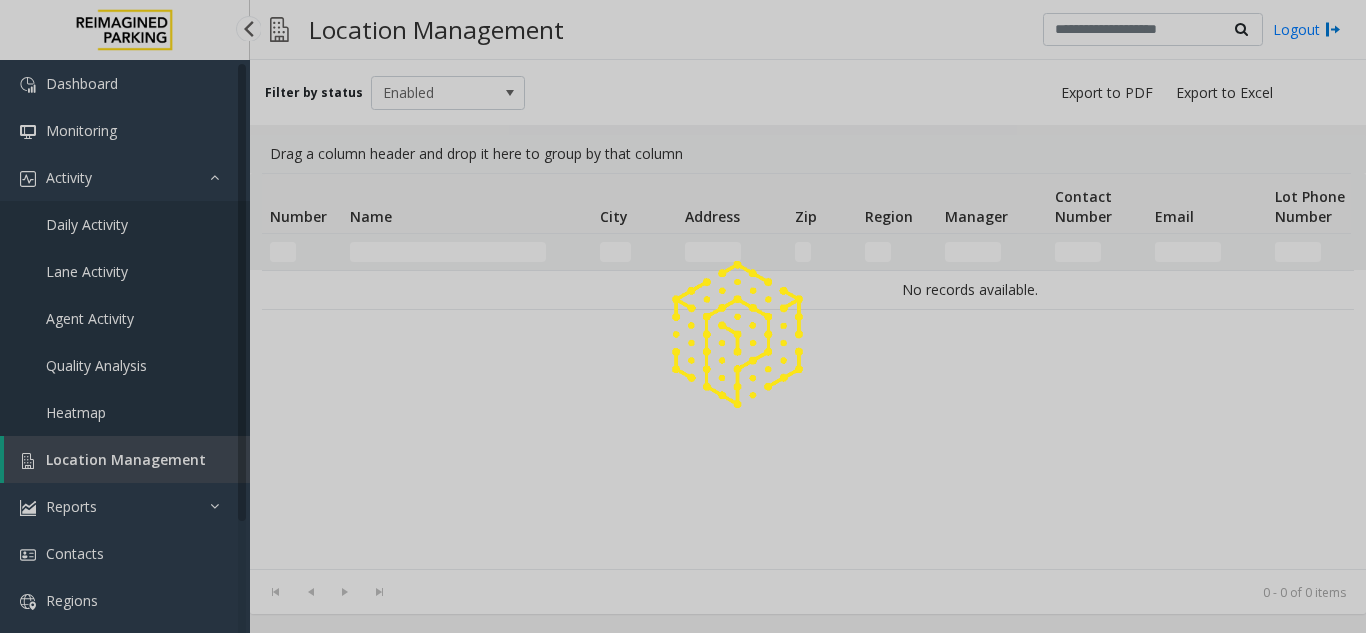 click 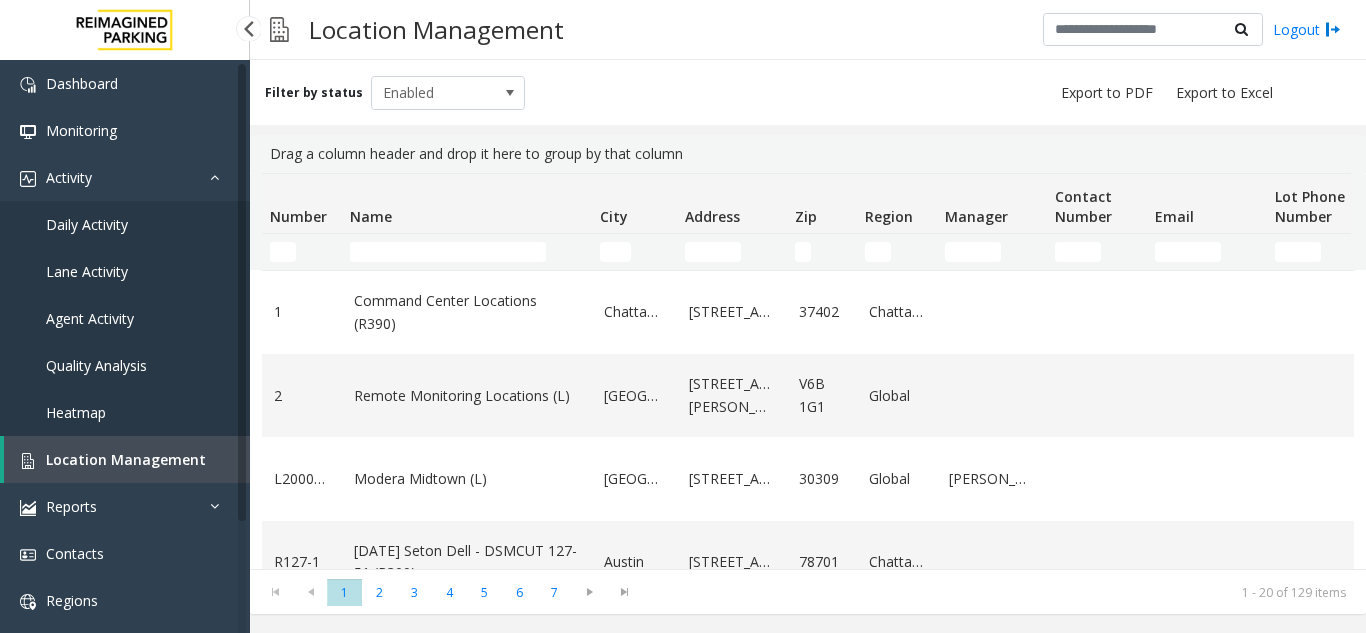 click on "Daily Activity" at bounding box center (125, 224) 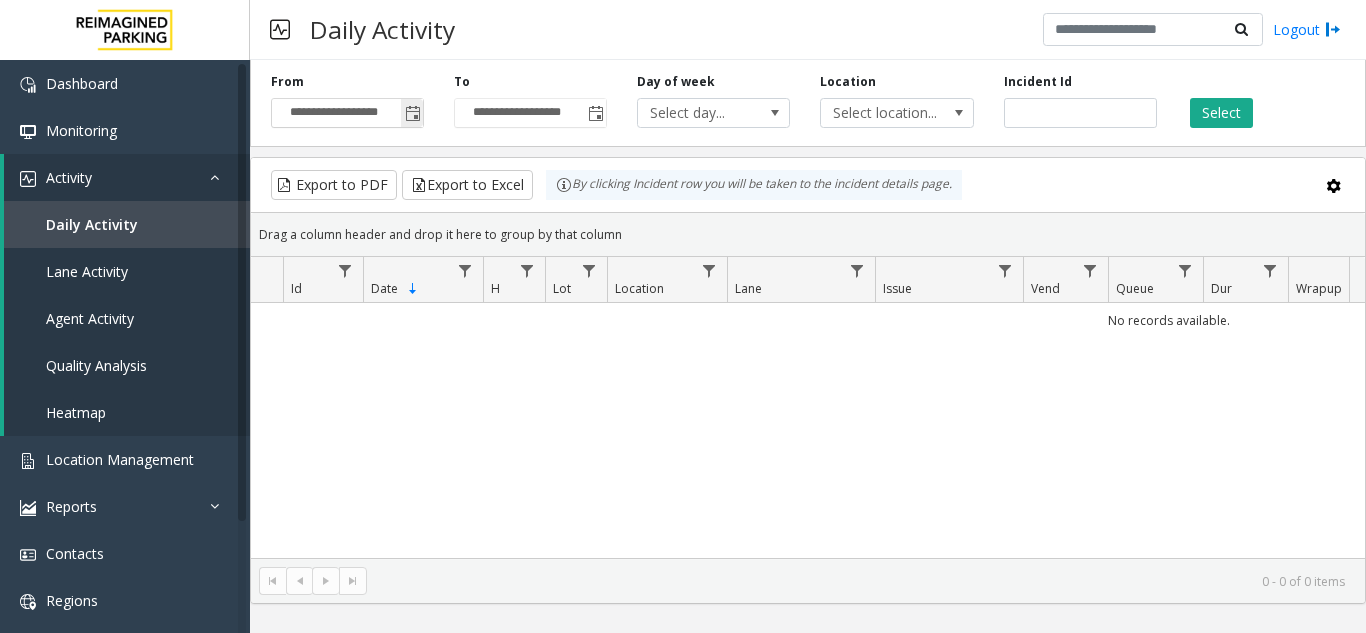 click 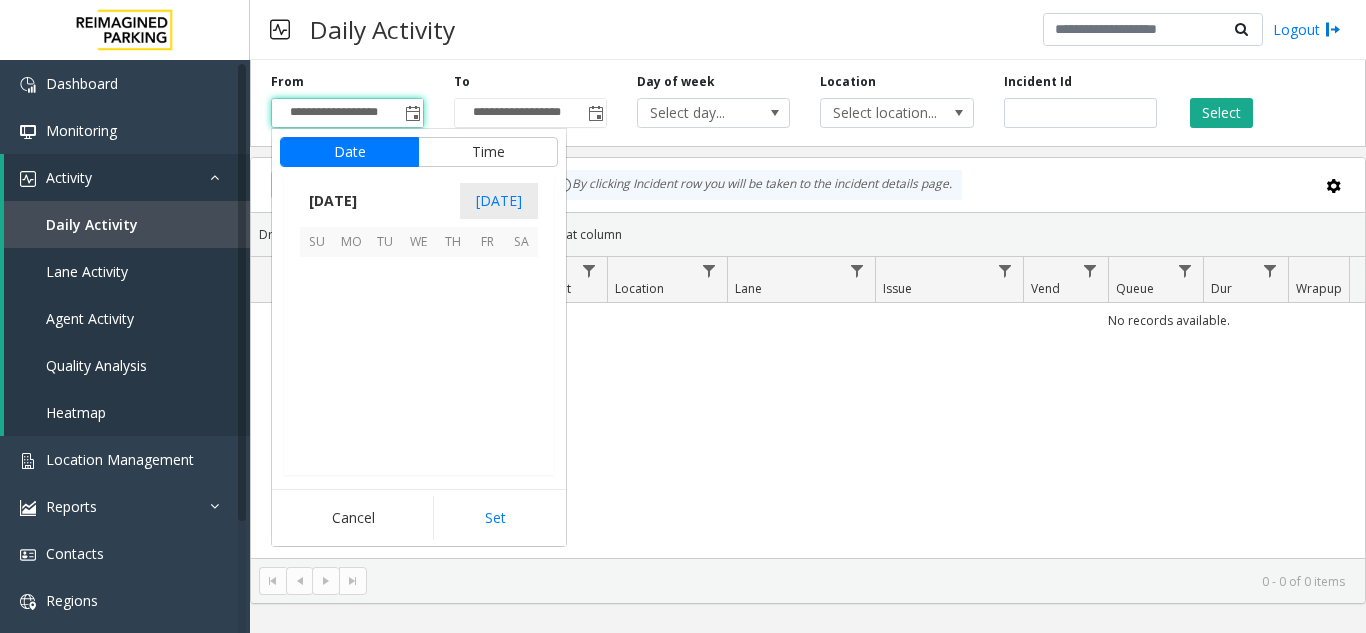 scroll, scrollTop: 358428, scrollLeft: 0, axis: vertical 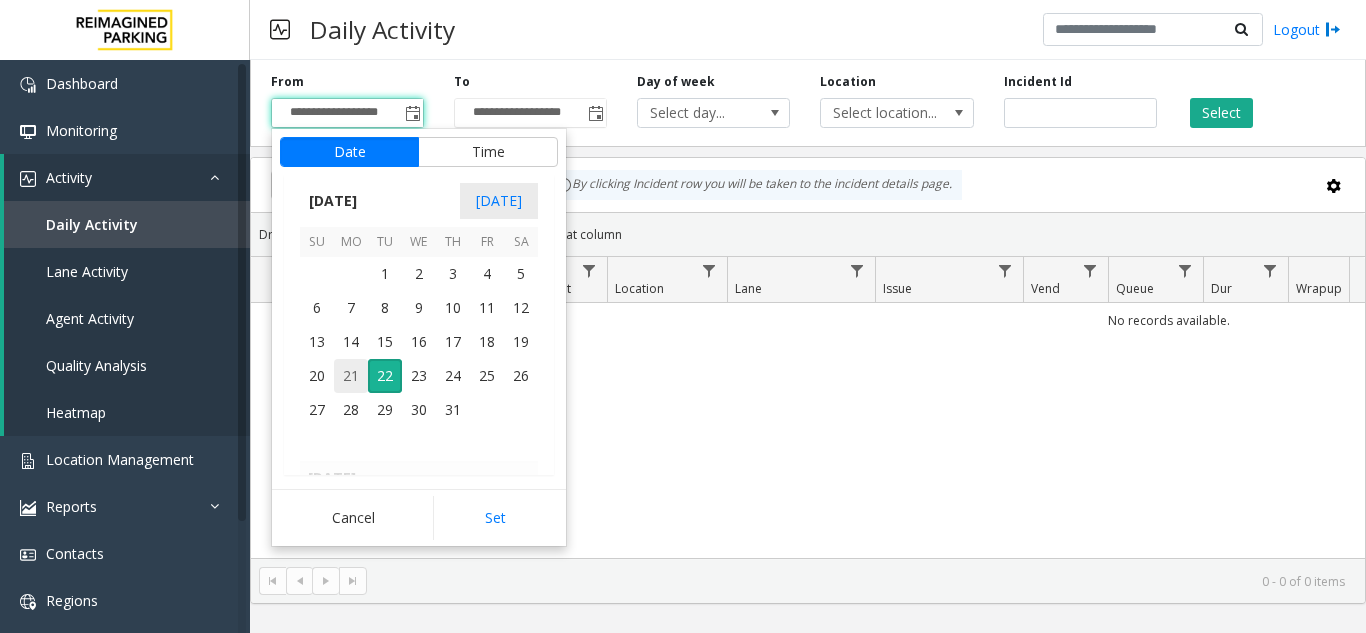 click on "21" at bounding box center (351, 376) 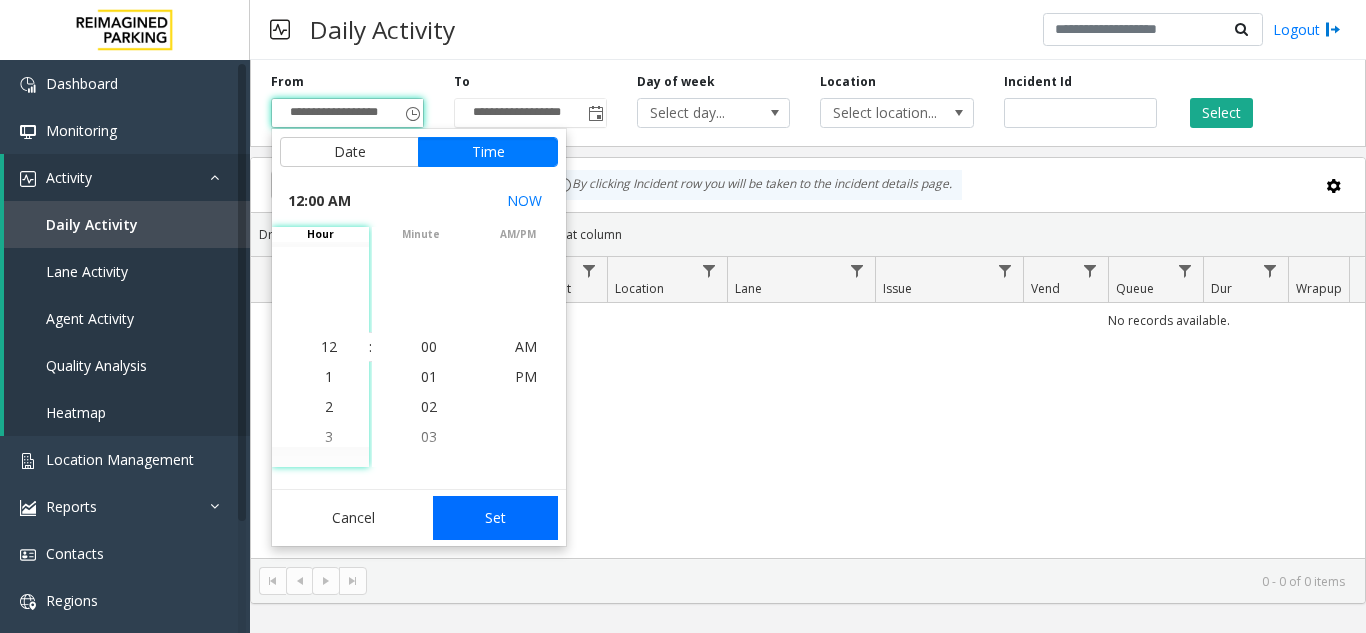 click on "Set" 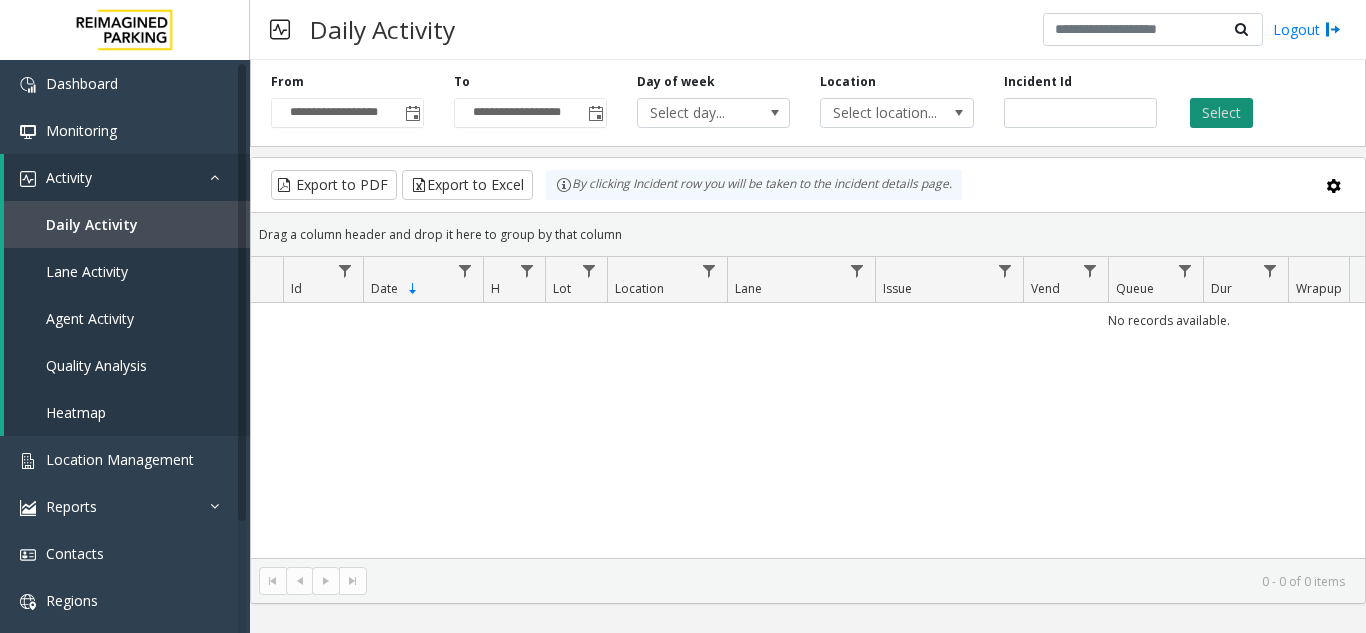 click on "Select" 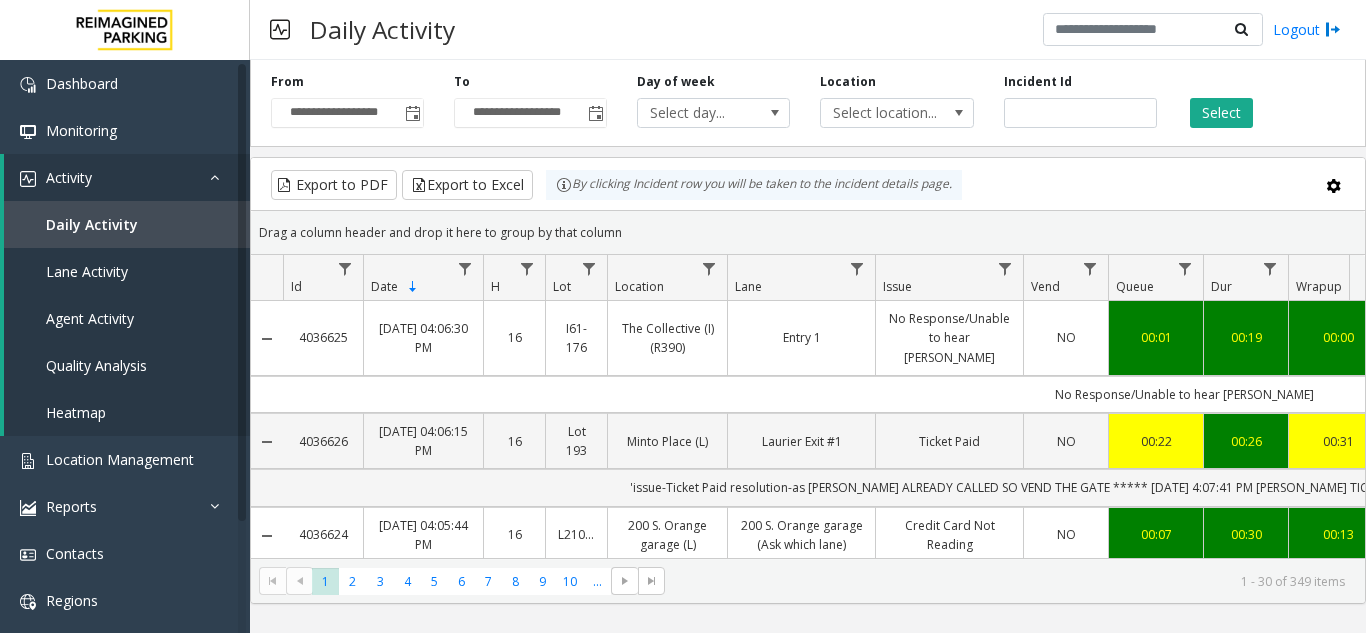 scroll, scrollTop: 0, scrollLeft: 337, axis: horizontal 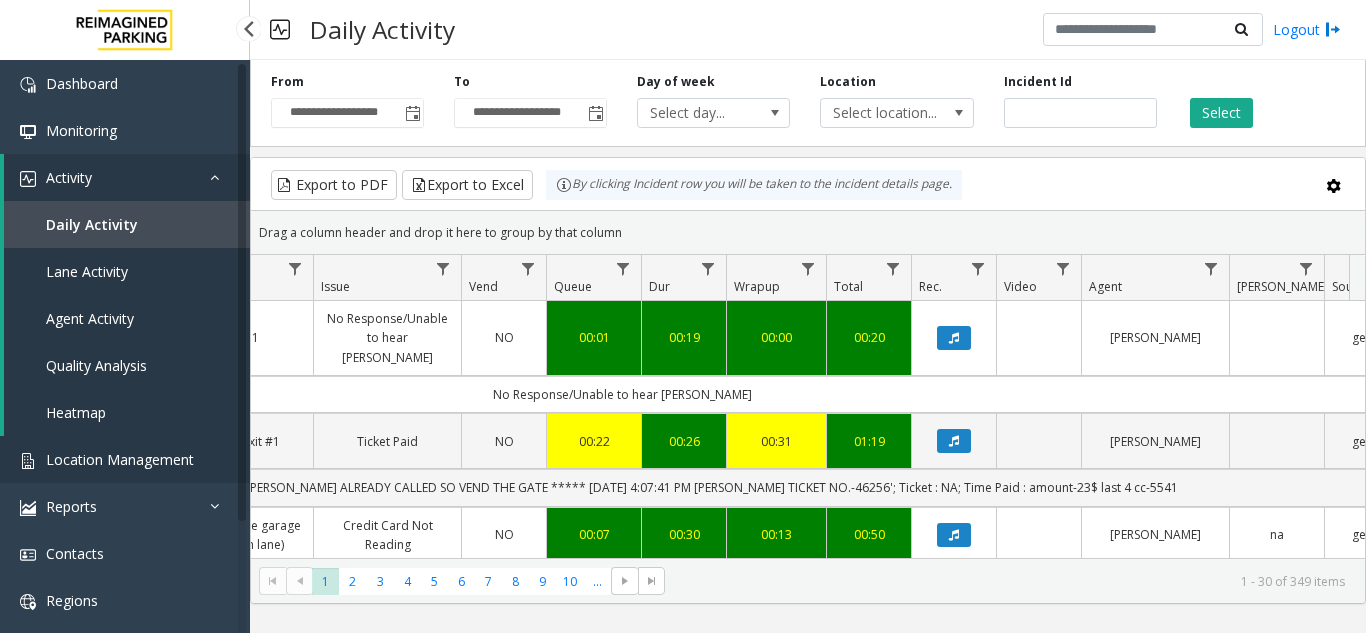 click on "Location Management" at bounding box center (120, 459) 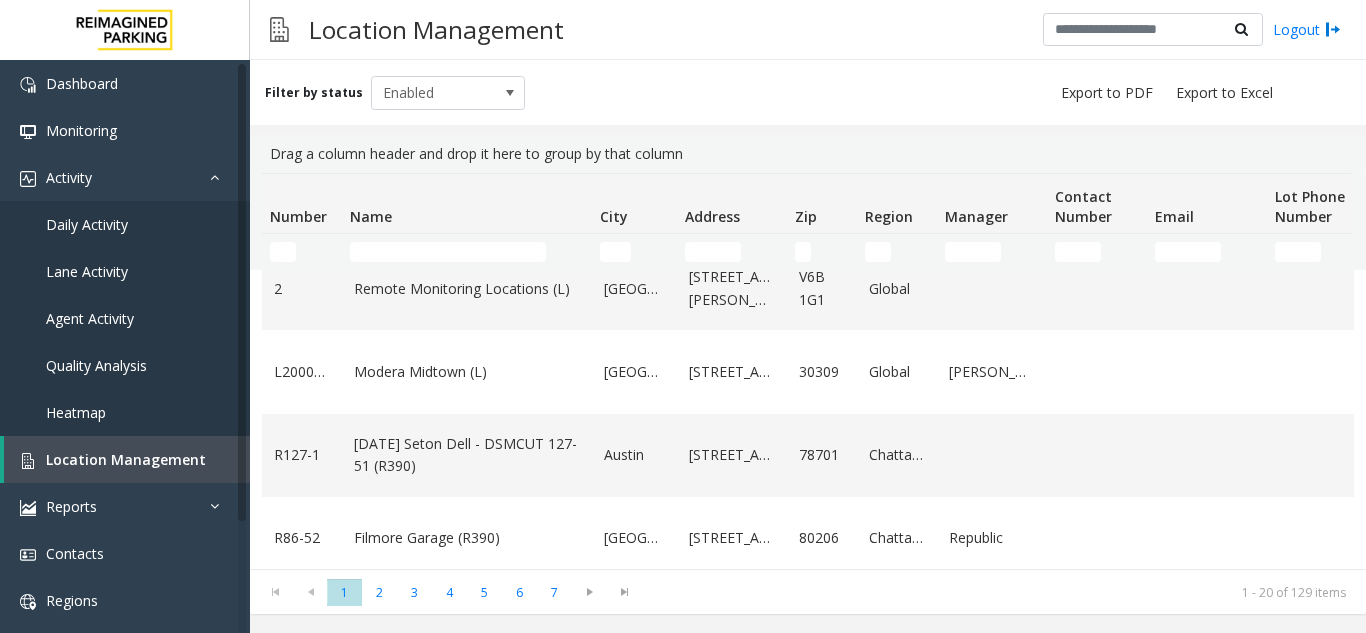 scroll, scrollTop: 0, scrollLeft: 0, axis: both 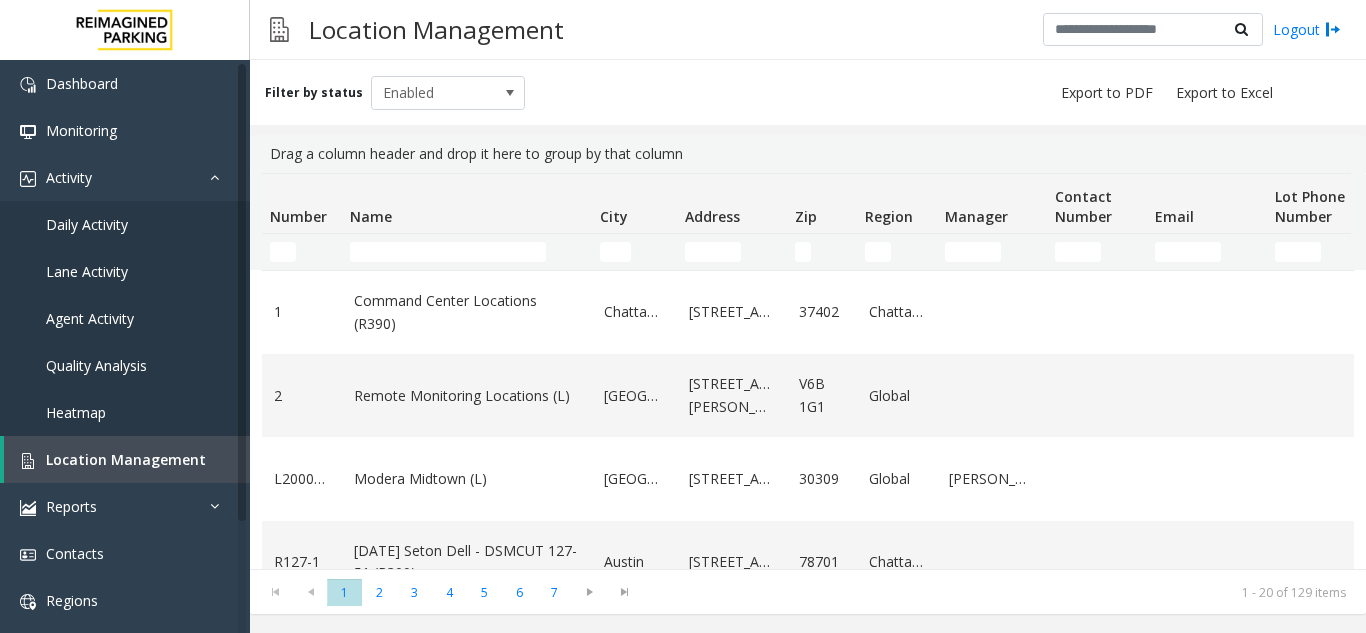 click 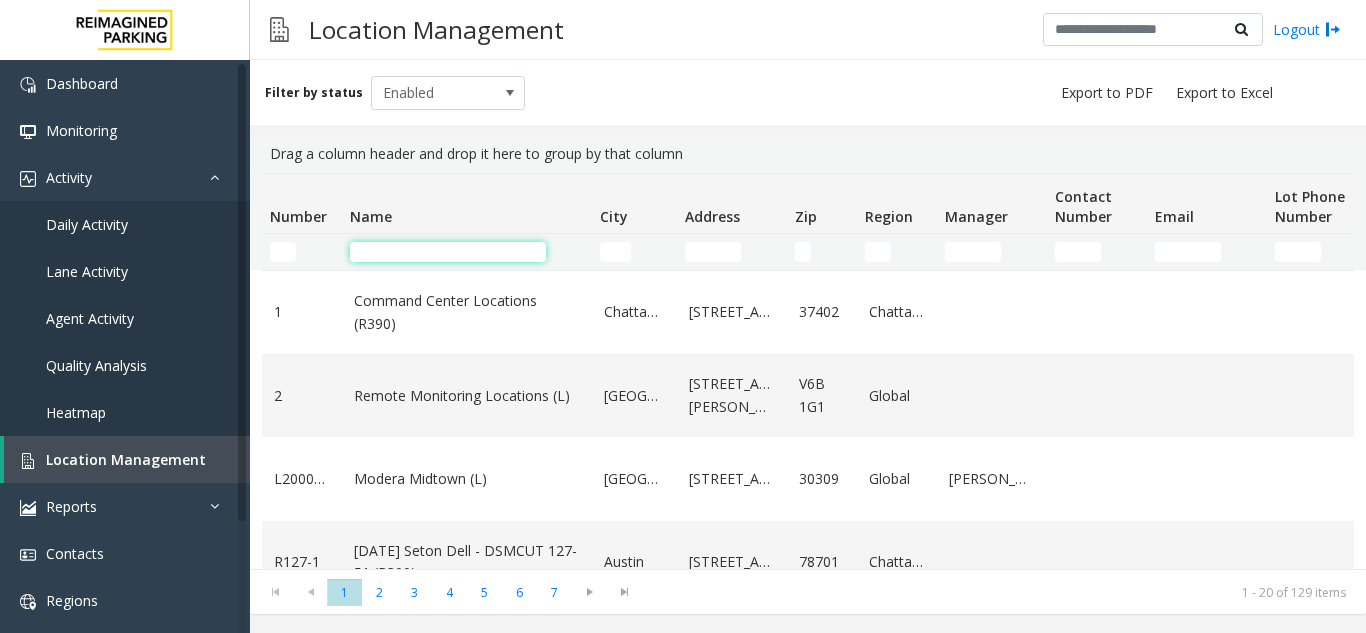 click 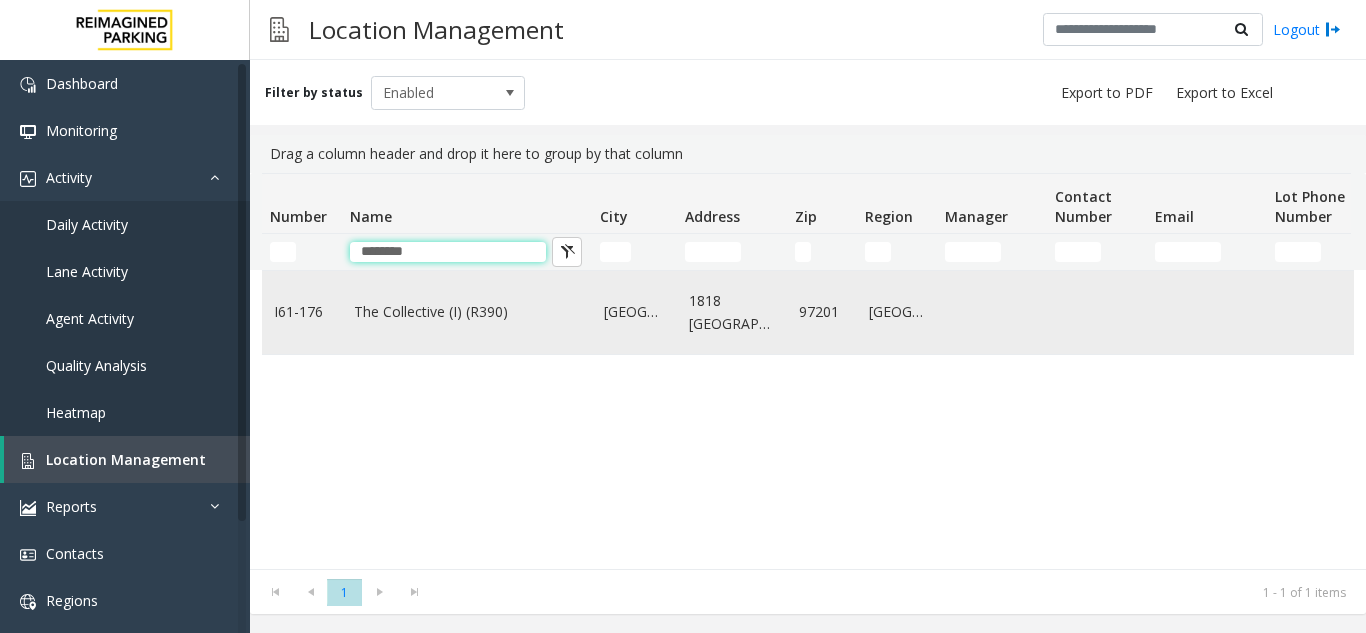 type on "********" 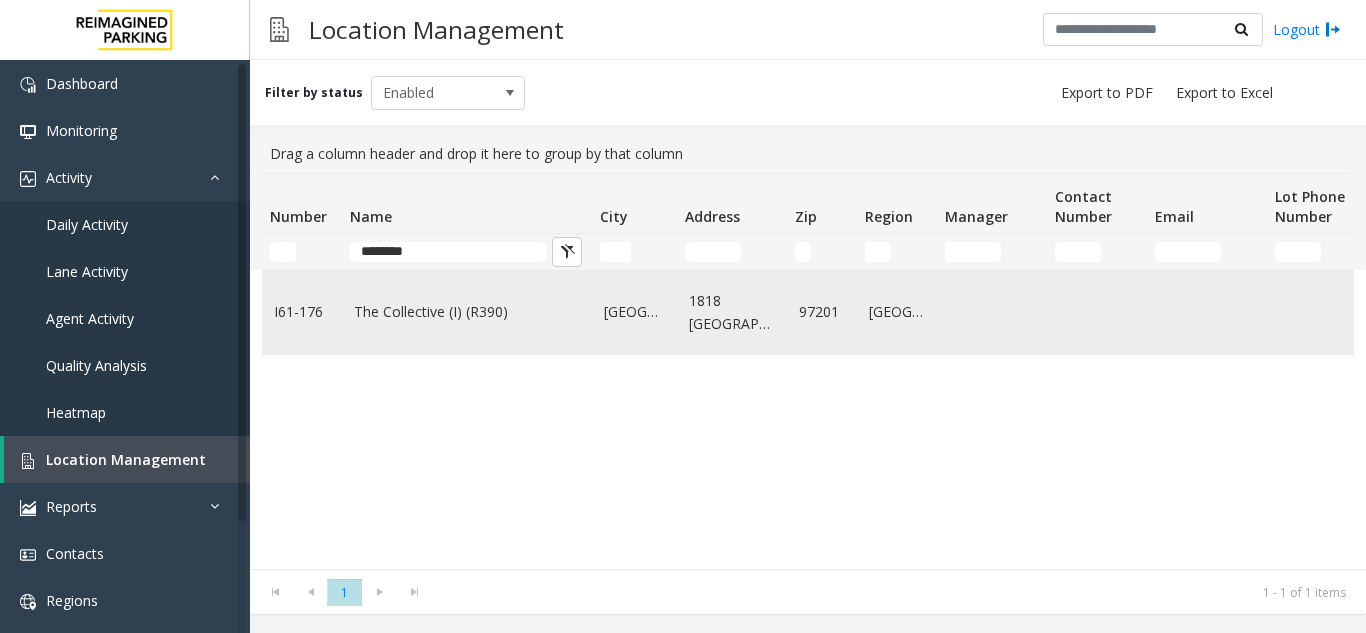 click on "The Collective (I) (R390)" 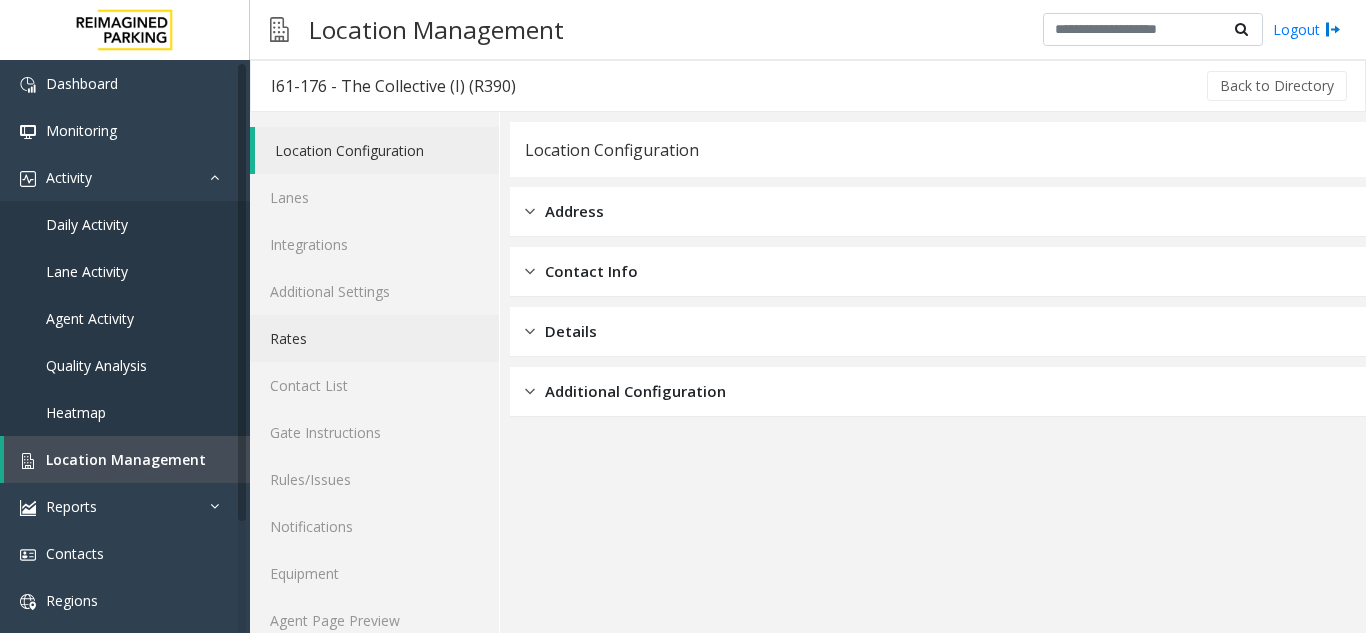 click on "Rates" 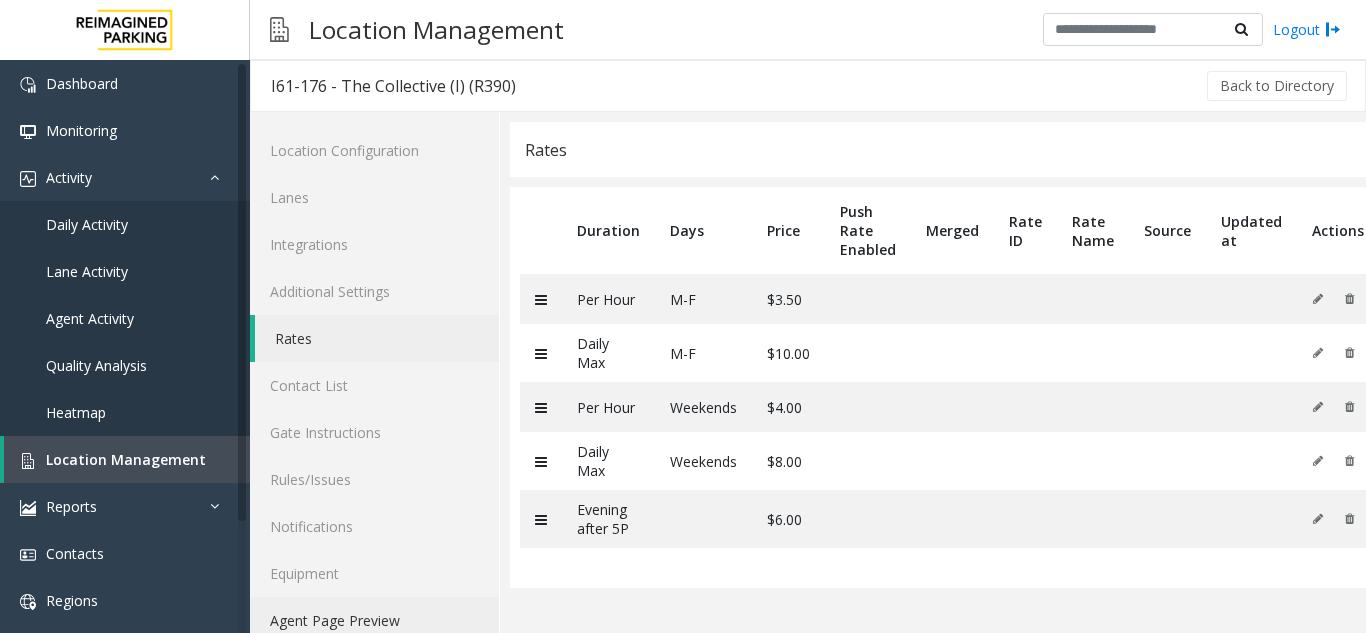 click on "Agent Page Preview" 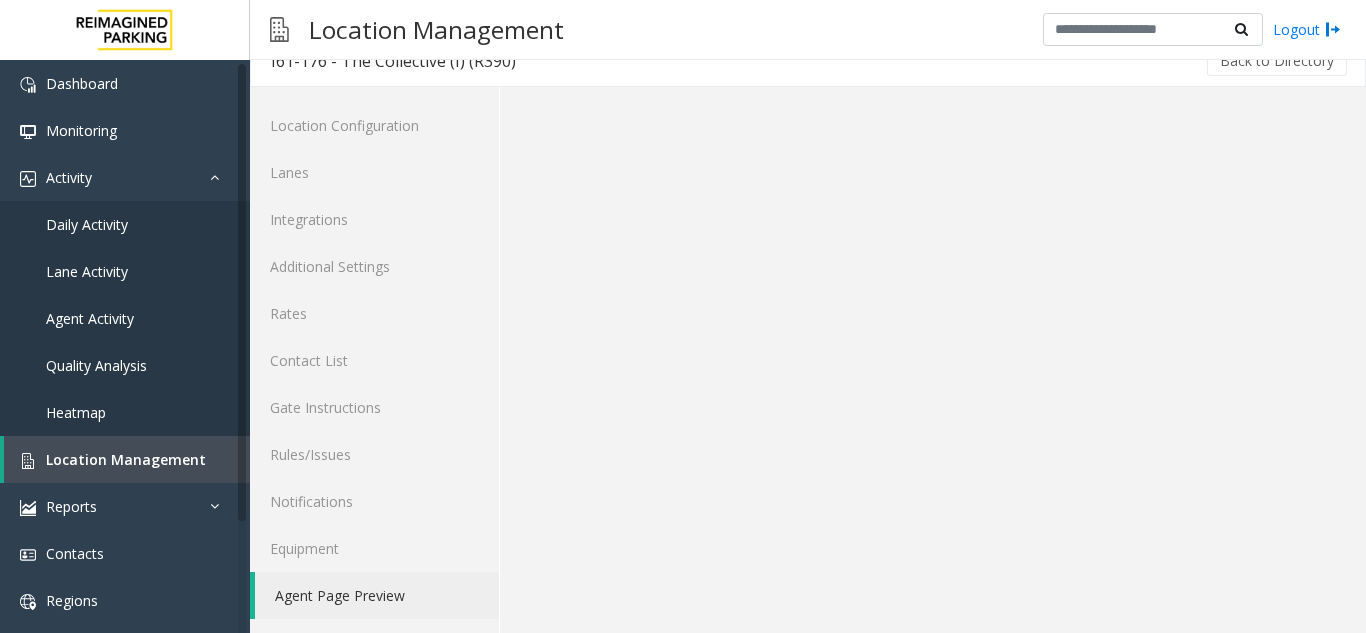 scroll, scrollTop: 26, scrollLeft: 0, axis: vertical 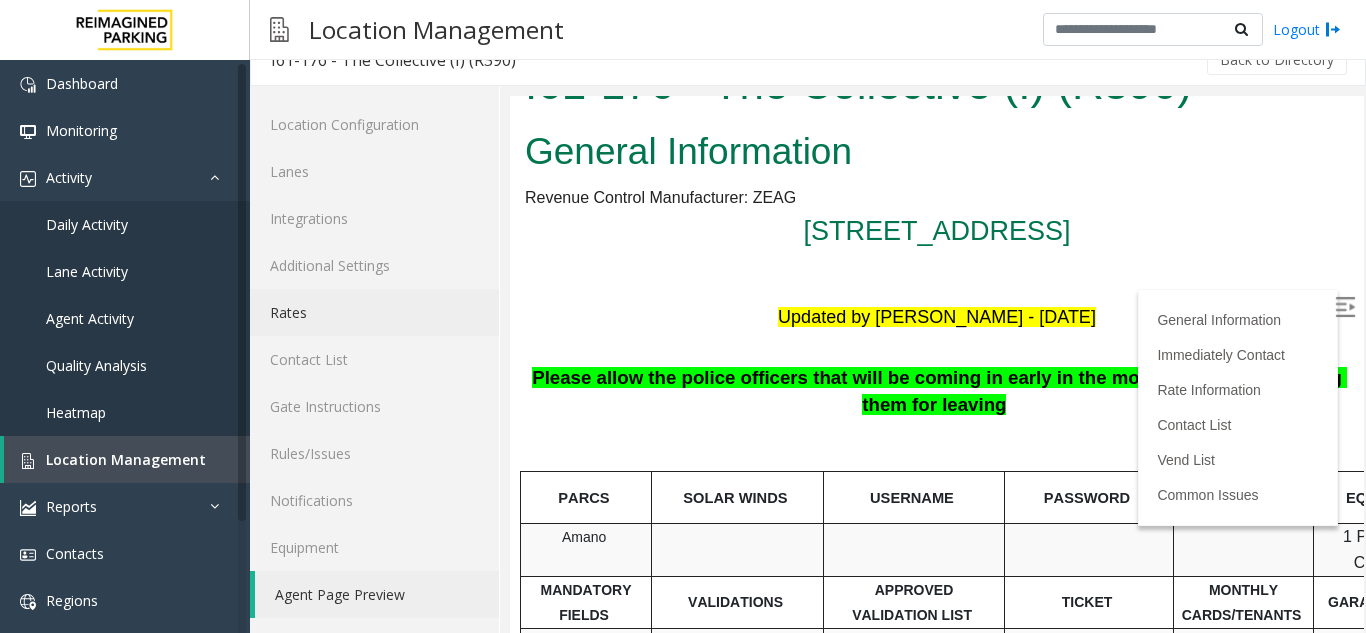 click on "Rates" 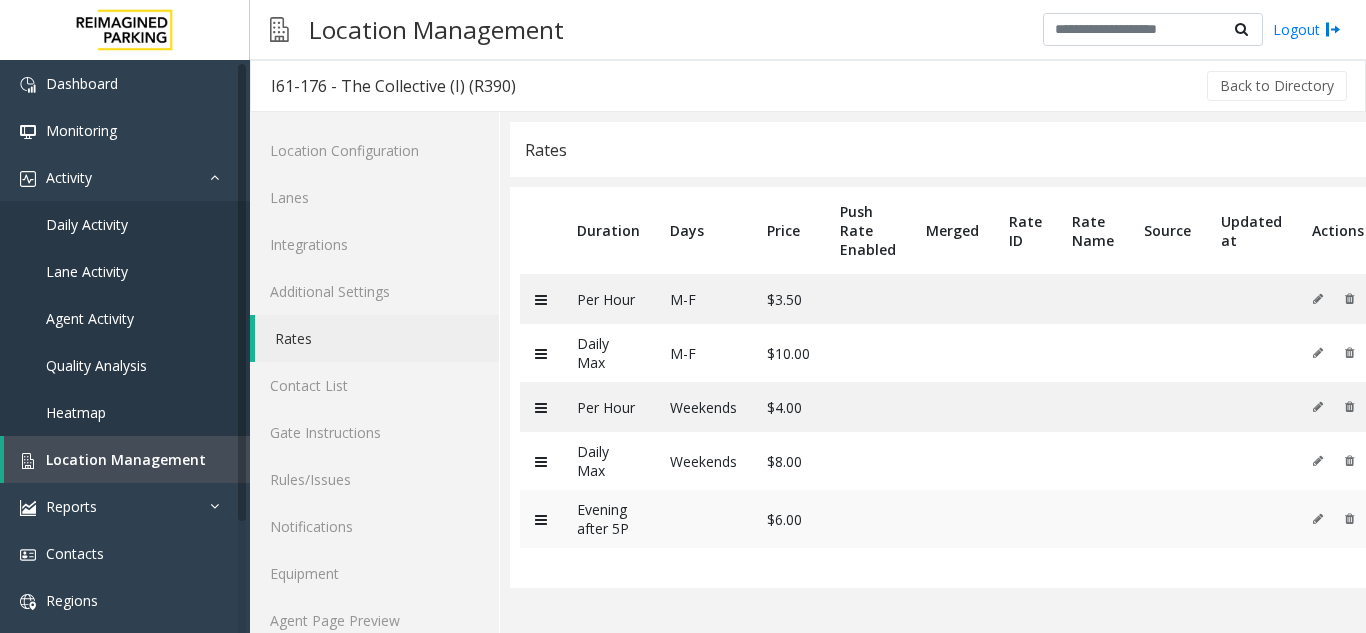 scroll, scrollTop: 26, scrollLeft: 0, axis: vertical 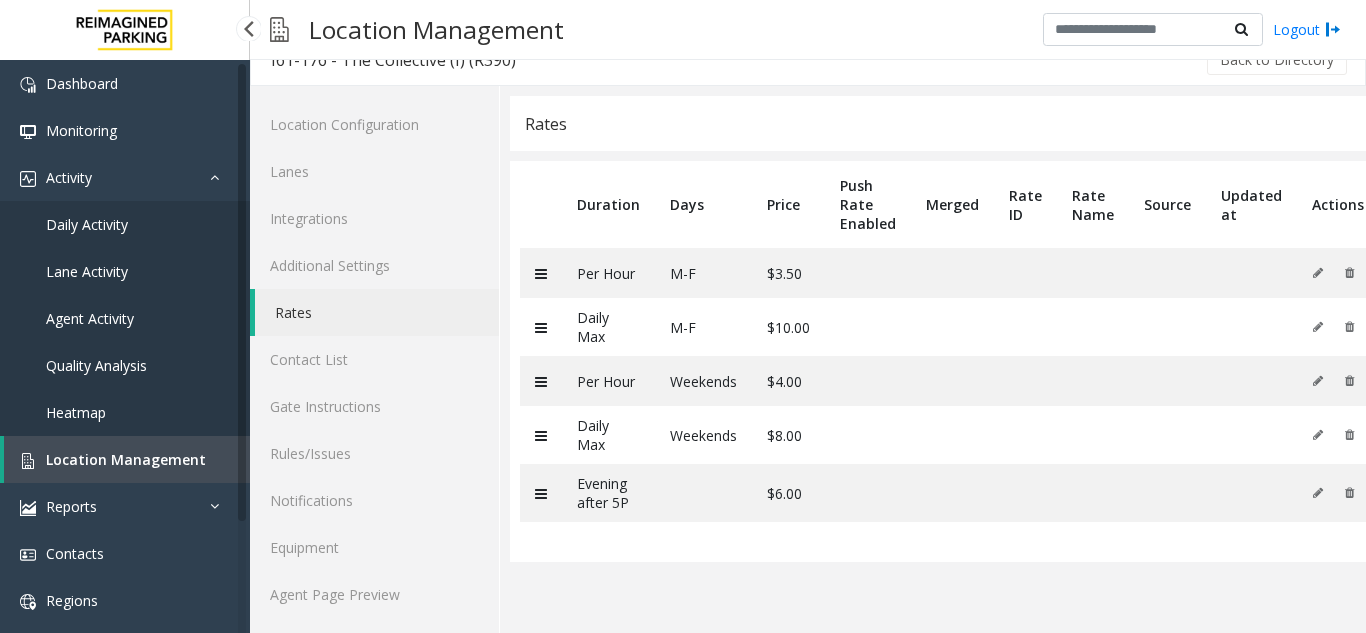 click on "Location Management" at bounding box center (126, 459) 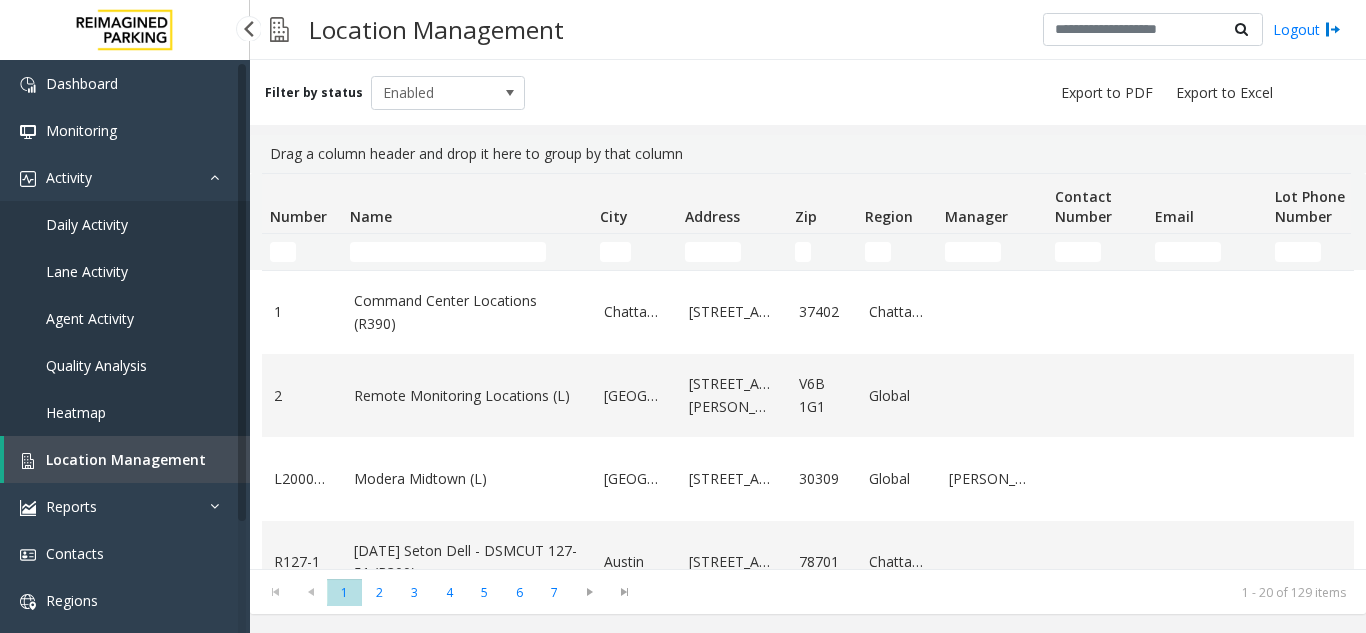 click on "Daily Activity" at bounding box center (125, 224) 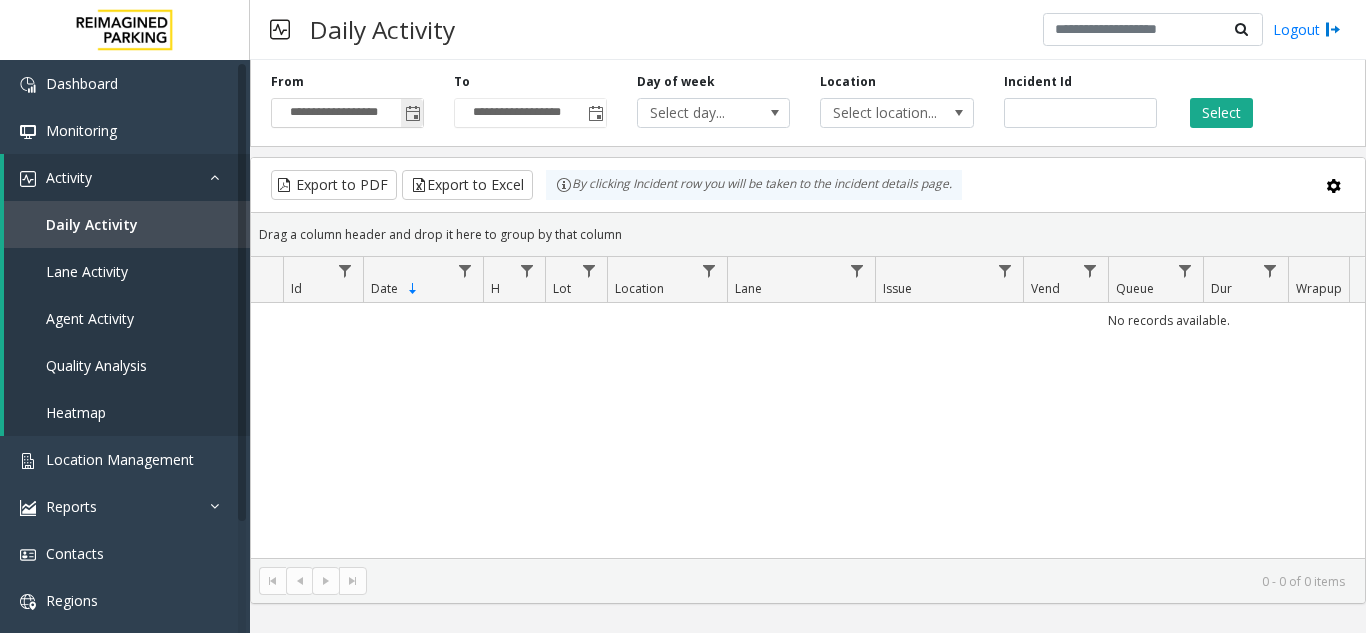 click 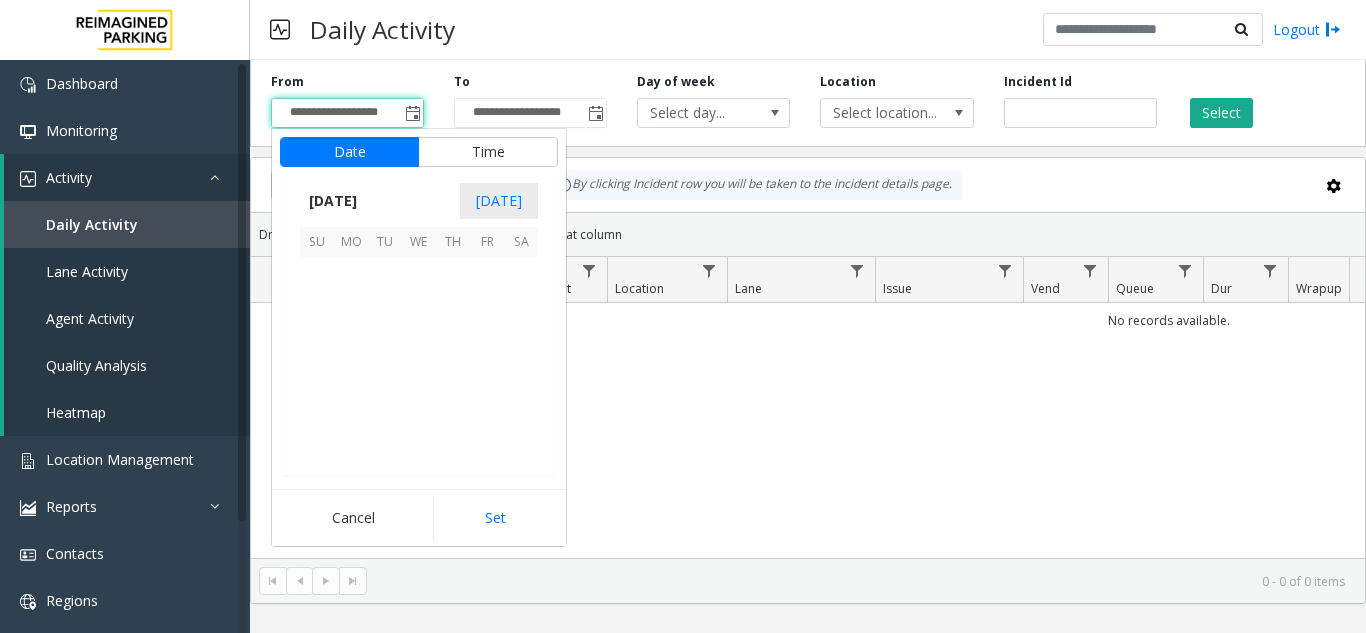 scroll, scrollTop: 358428, scrollLeft: 0, axis: vertical 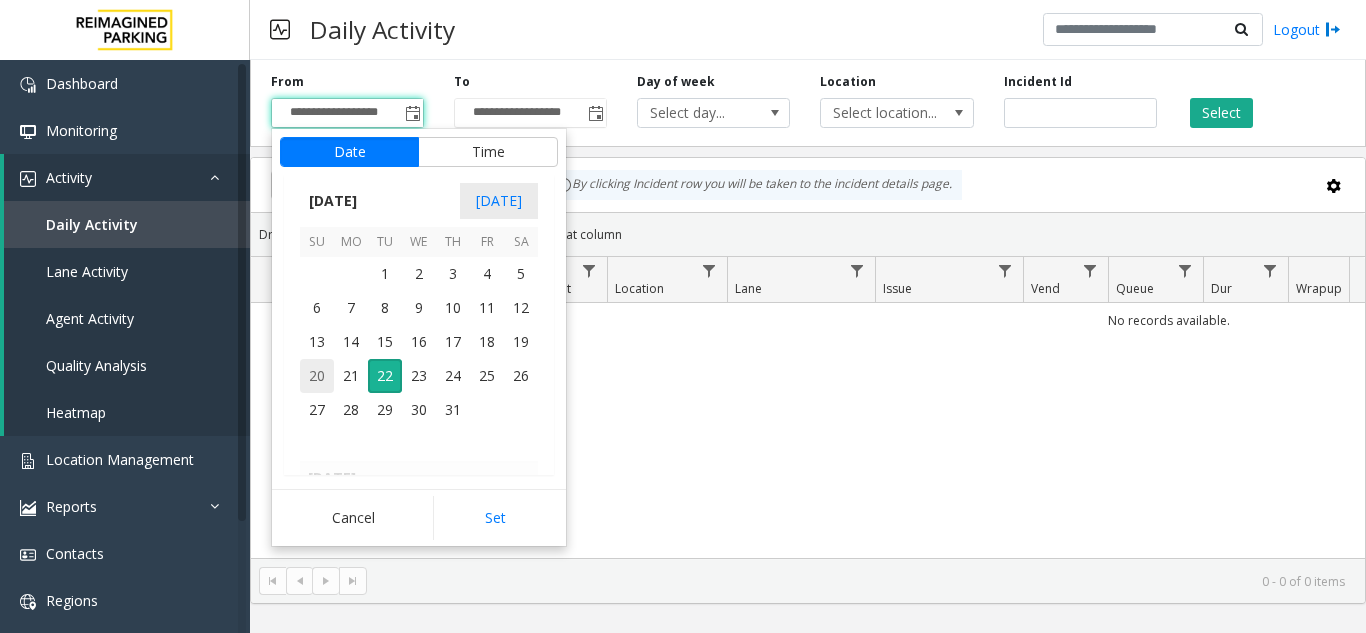 click on "20" at bounding box center (317, 376) 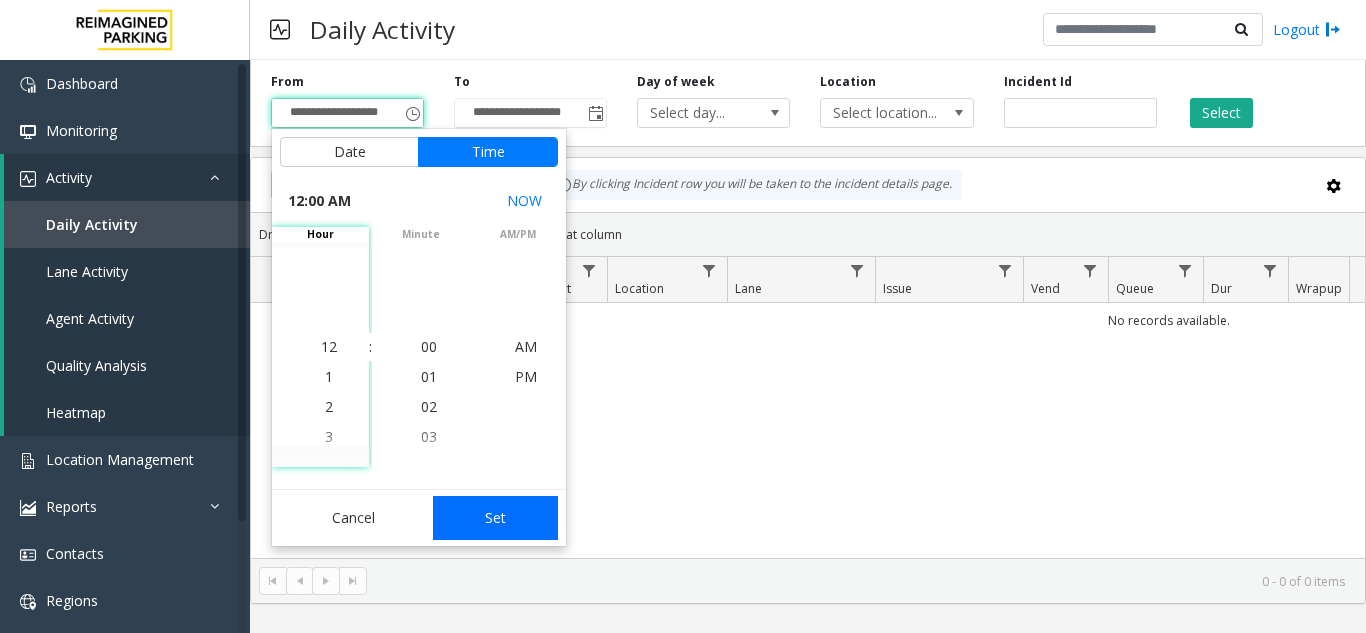 click on "Set" 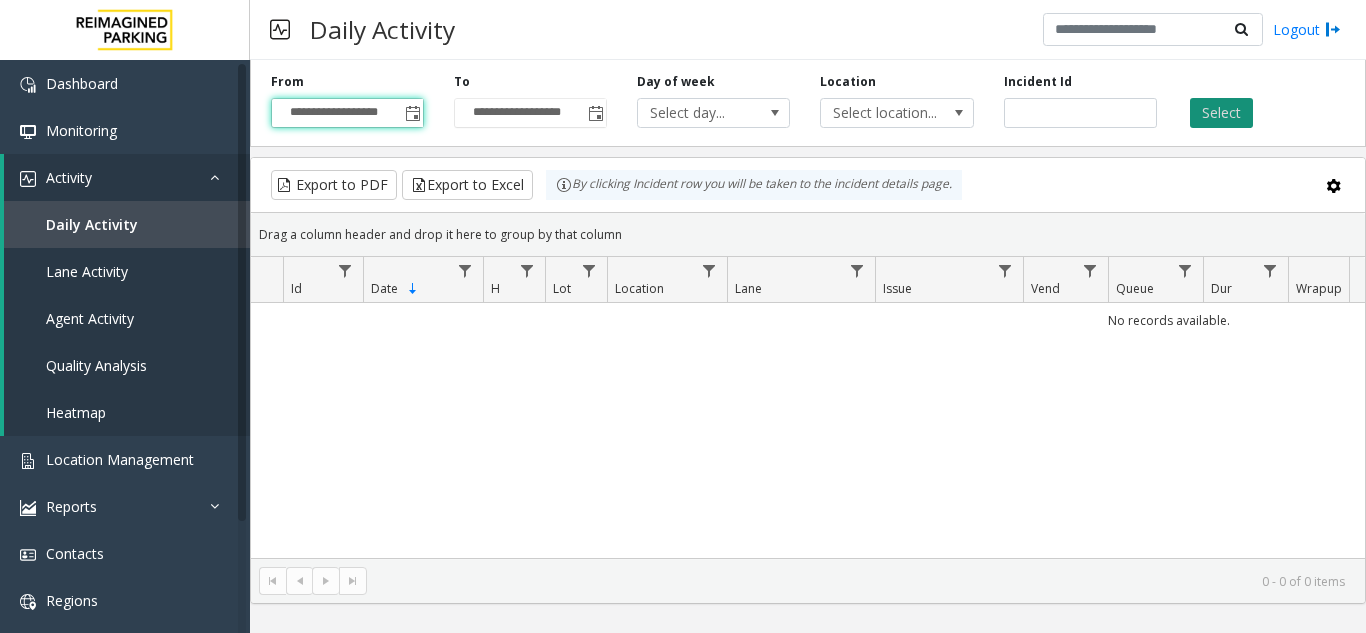 click on "Select" 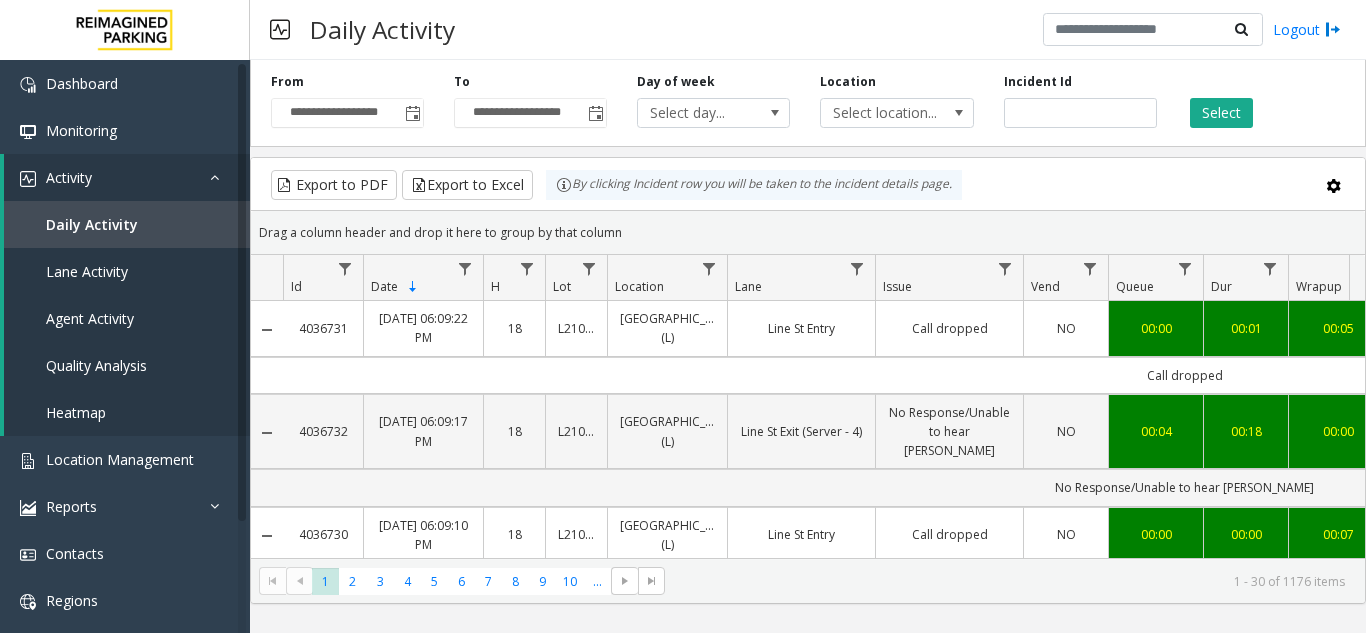 scroll, scrollTop: 0, scrollLeft: 340, axis: horizontal 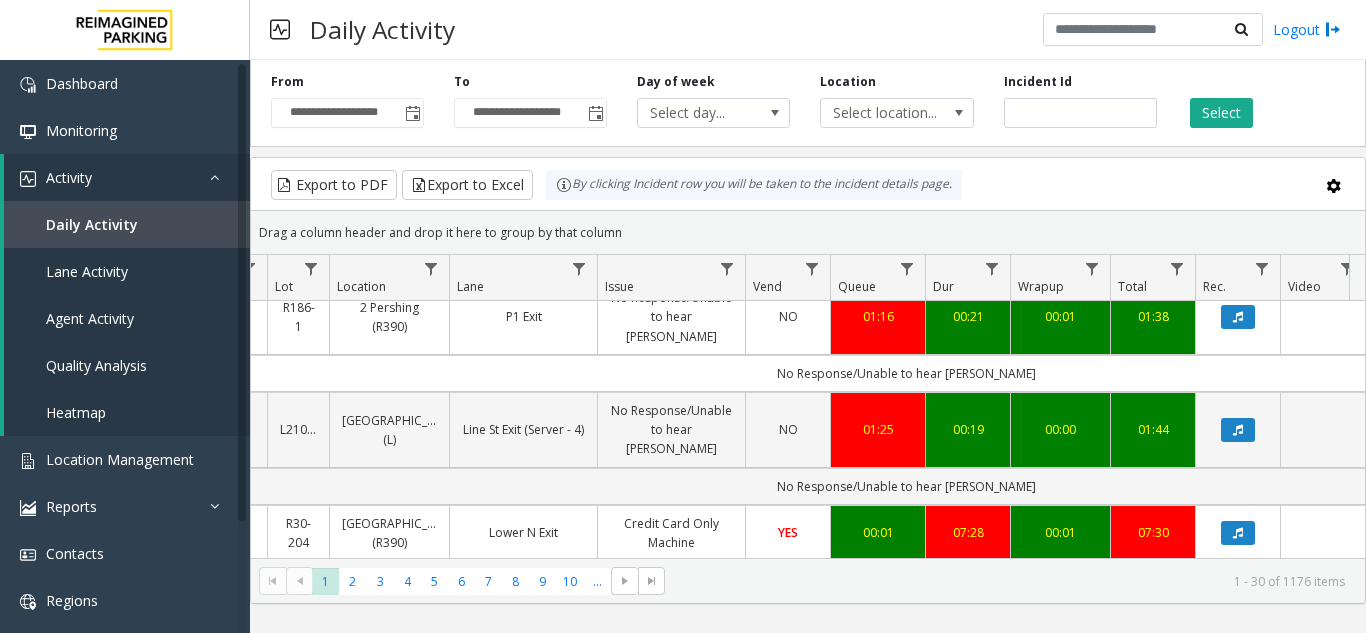 drag, startPoint x: 952, startPoint y: 559, endPoint x: 981, endPoint y: 544, distance: 32.649654 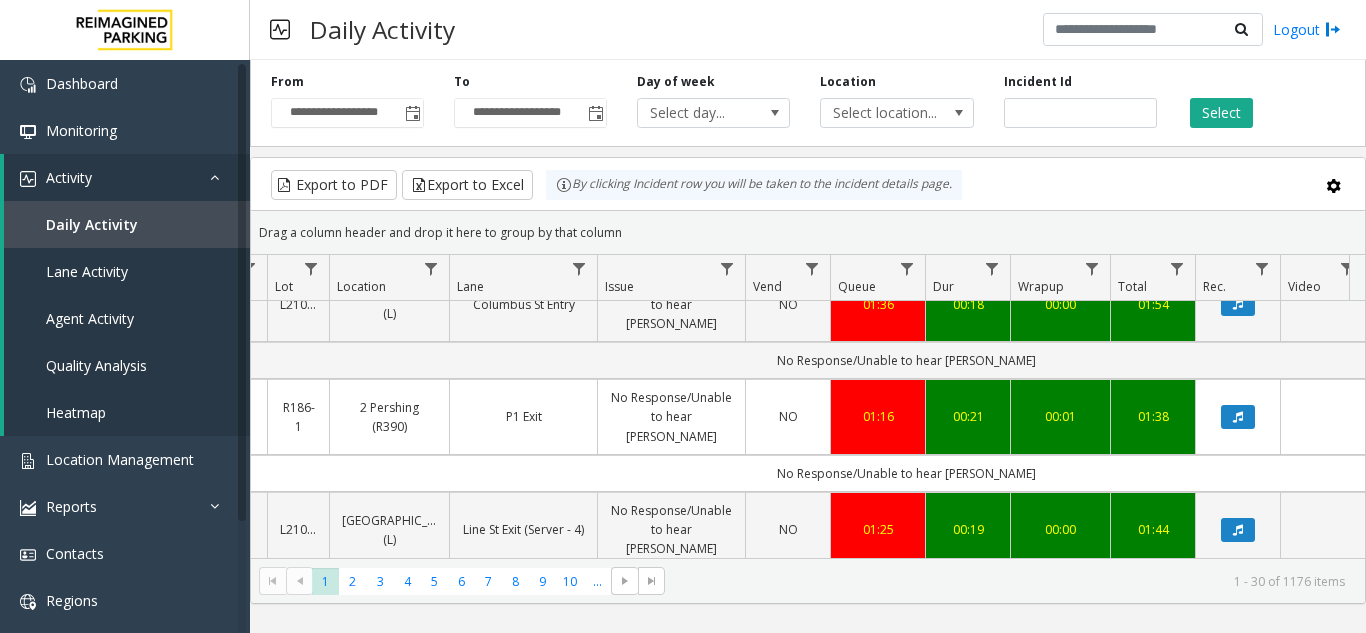 scroll, scrollTop: 834, scrollLeft: 278, axis: both 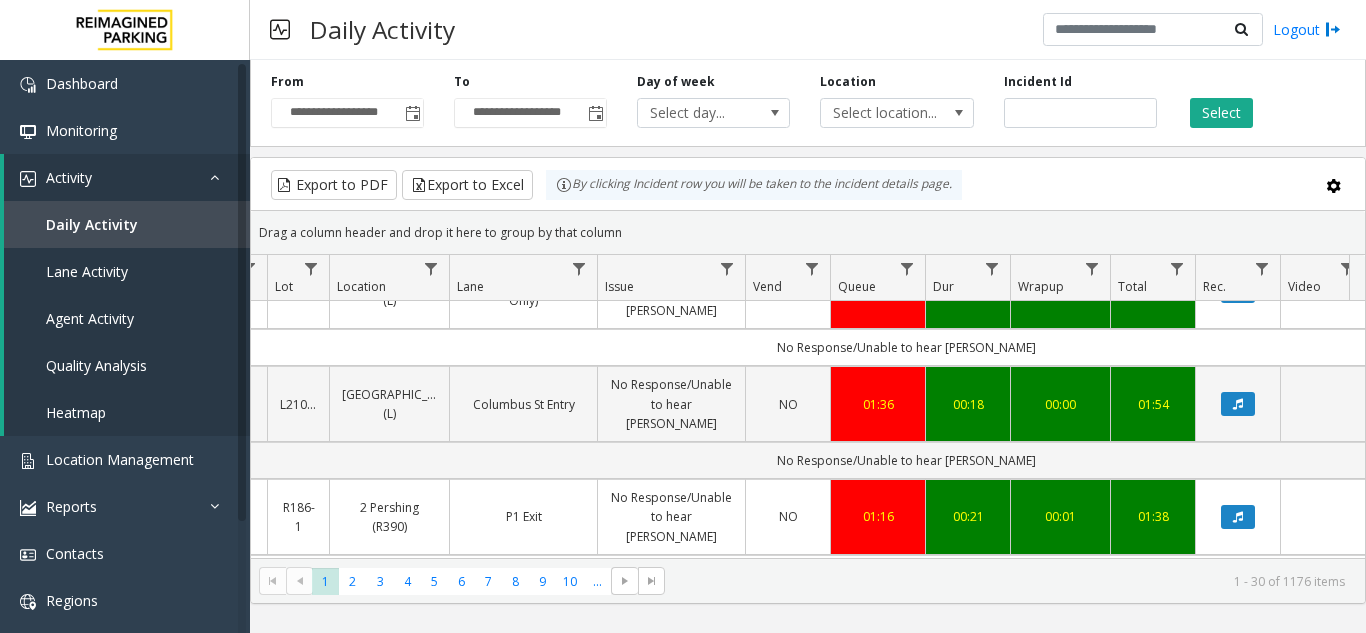 click on "Drag a column header and drop it here to group by that column" 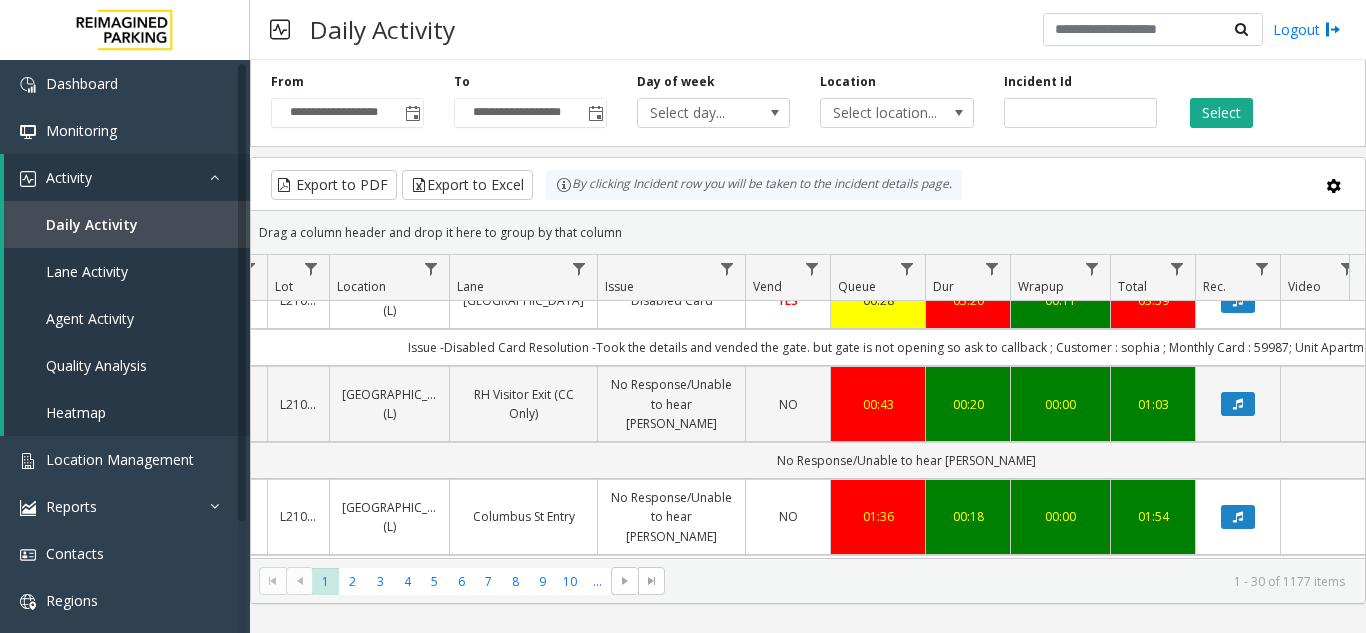 scroll, scrollTop: 834, scrollLeft: 404, axis: both 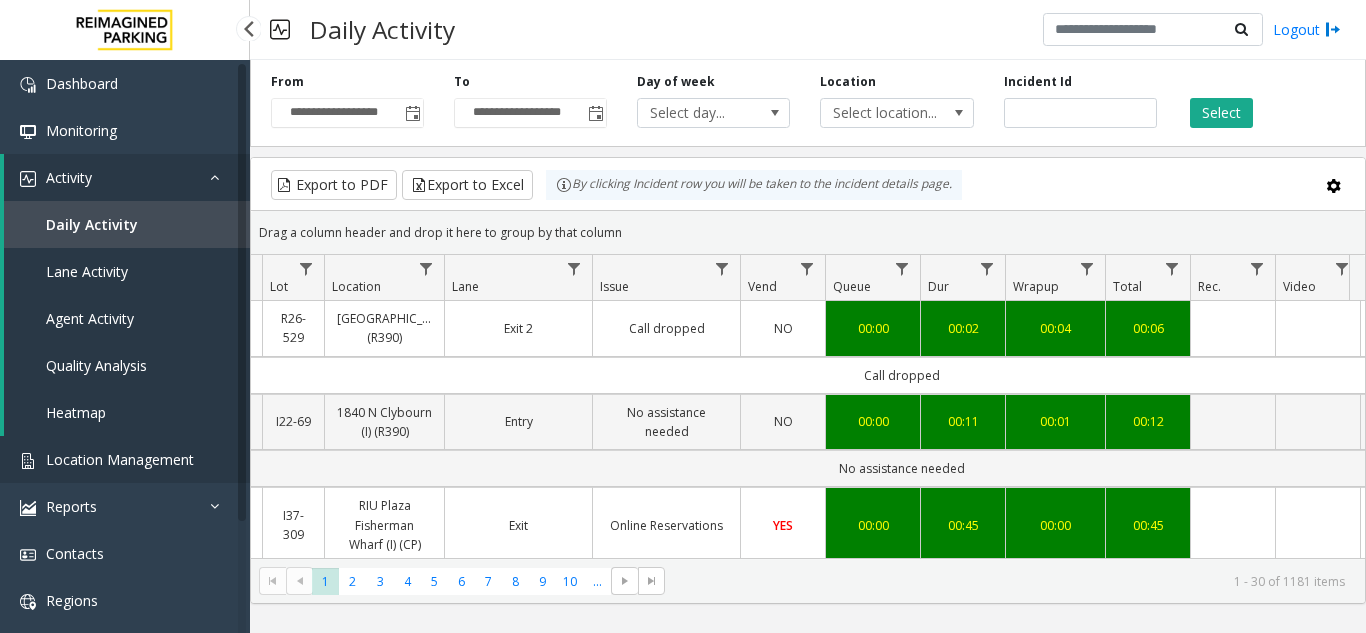 click on "Location Management" at bounding box center [120, 459] 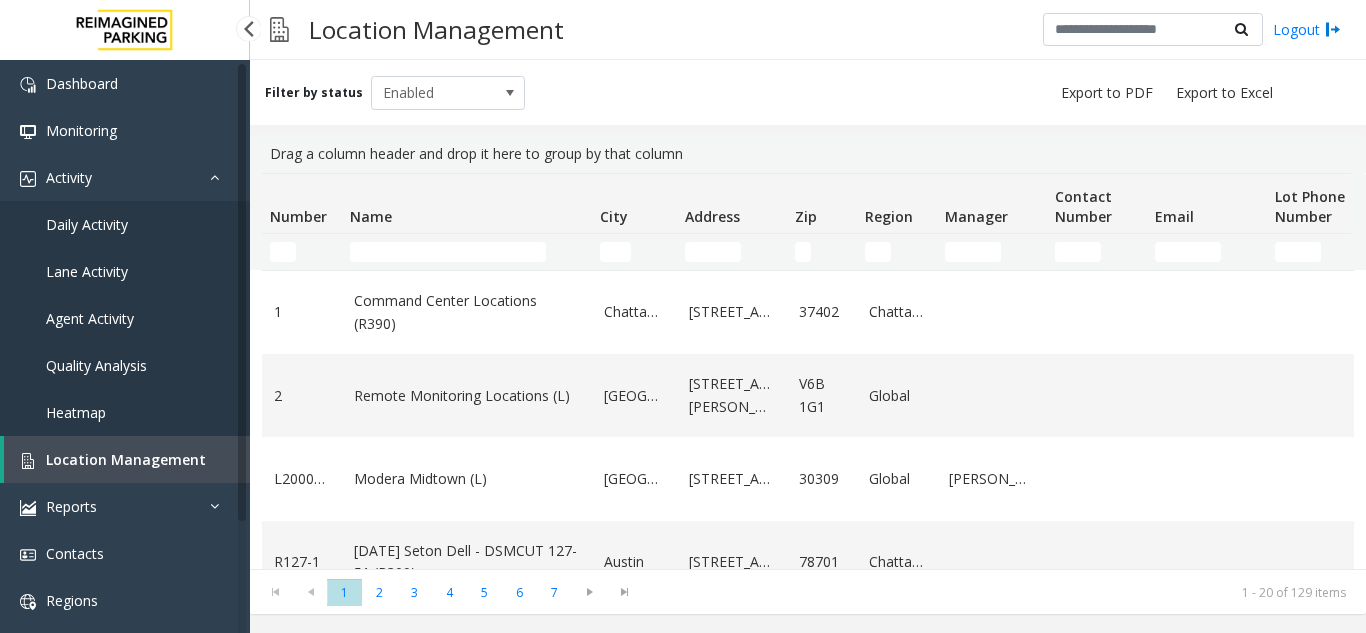 click on "Daily Activity" at bounding box center (125, 224) 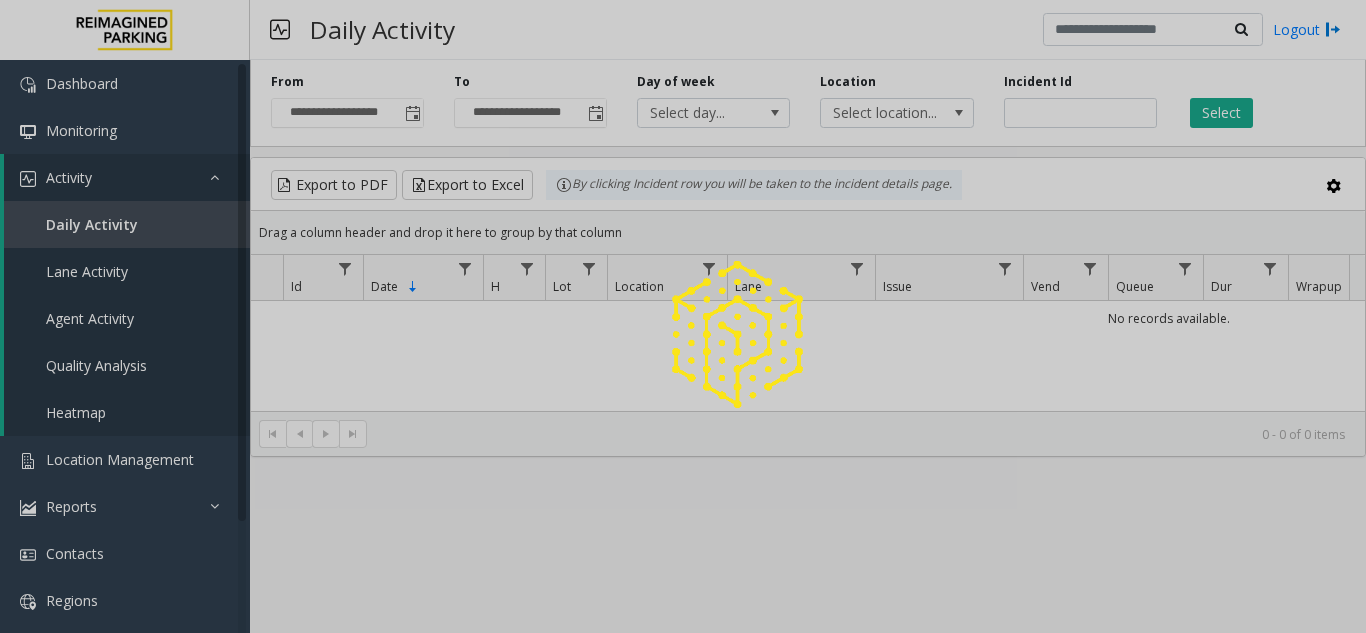 click 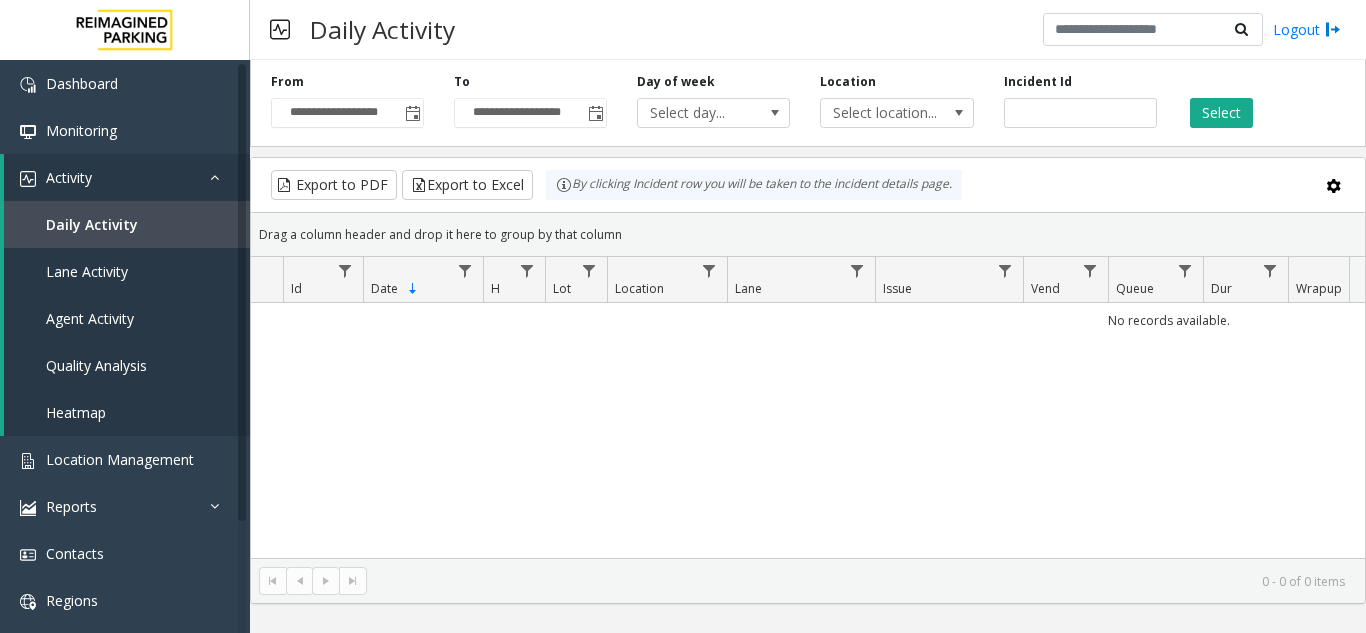 click 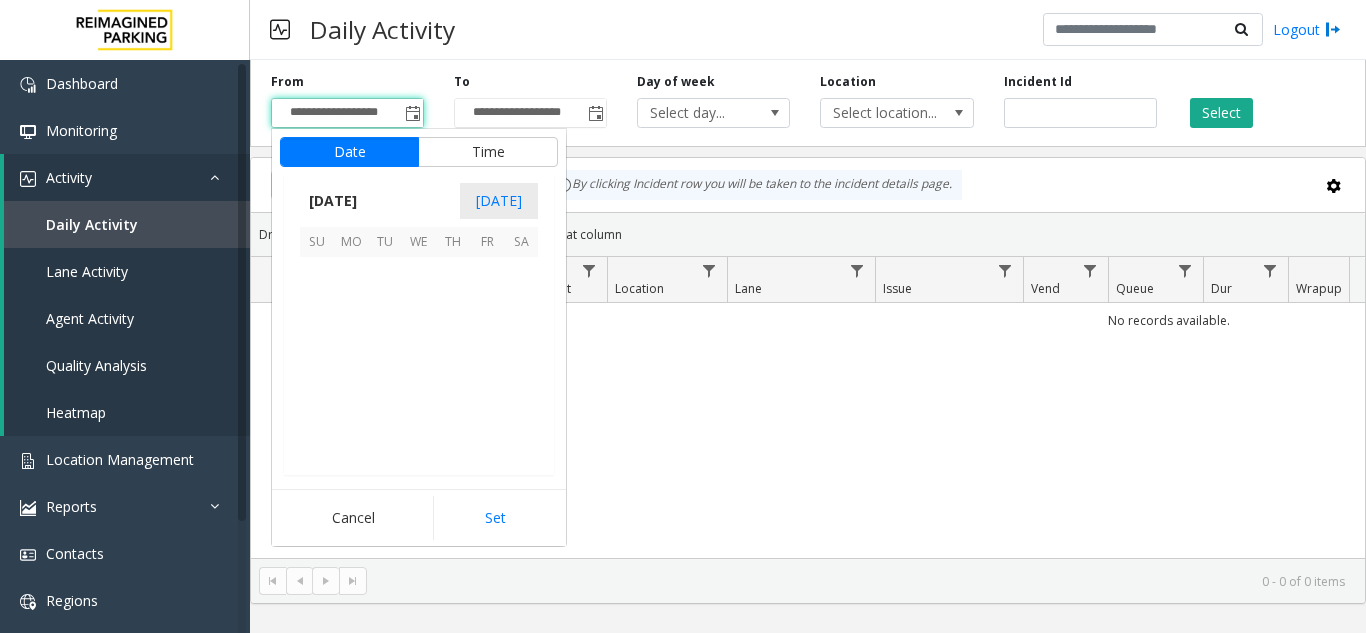 scroll, scrollTop: 358428, scrollLeft: 0, axis: vertical 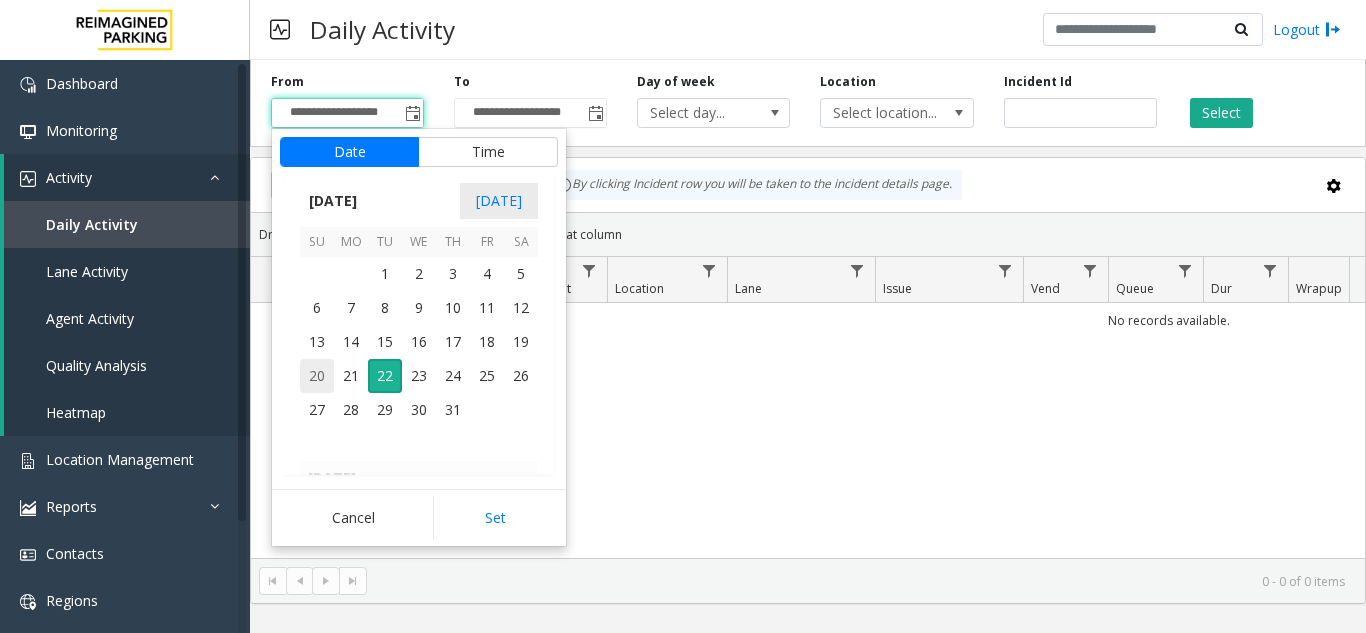 click on "20" at bounding box center [317, 376] 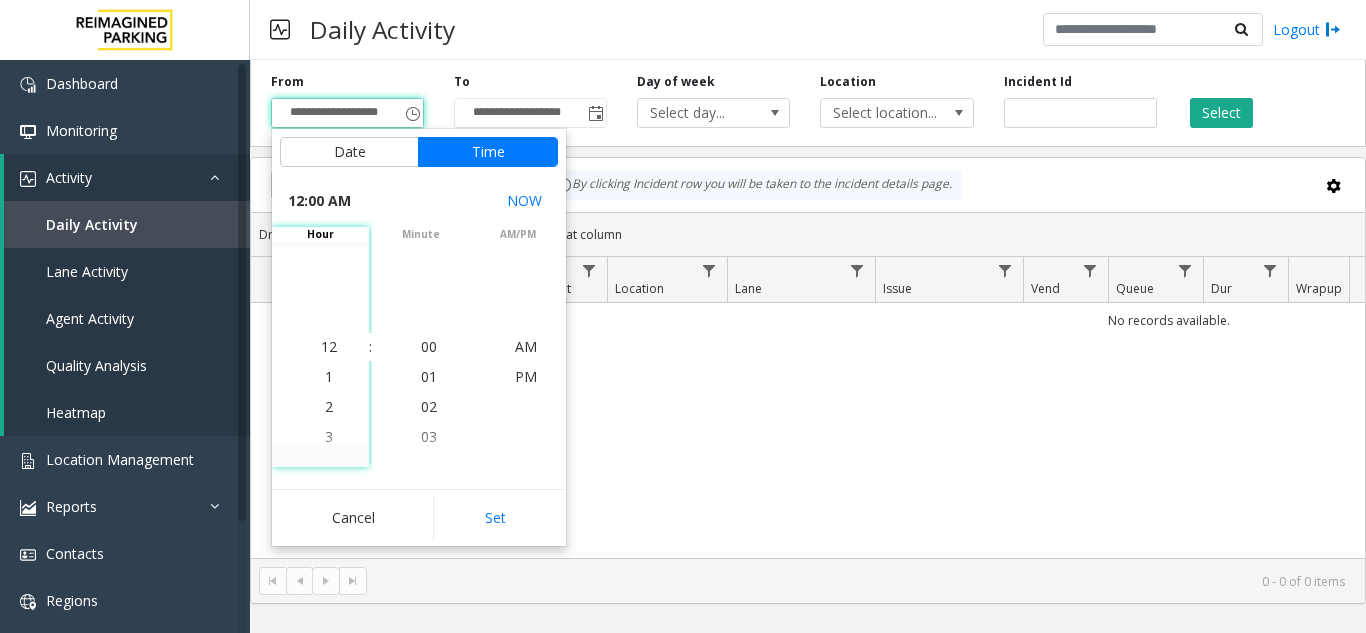 click on "Set" 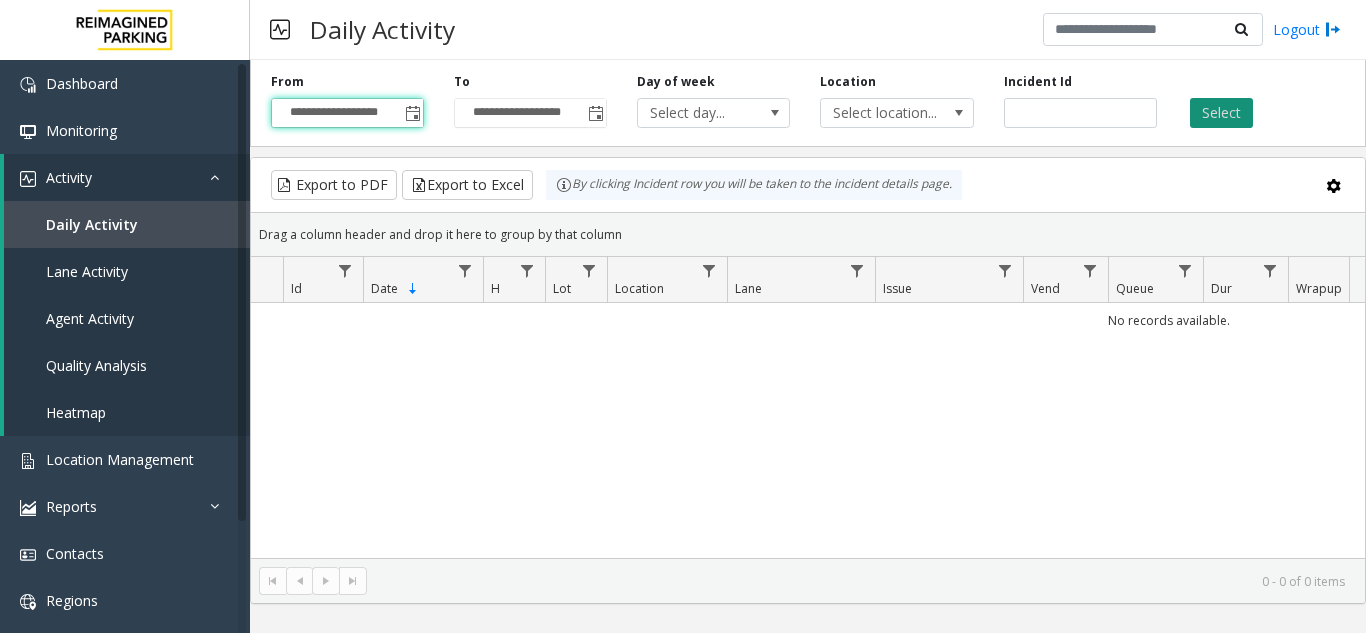 click on "Select" 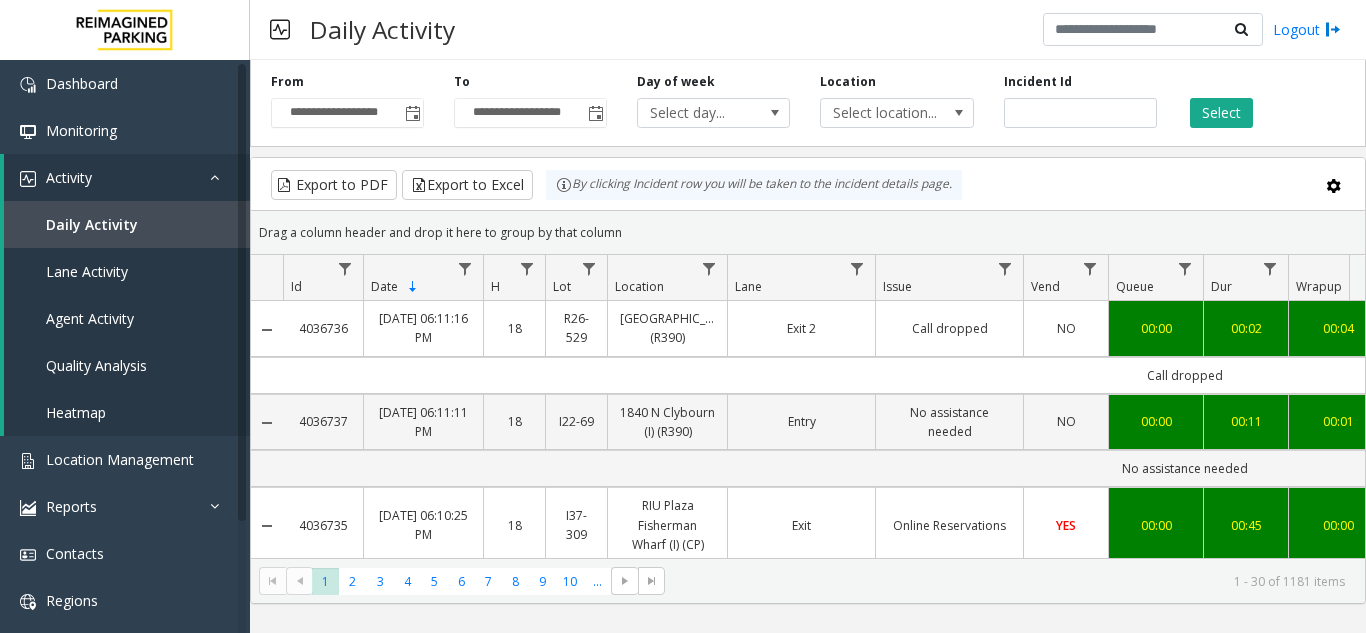 scroll, scrollTop: 0, scrollLeft: 270, axis: horizontal 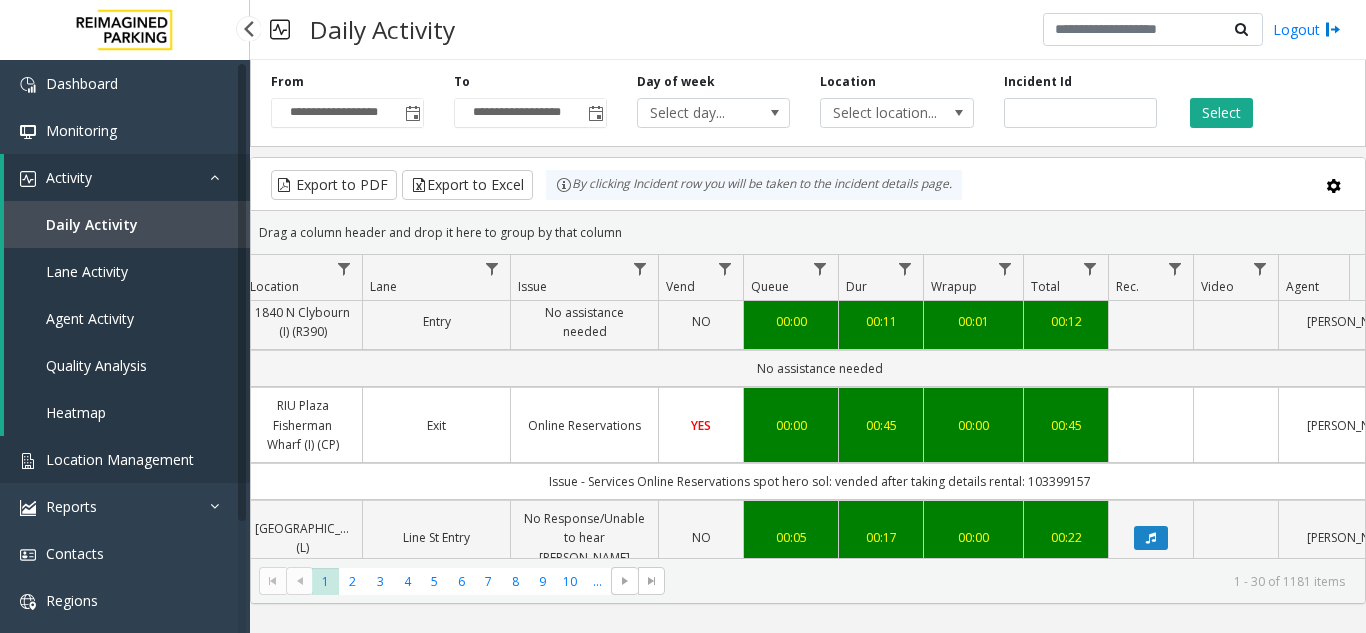 click on "Location Management" at bounding box center (120, 459) 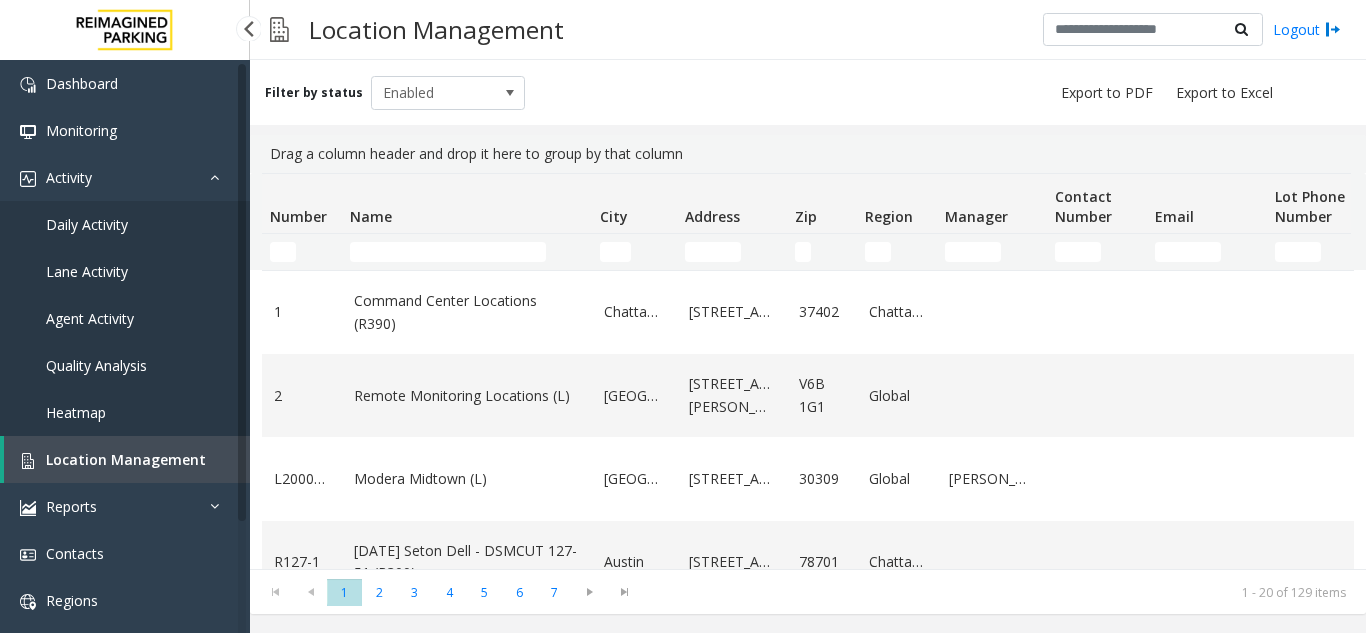 click on "Daily Activity" at bounding box center (87, 224) 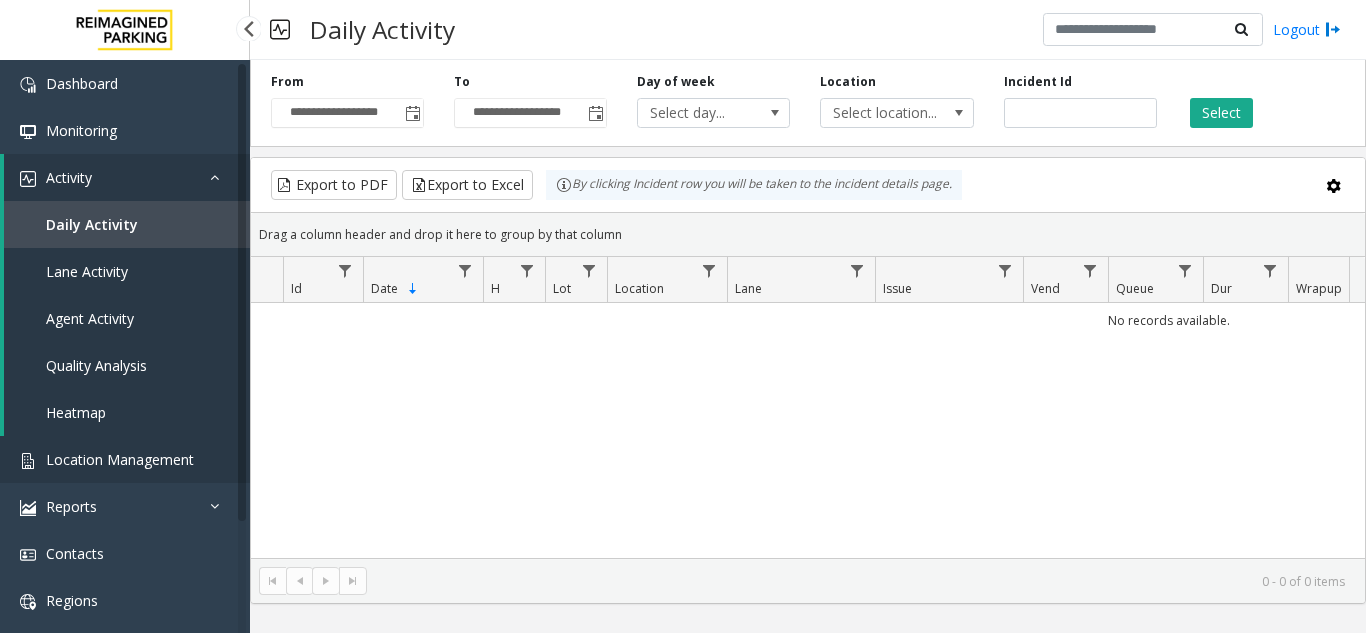 click on "Location Management" at bounding box center (125, 459) 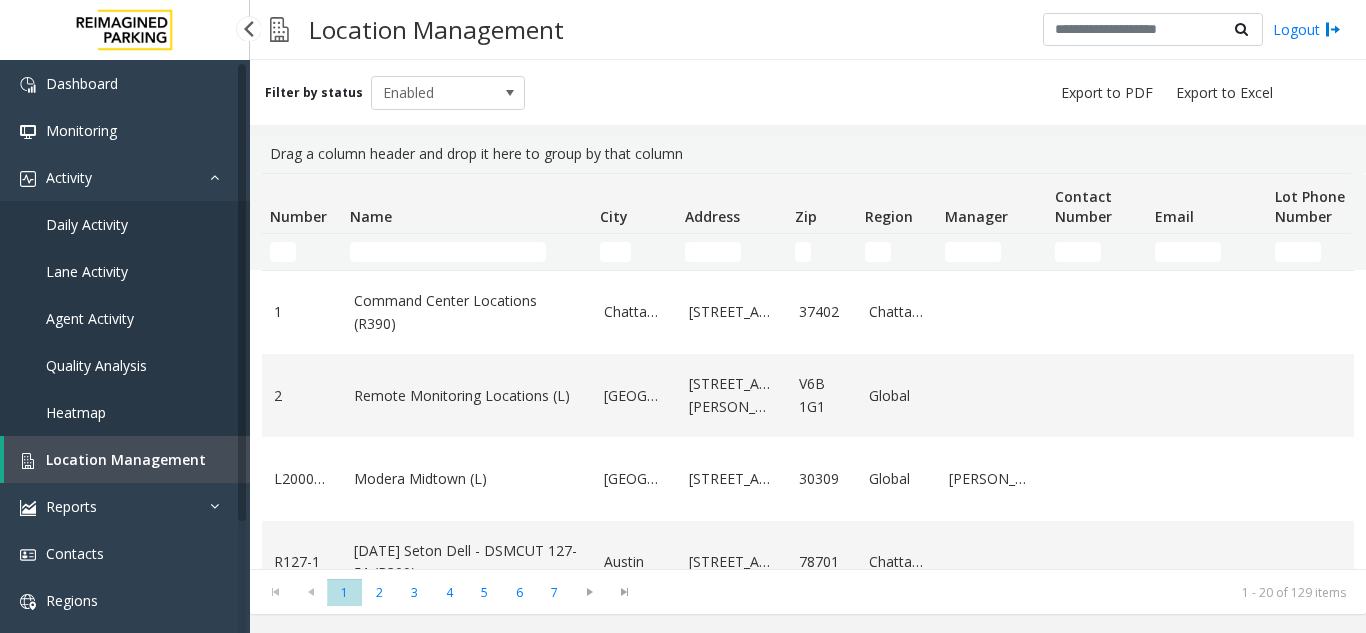 click on "Daily Activity" at bounding box center [125, 224] 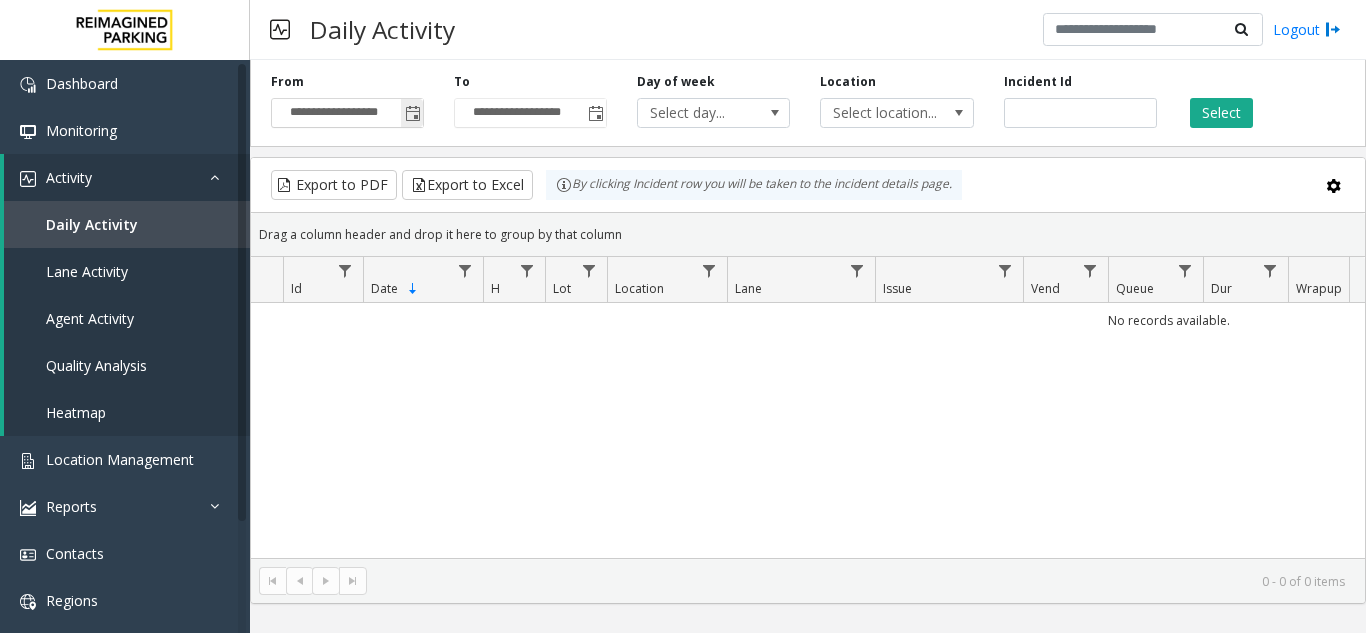 click 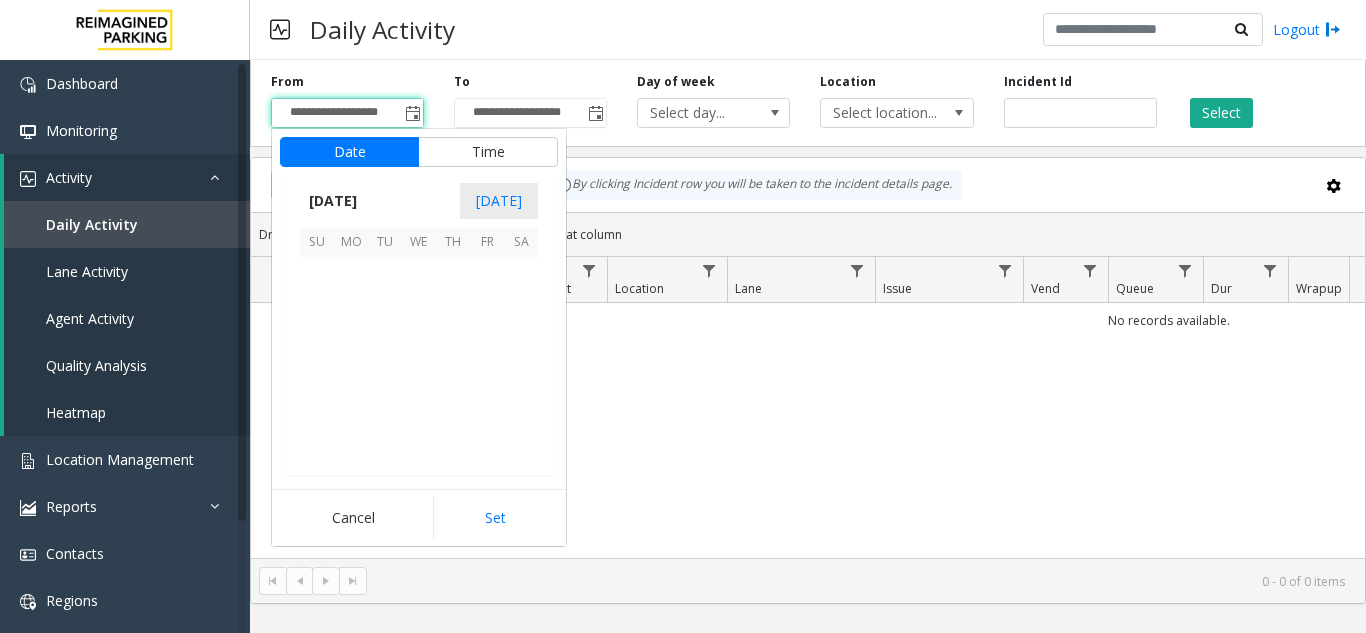scroll, scrollTop: 358428, scrollLeft: 0, axis: vertical 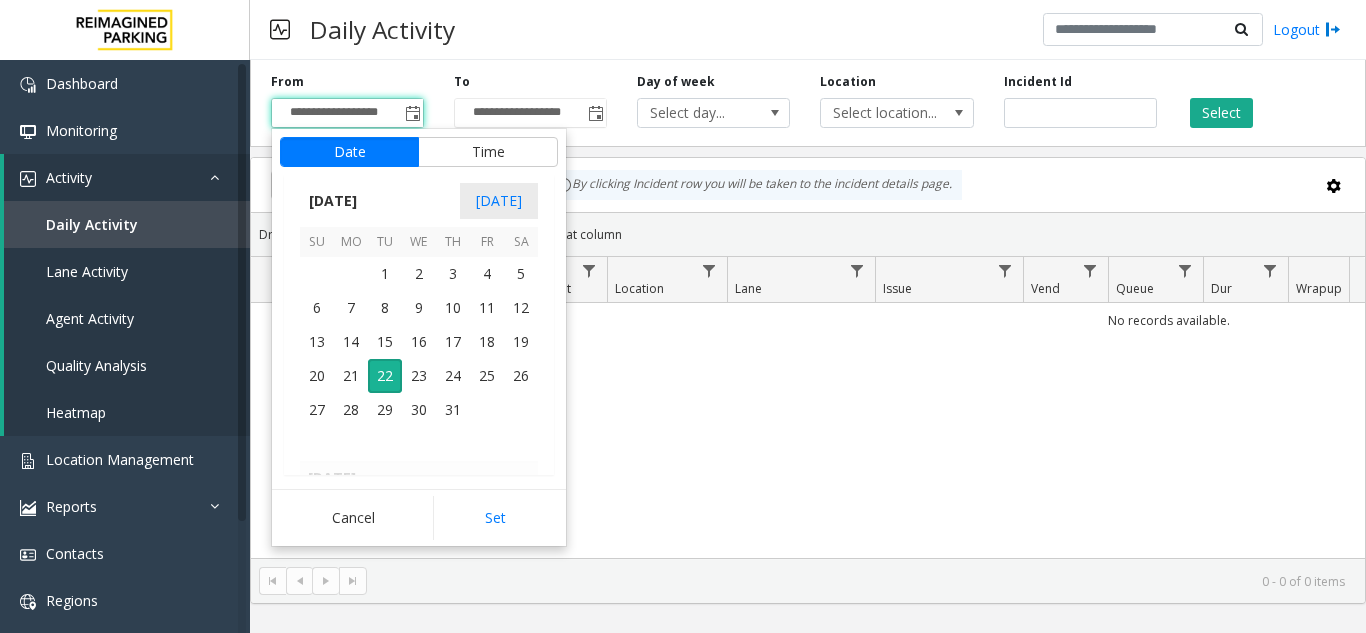 click on "July 2025     1 2 3 4 5 6 7 8 9 10 11 12 13 14 15 16 17 18 19 20 21 22 23 24 25 26 27 28 29 30 31                   August 2025           1 2 3 4 5 6 7 8 9 10 11 12 13 14 15 16 17 18 19 20 21 22 23 24 25 26 27 28 29 30 31             September 2025   1 2 3 4 5 6 7 8 9 10 11 12 13 14 15 16 17 18 19 20 21 22 23 24 25 26 27 28 29 30                       October 2025       1 2 3 4 5 6 7 8 9 10 11 12 13 14 15 16 17 18 19 20 21 22 23 24 25 26 27 28 29 30 31                 November 2025             1 2 3 4 5 6 7 8 9 10 11 12 13 14 15 16 17 18 19 20 21 22 23 24 25 26 27 28 29 30" 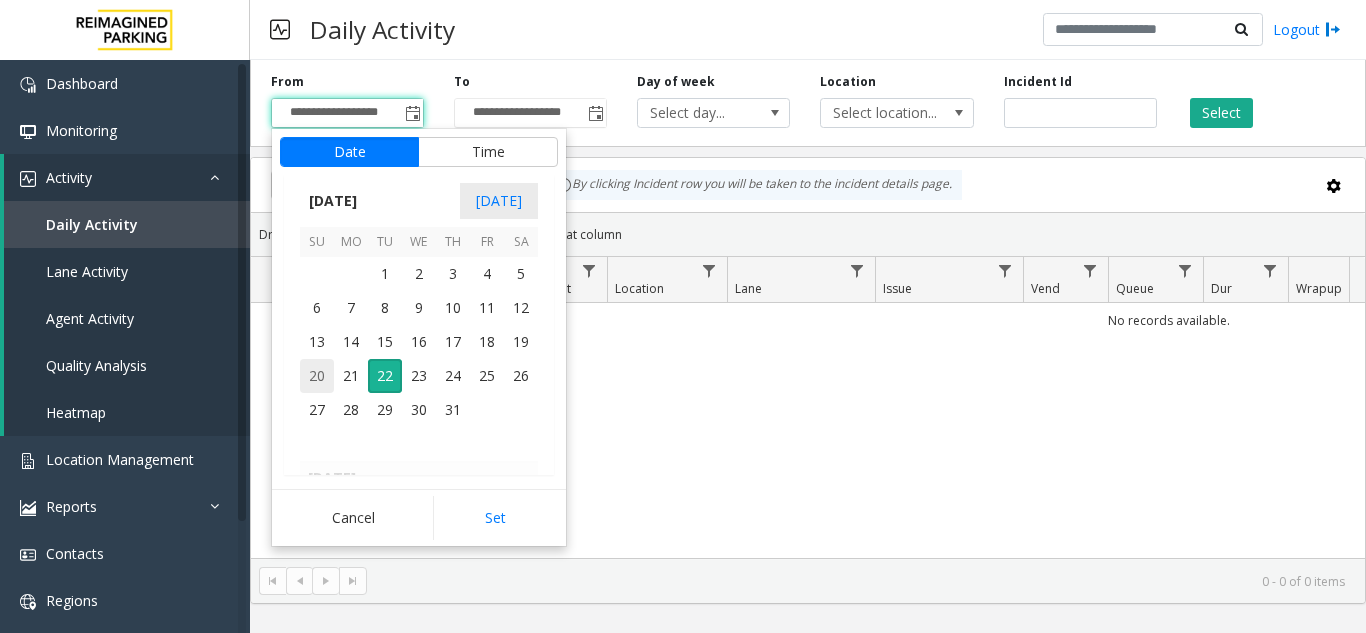 click on "20" at bounding box center [317, 376] 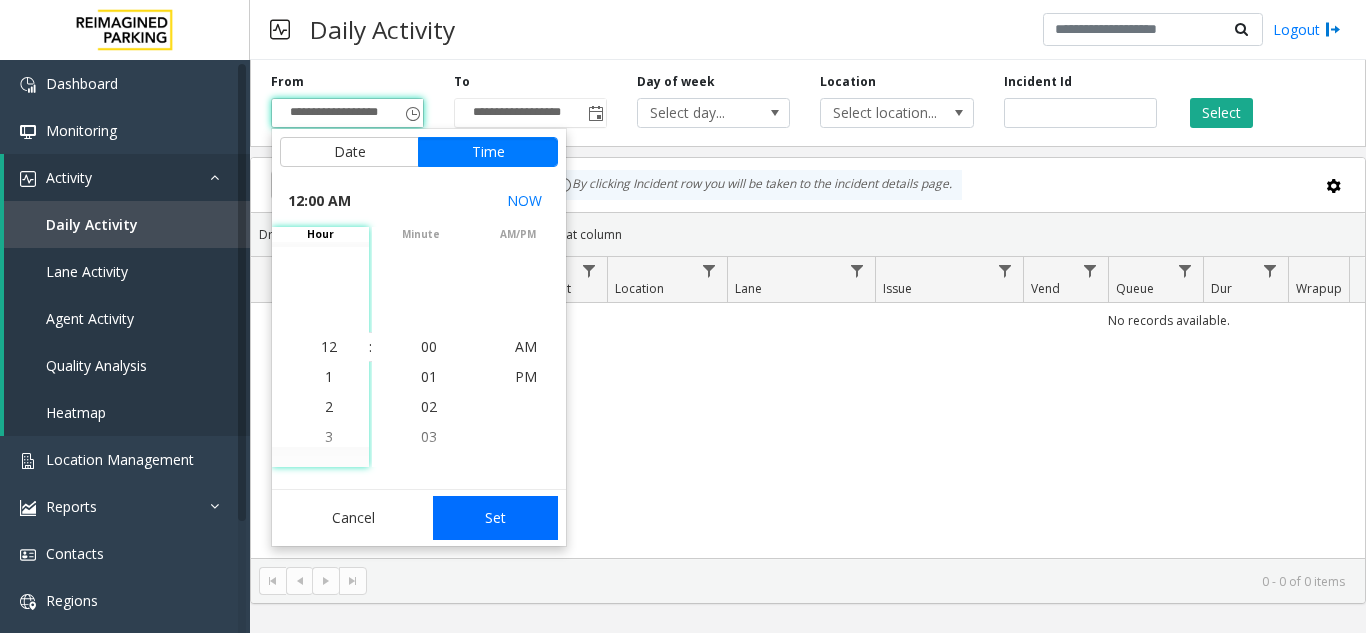 click on "Set" 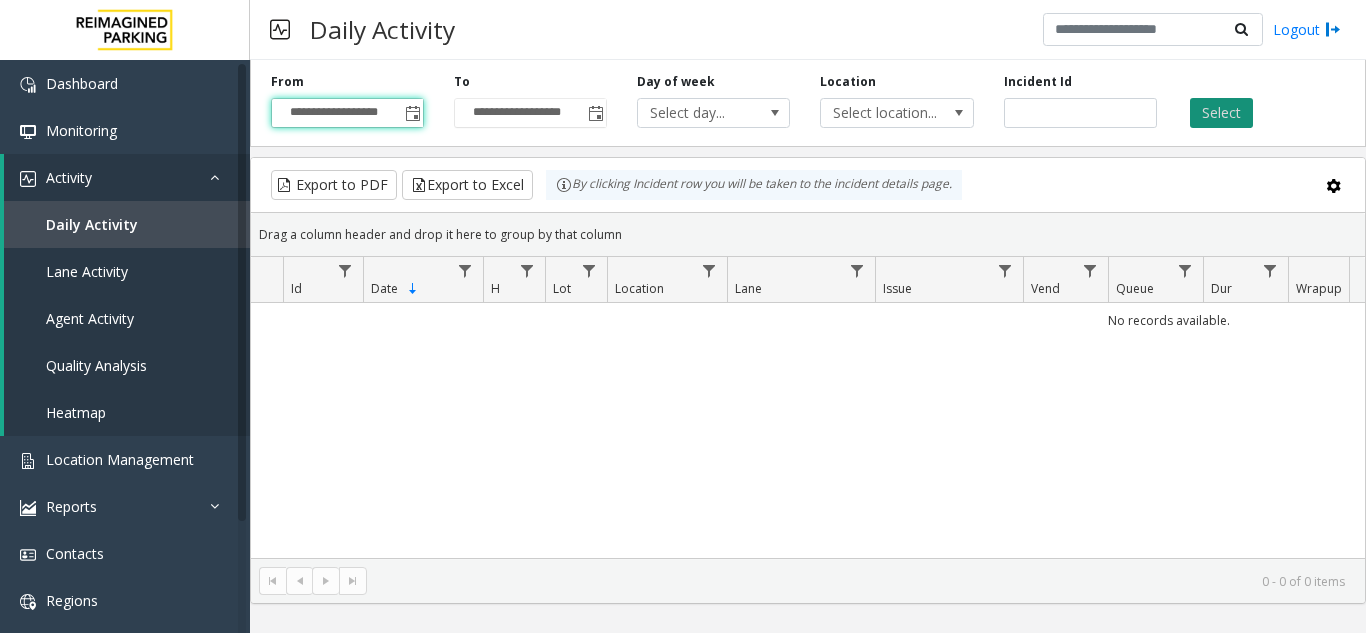 click on "Select" 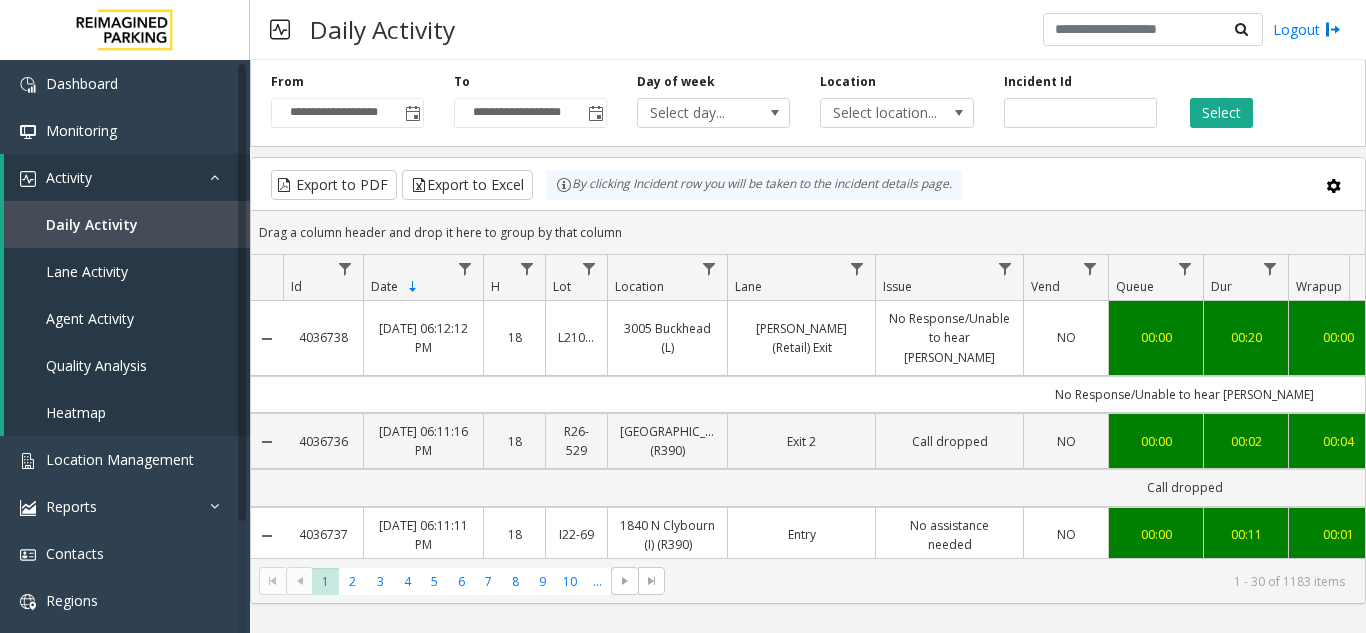 scroll, scrollTop: 0, scrollLeft: 323, axis: horizontal 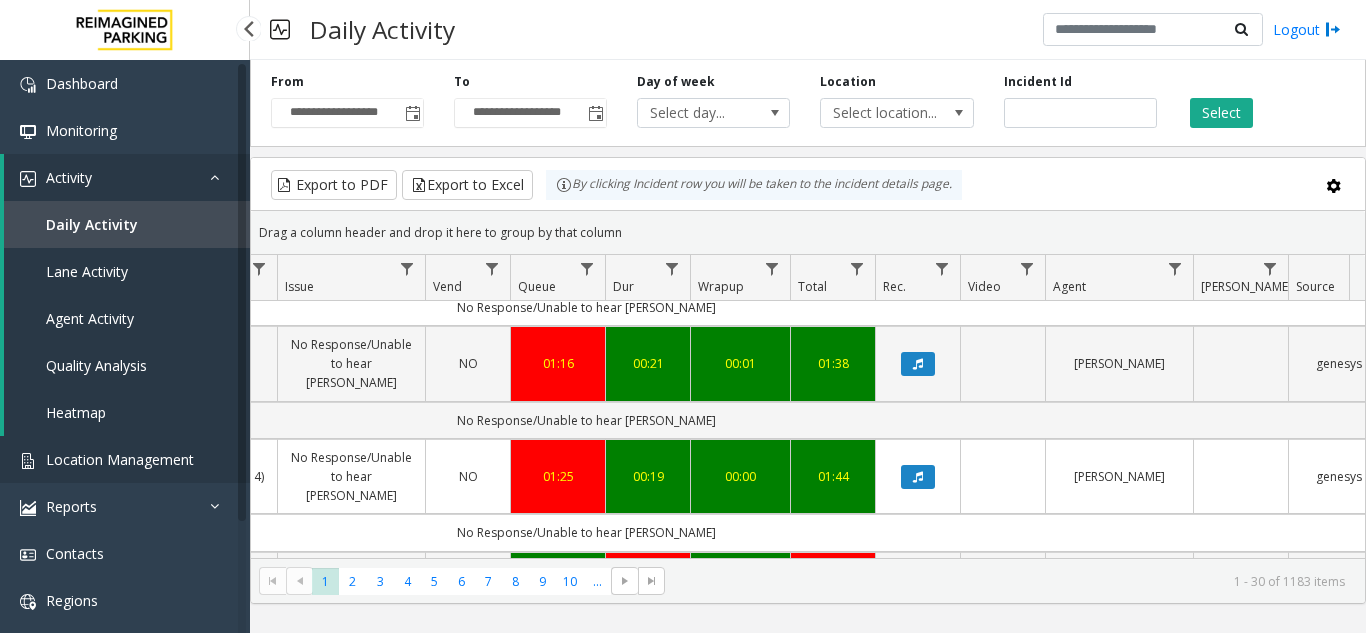 click on "Location Management" at bounding box center [120, 459] 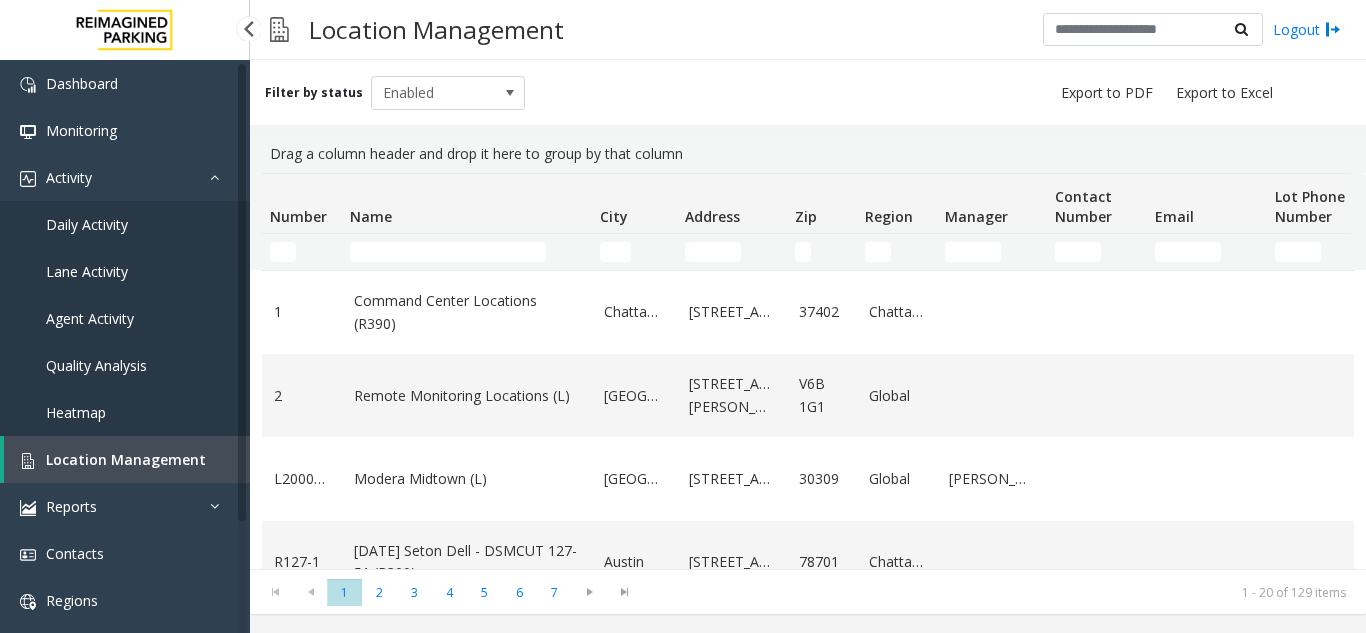 click on "Daily Activity" at bounding box center (125, 224) 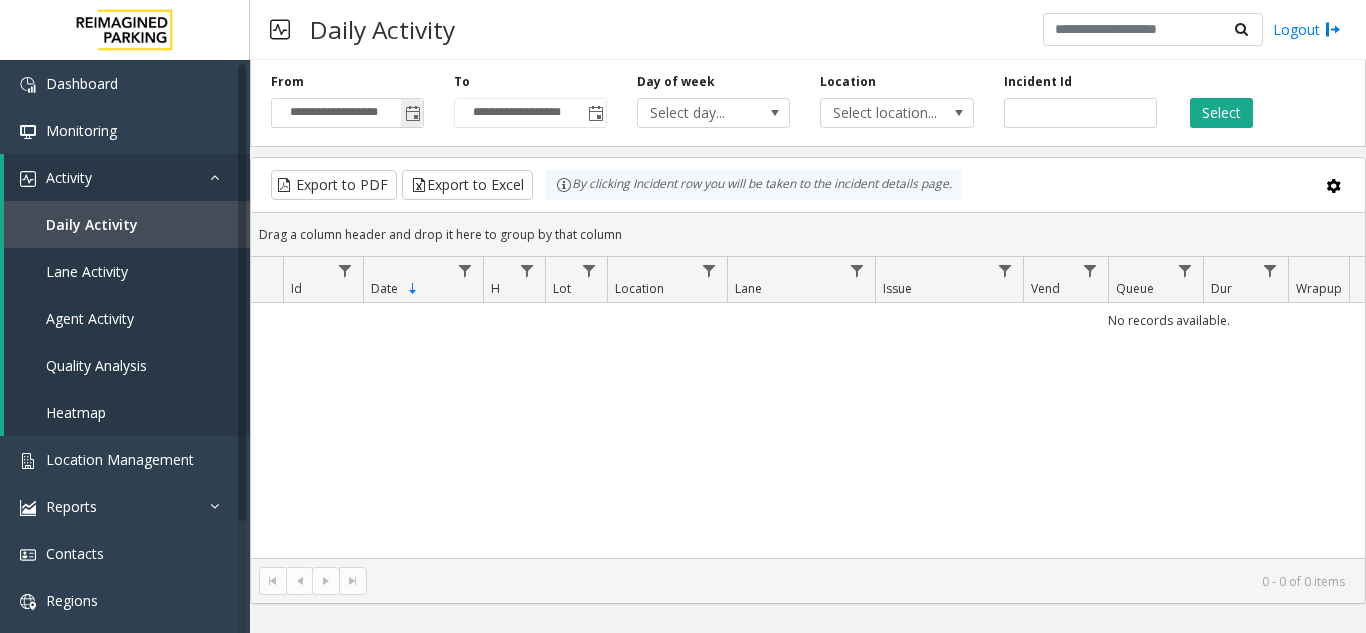 click 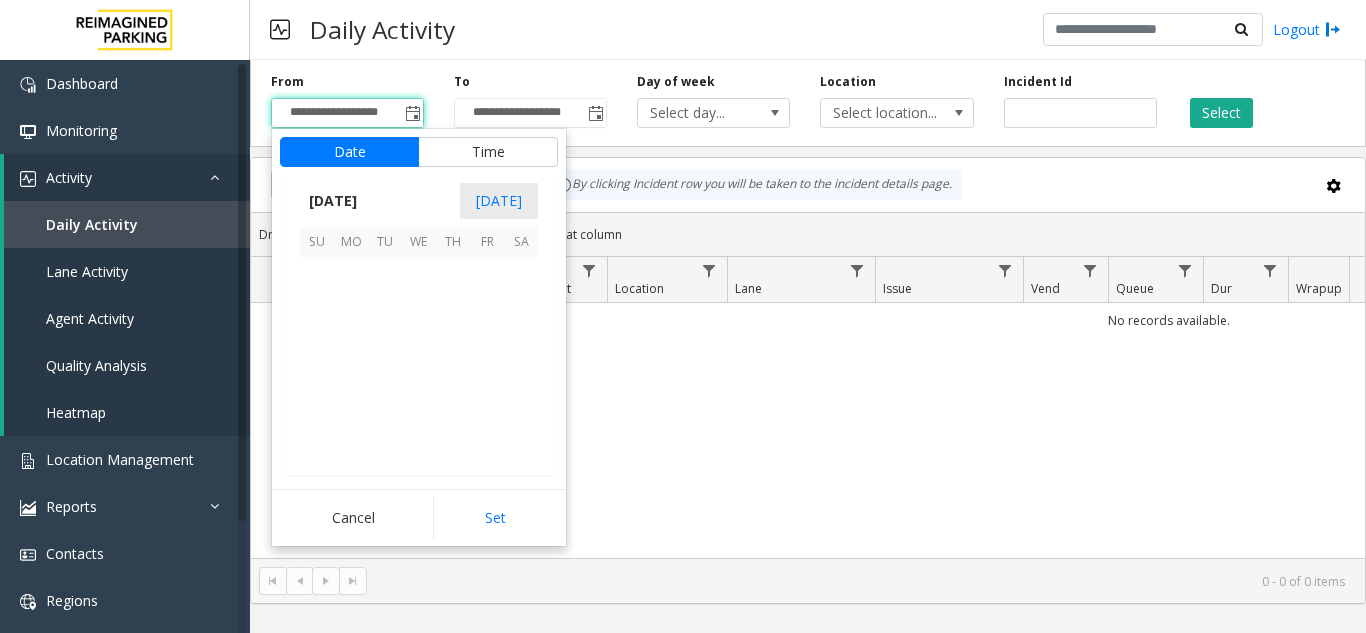 scroll, scrollTop: 358428, scrollLeft: 0, axis: vertical 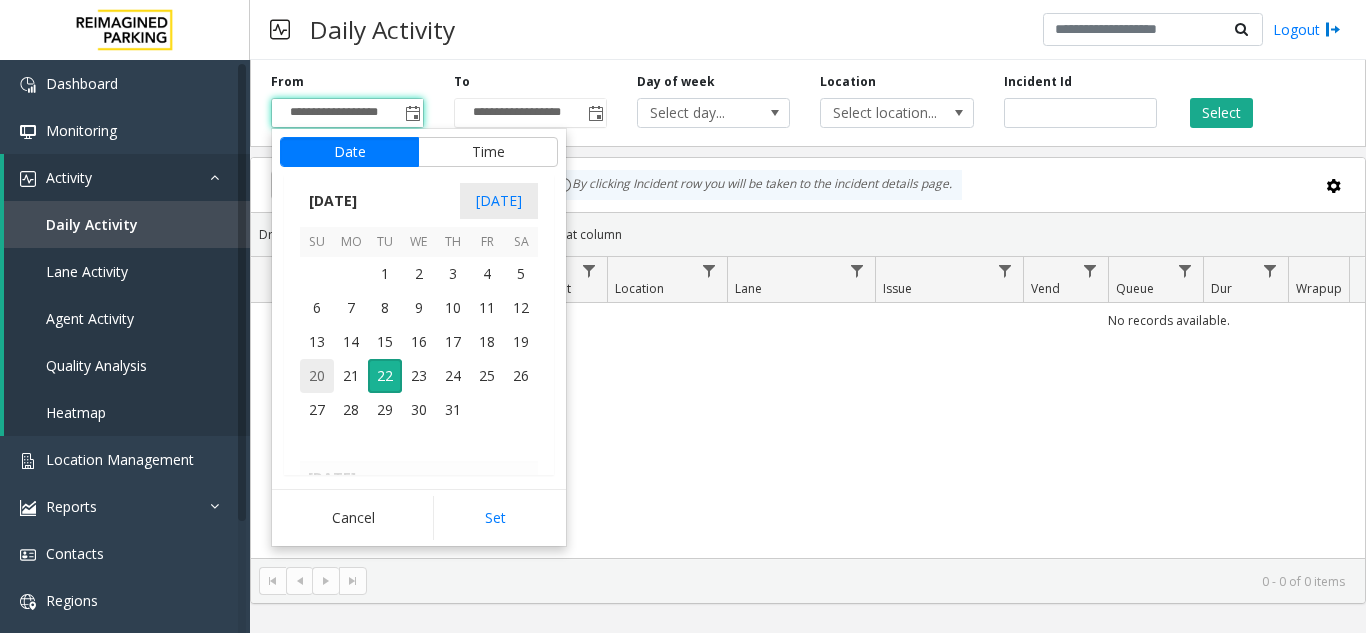 click on "20" at bounding box center [317, 376] 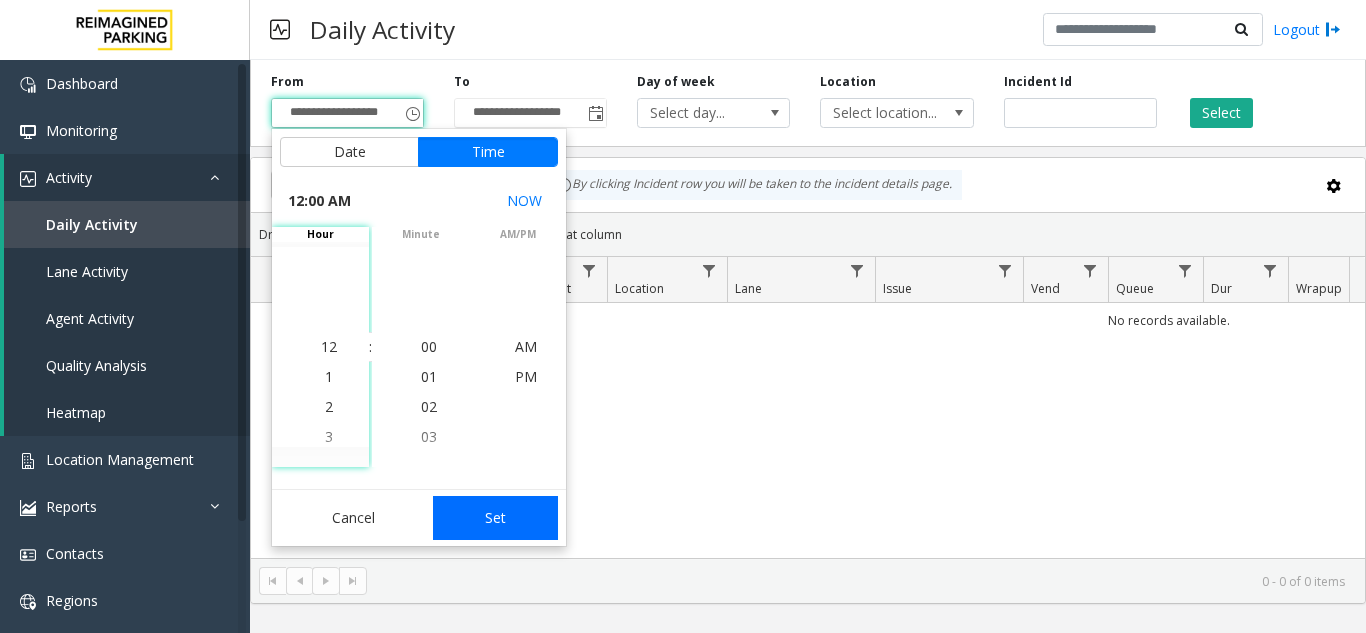 click on "Set" 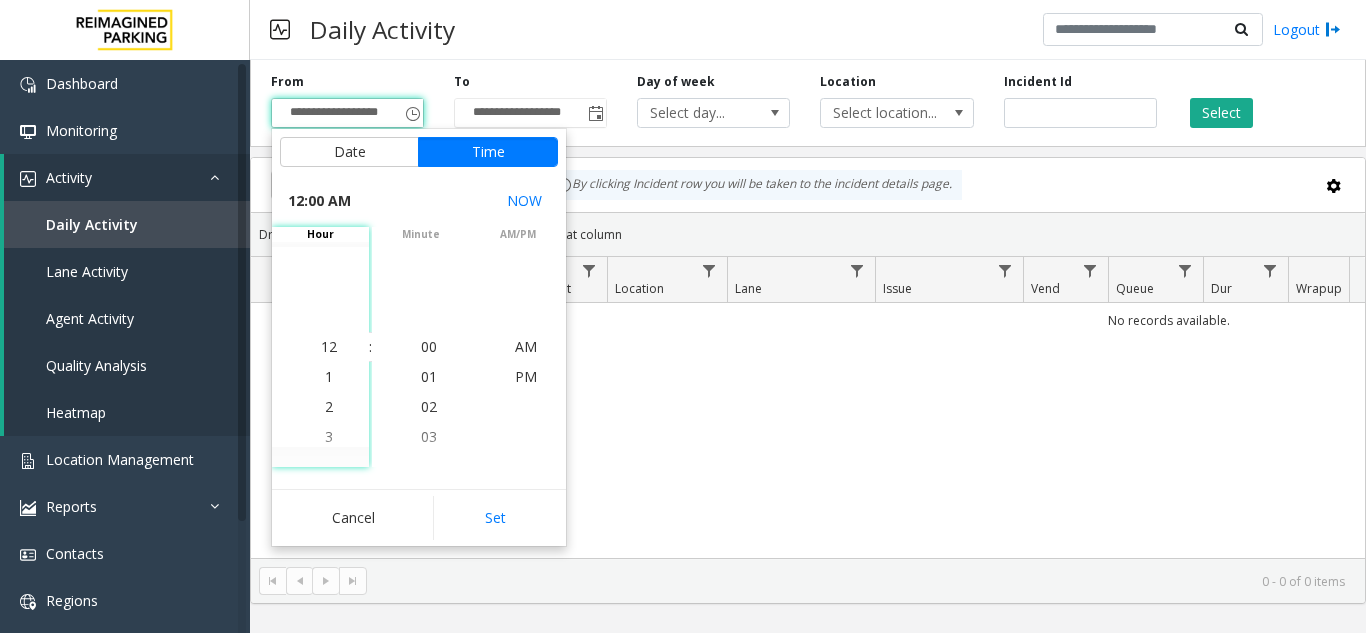 type on "**********" 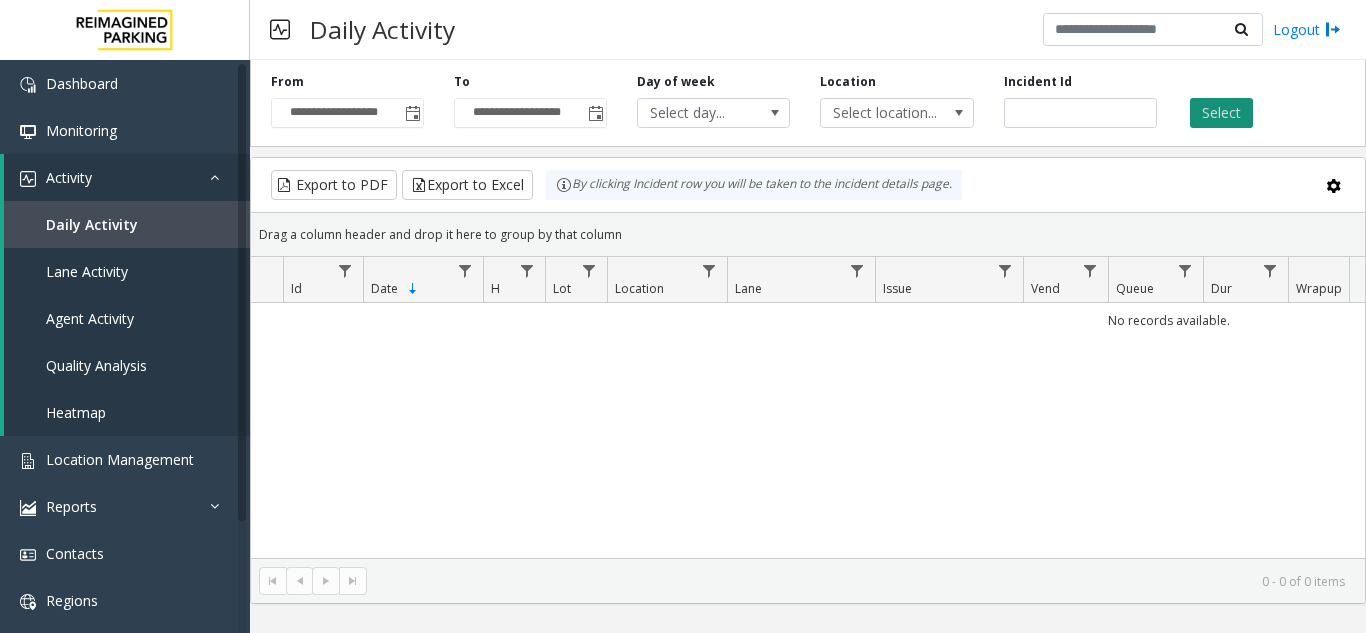 click on "Select" 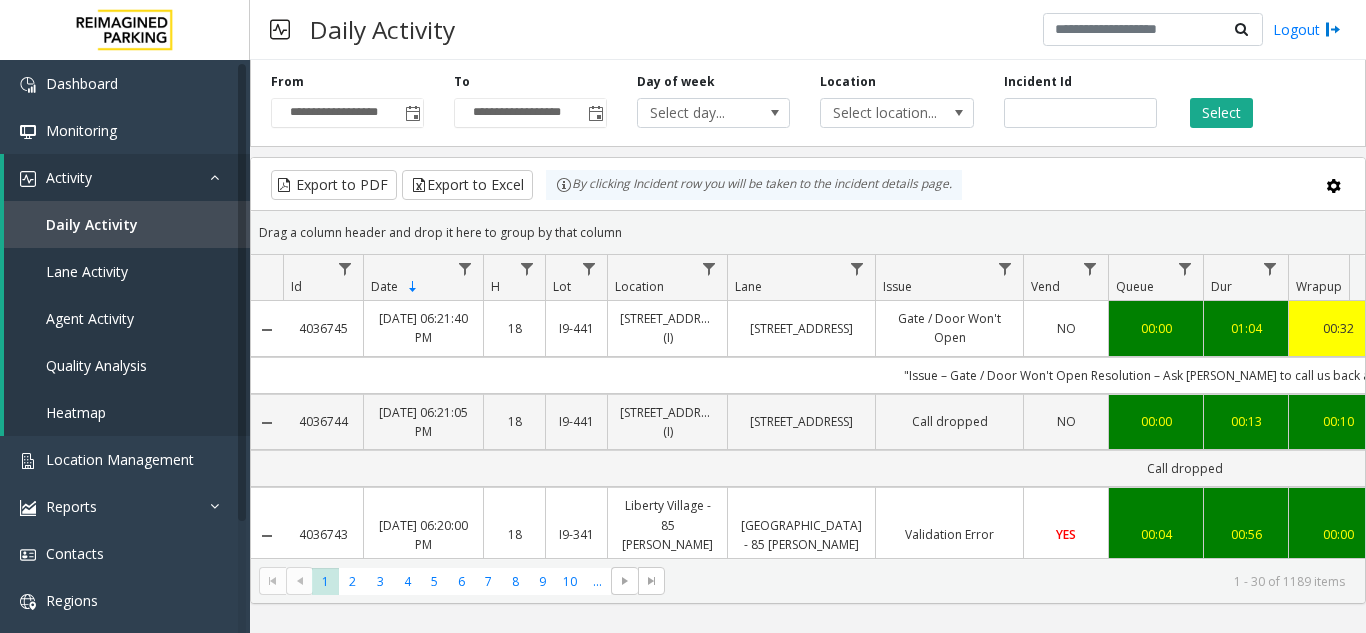 scroll, scrollTop: 0, scrollLeft: 221, axis: horizontal 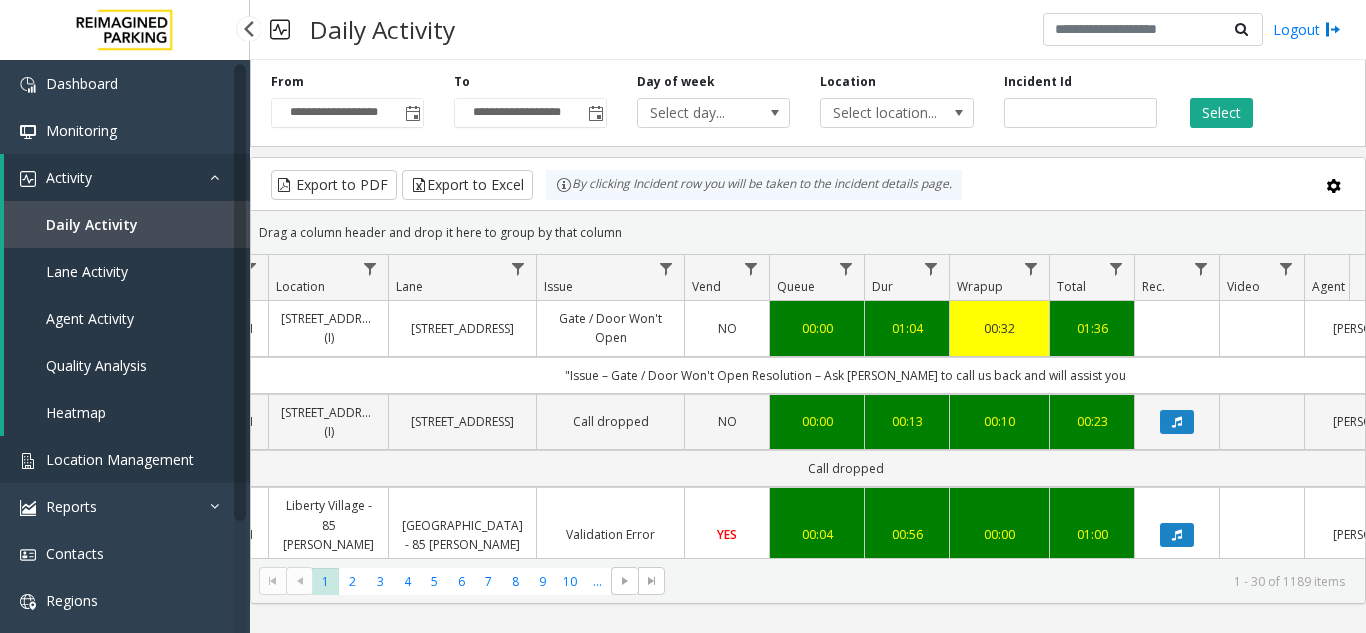 click on "Location Management" at bounding box center (125, 459) 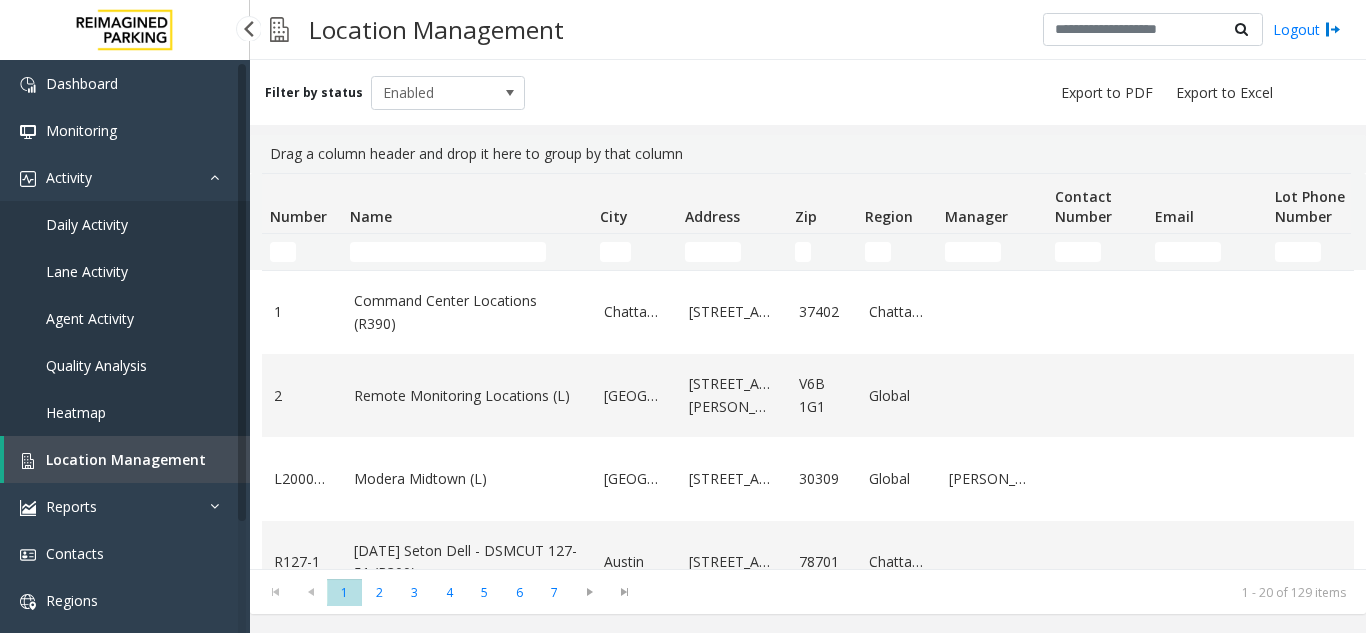 click on "Daily Activity" at bounding box center [87, 224] 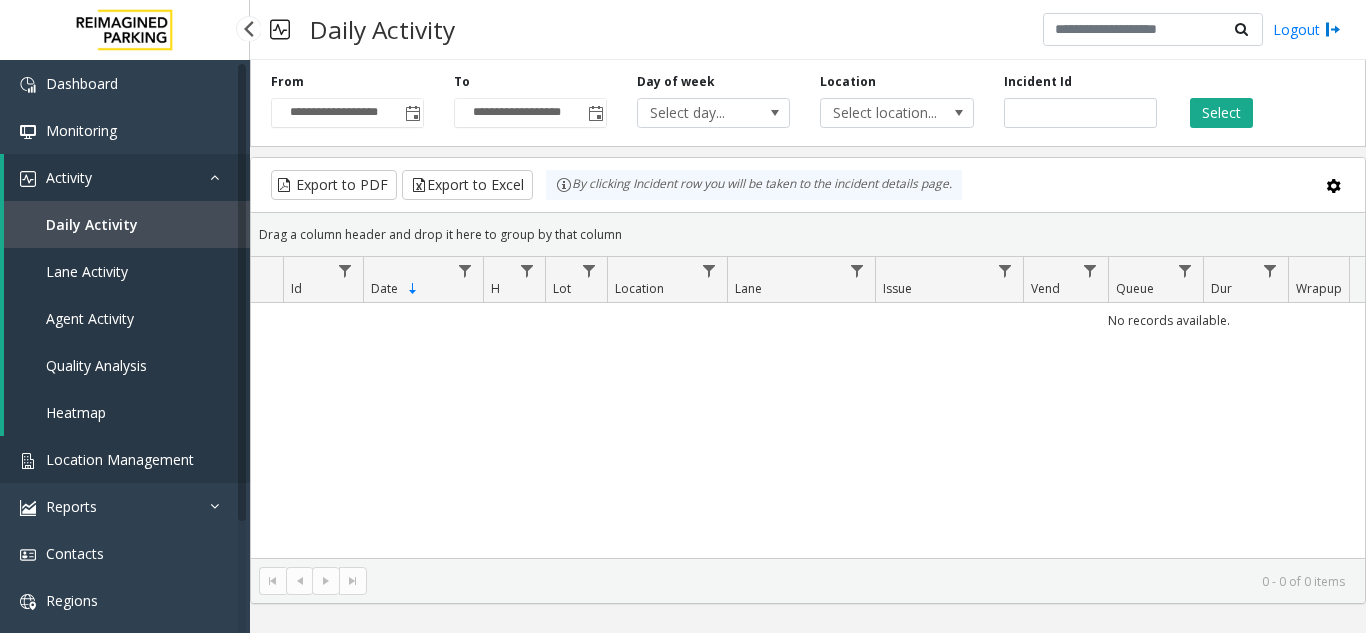click on "Location Management" at bounding box center (125, 459) 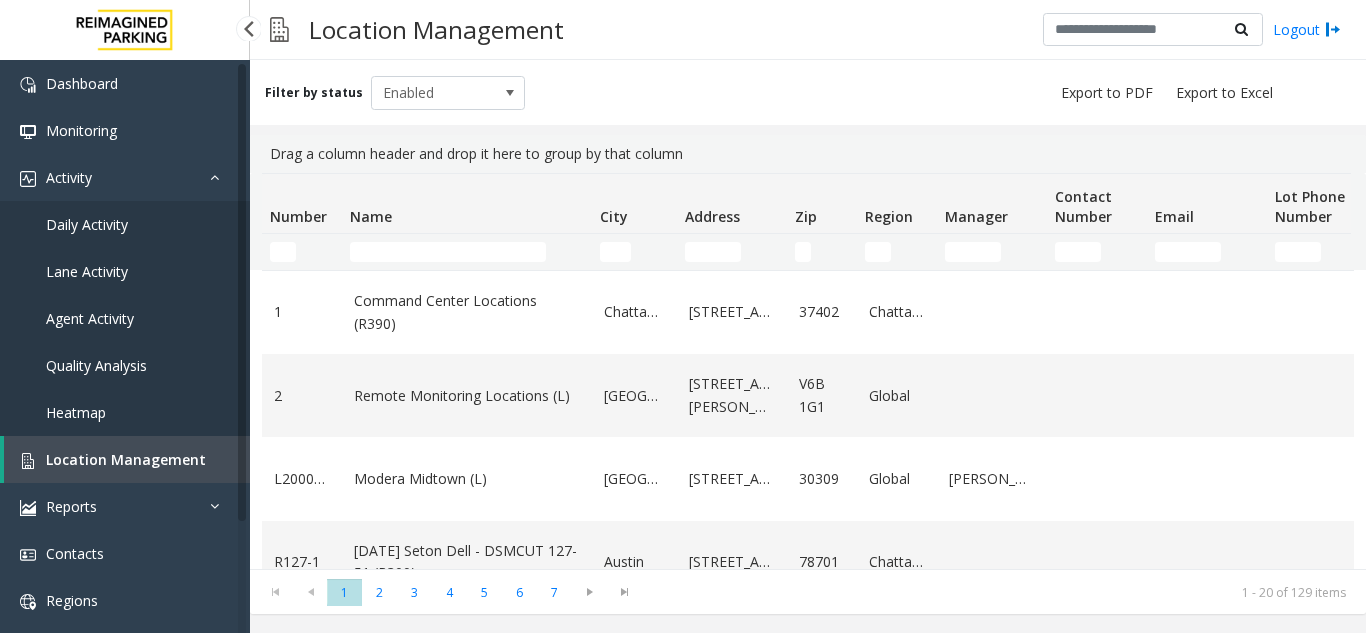 click on "Daily Activity" at bounding box center [125, 224] 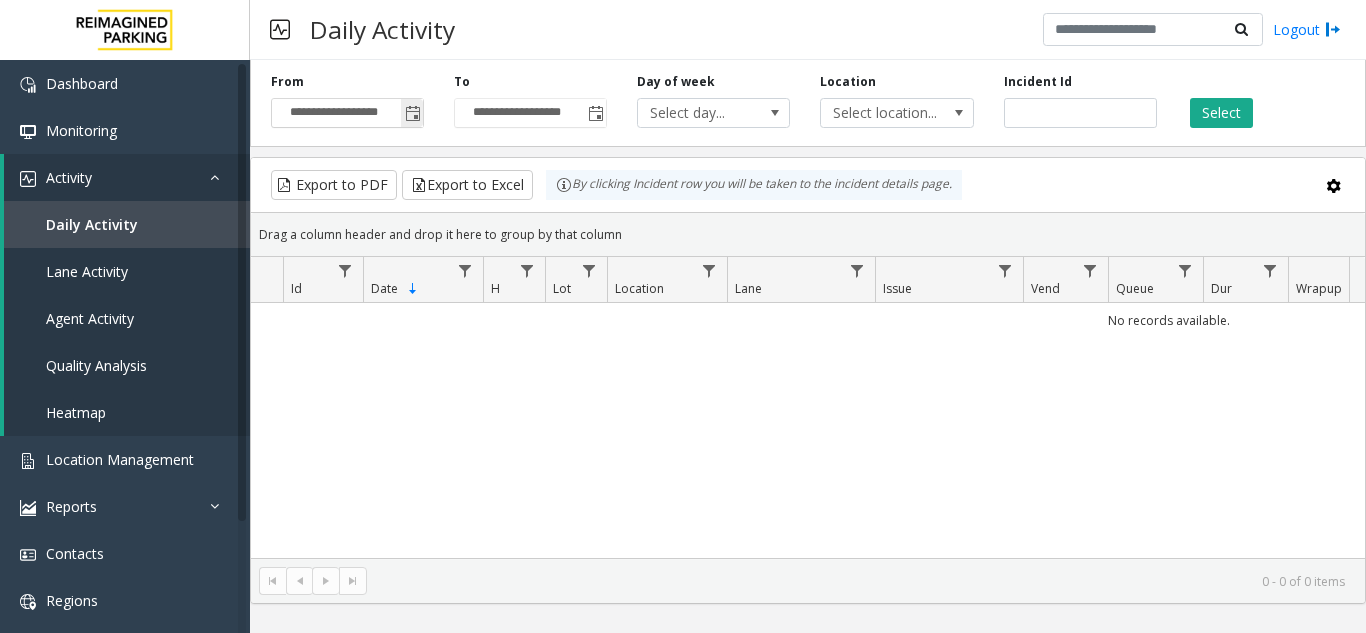 click 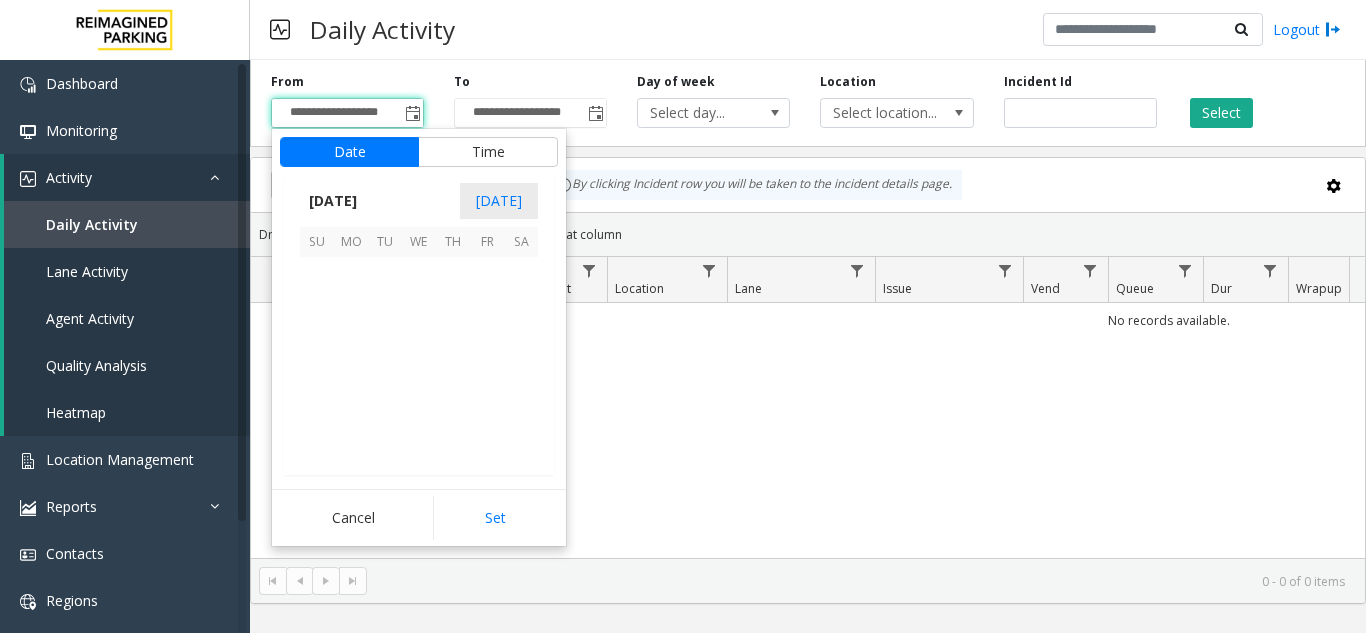 scroll, scrollTop: 358428, scrollLeft: 0, axis: vertical 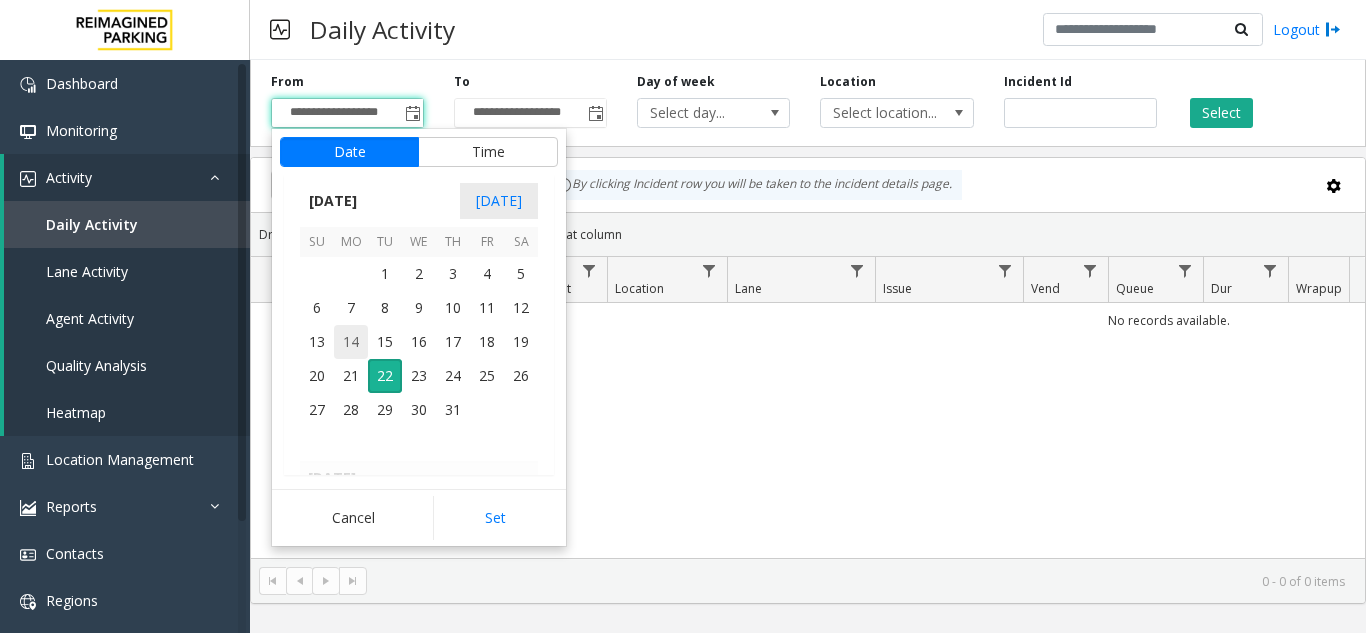 click on "14" at bounding box center (351, 342) 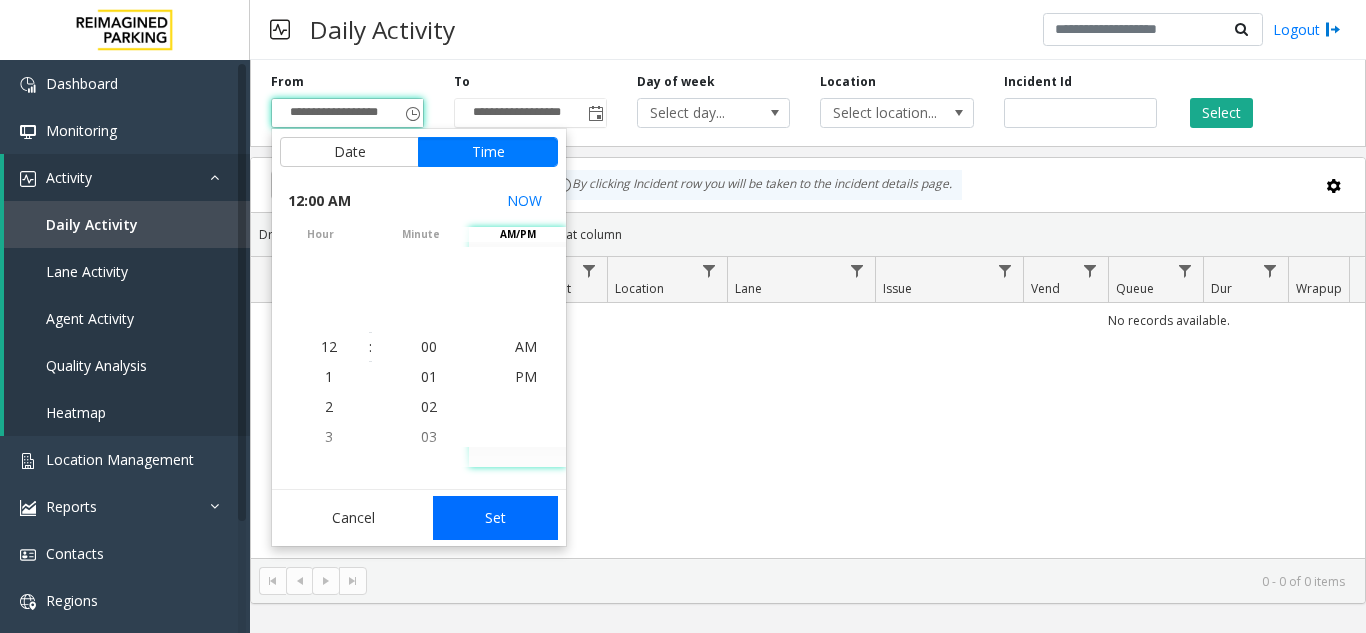 click on "Set" 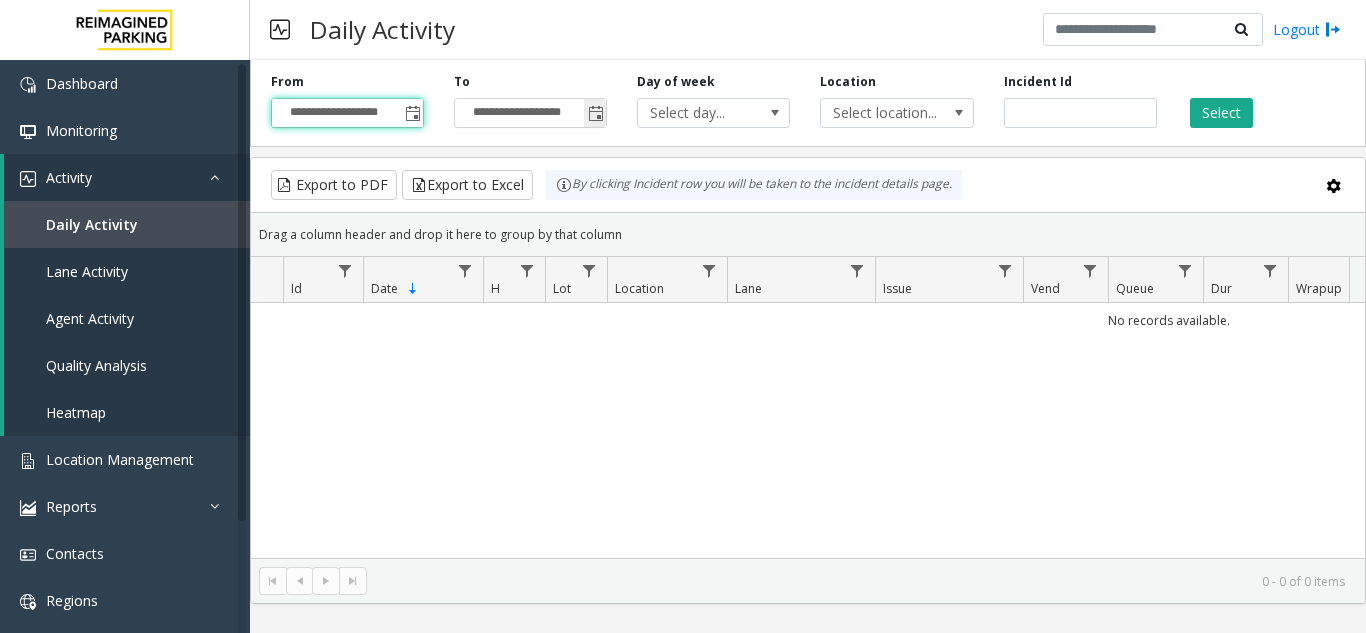 click 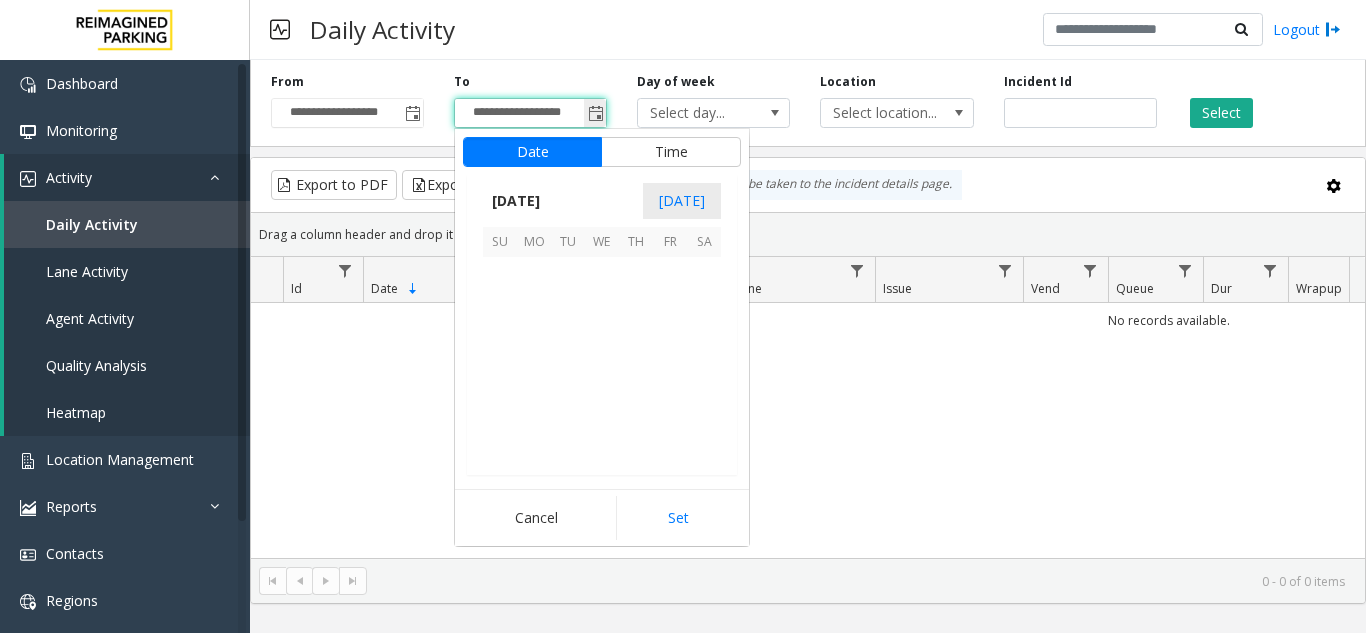 scroll, scrollTop: 358428, scrollLeft: 0, axis: vertical 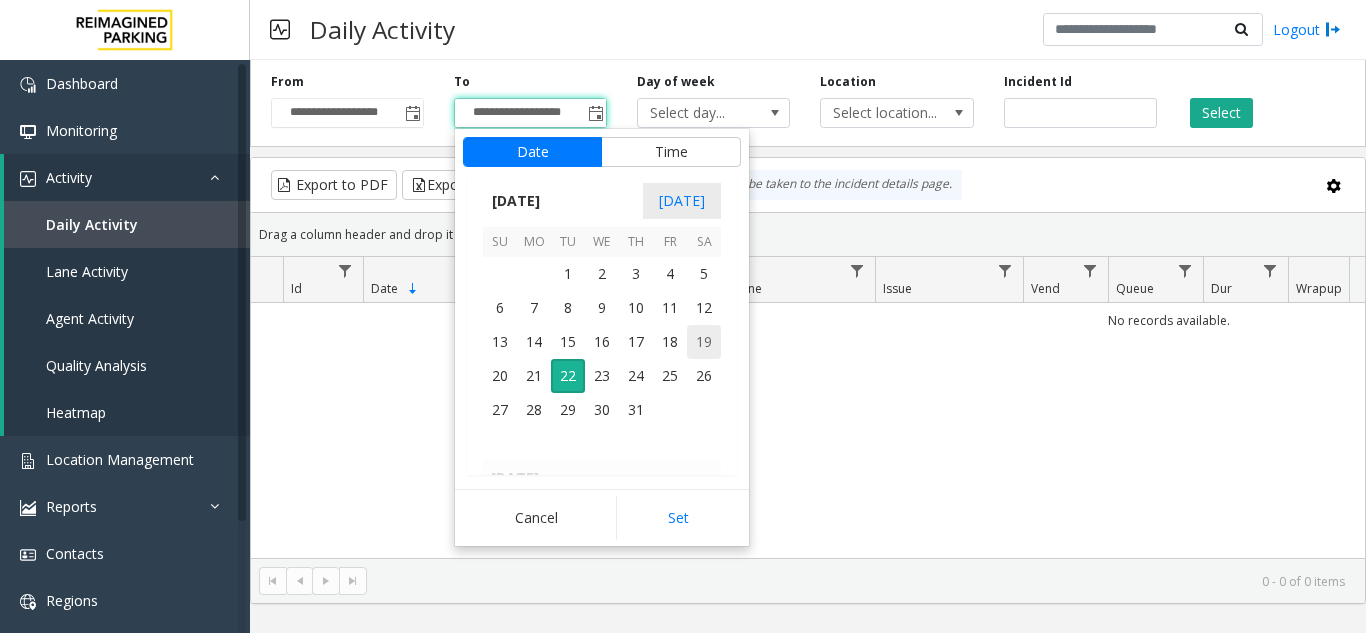 click on "19" at bounding box center (704, 342) 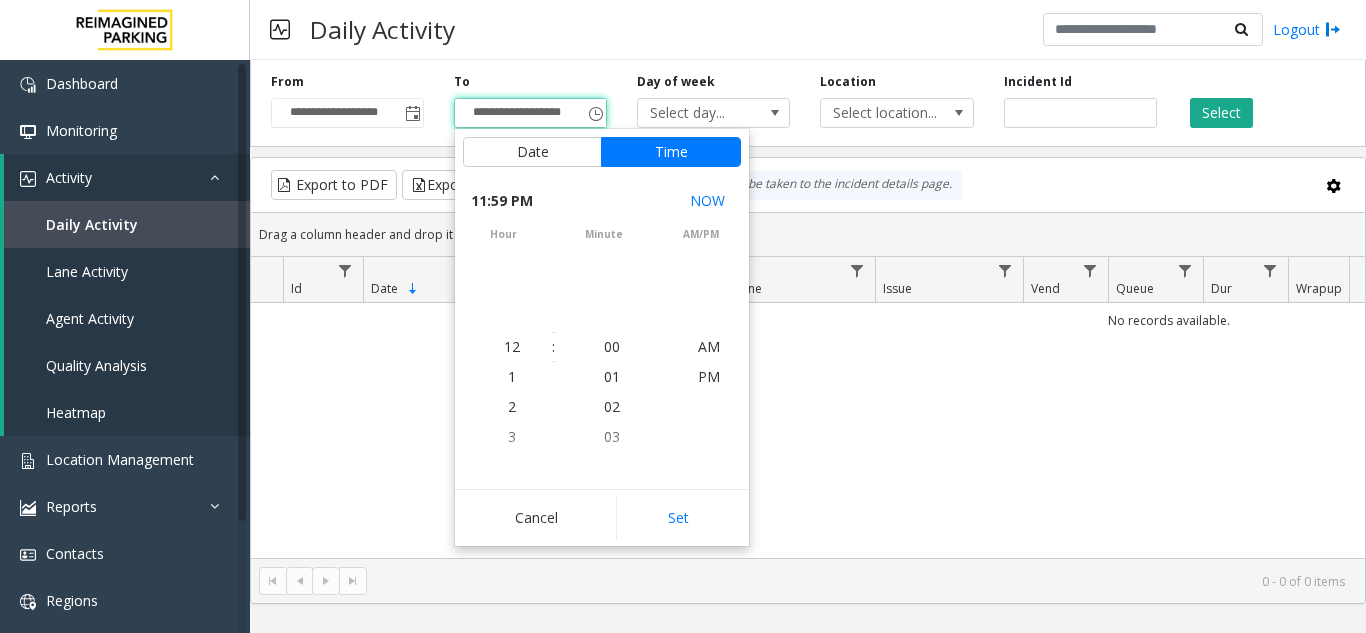 scroll, scrollTop: 690, scrollLeft: 0, axis: vertical 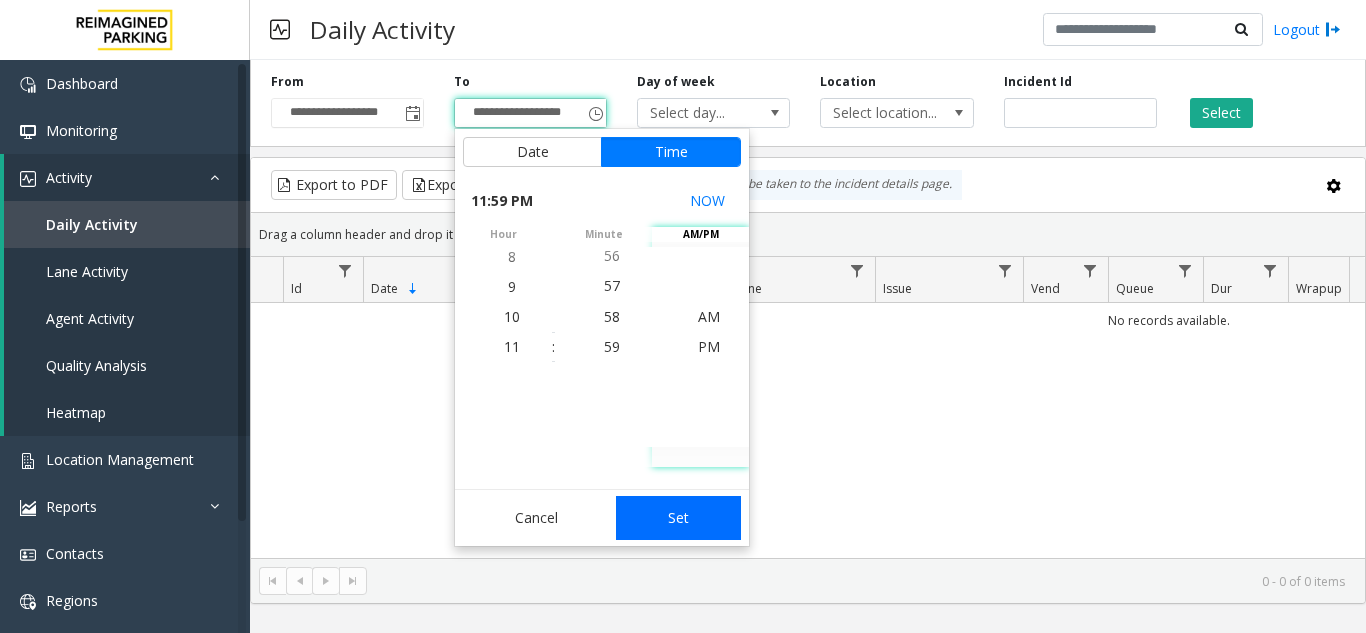 click on "Set" 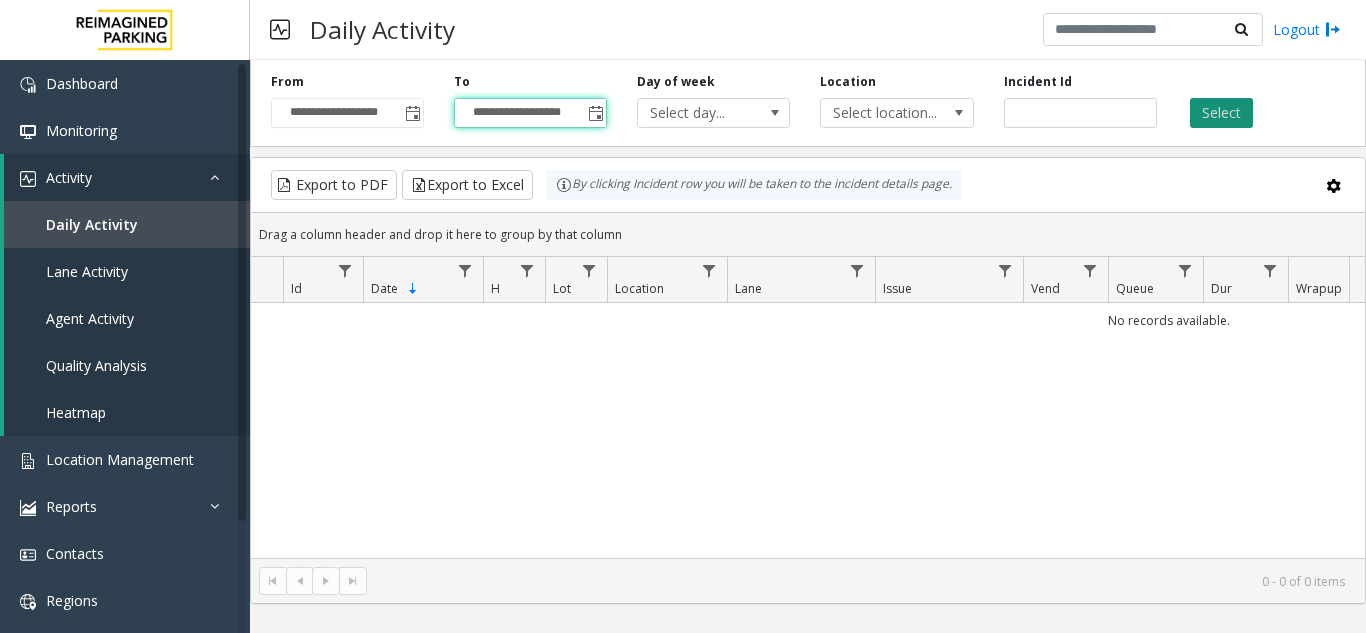 click on "Select" 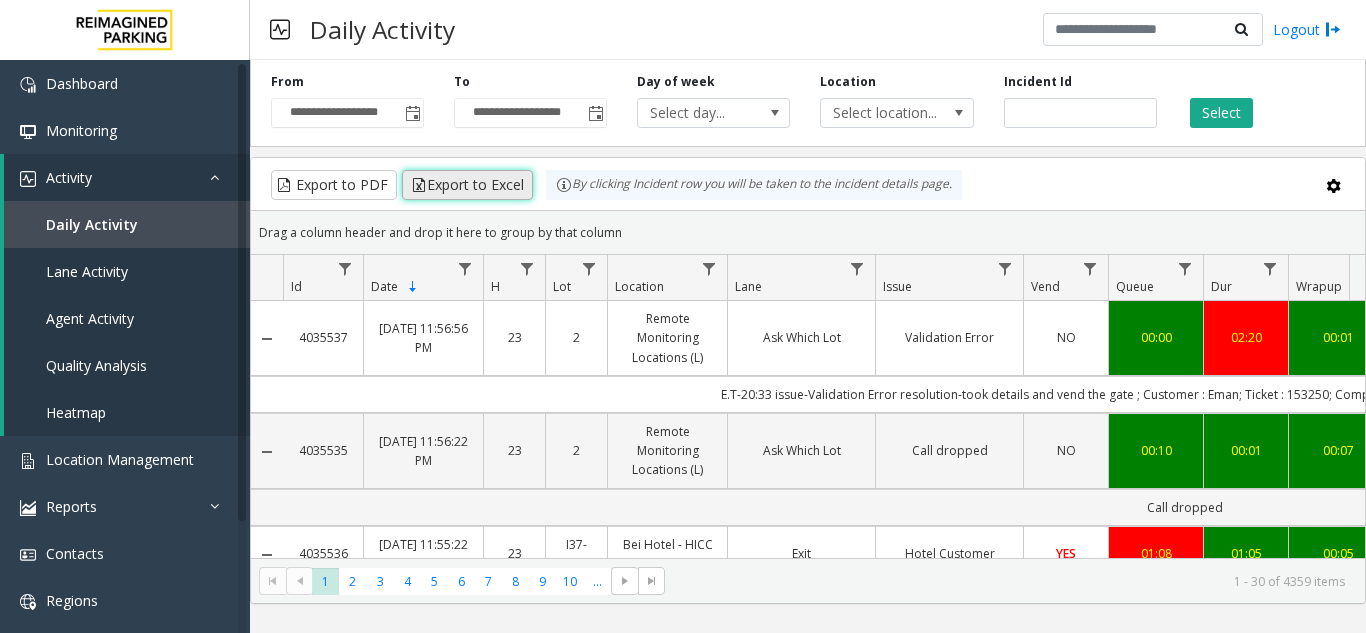 click on "Export to Excel" 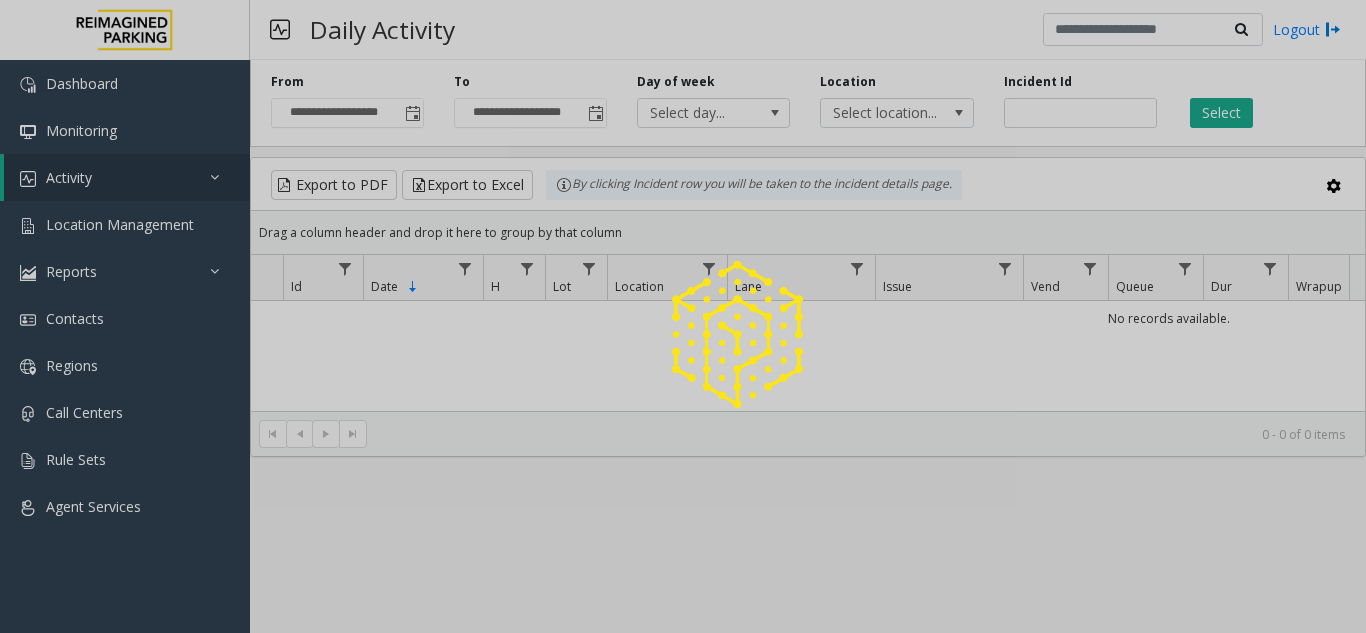 scroll, scrollTop: 0, scrollLeft: 0, axis: both 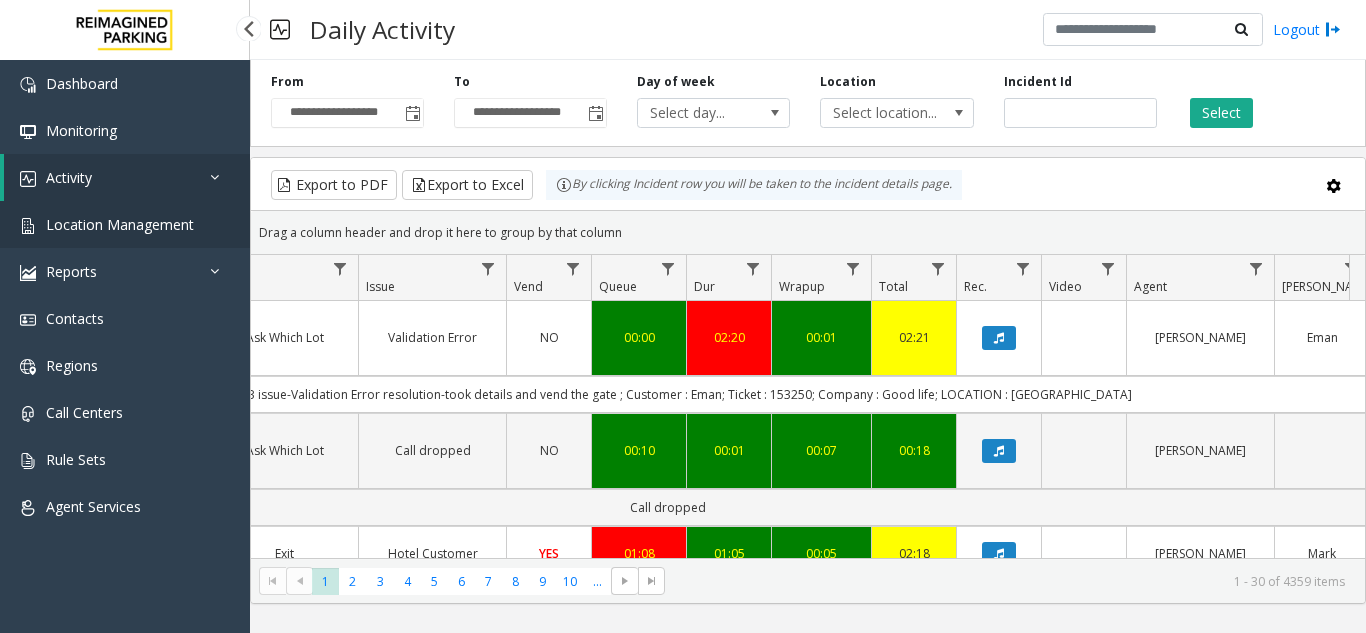 click on "Location Management" at bounding box center (125, 224) 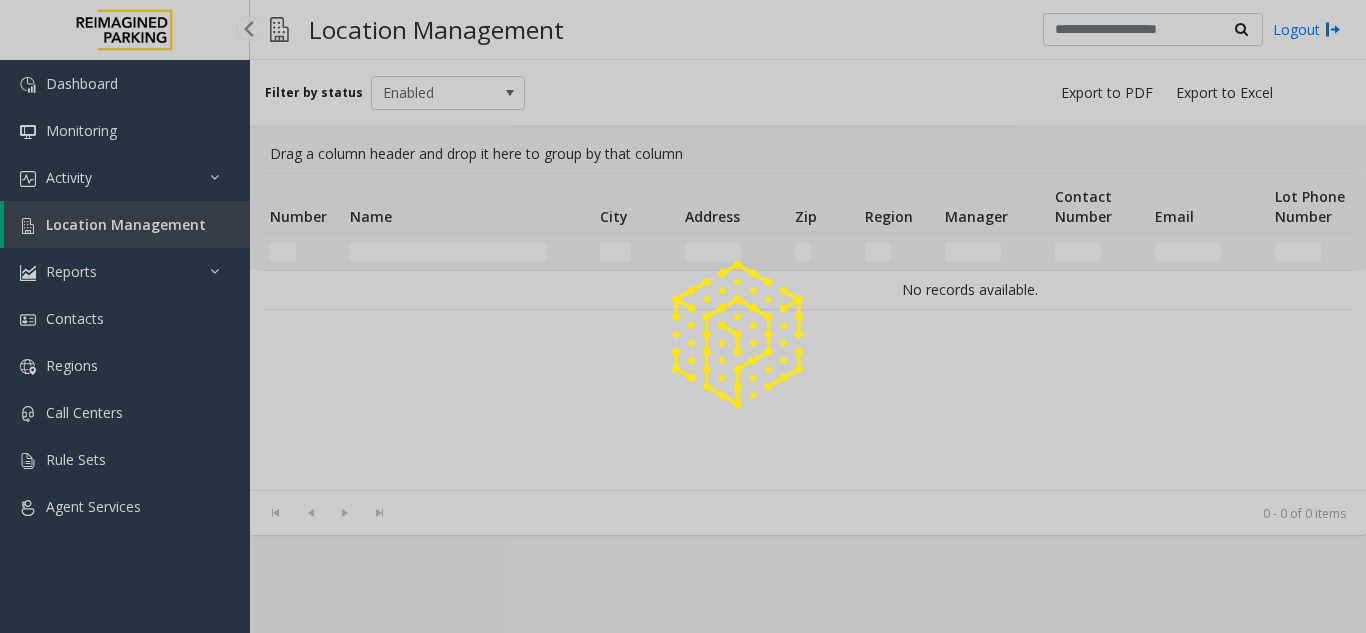 click on "Dashboard Monitoring Activity Daily Activity Lane Activity Agent Activity Quality Analysis Heatmap Location Management Reports Incidents by Location Incidents by Month Locations by Volume Agent Metrics Call Stats Contacts Regions Call Centers Rule Sets Agent Services Powered by Umojo © 2025 Location Management Logout  Filter by status Enabled  Drag a column header and drop it here to group by that column  Number Name City Address Zip Region Manager Contact Number Email Lot Phone Number Key Status Last Update Actions  No records available.  0 - 0 of 0 items Export to PDF Export to Excel Create New Location × Confirm Action ×    Cancel Confirm" at bounding box center [683, 316] 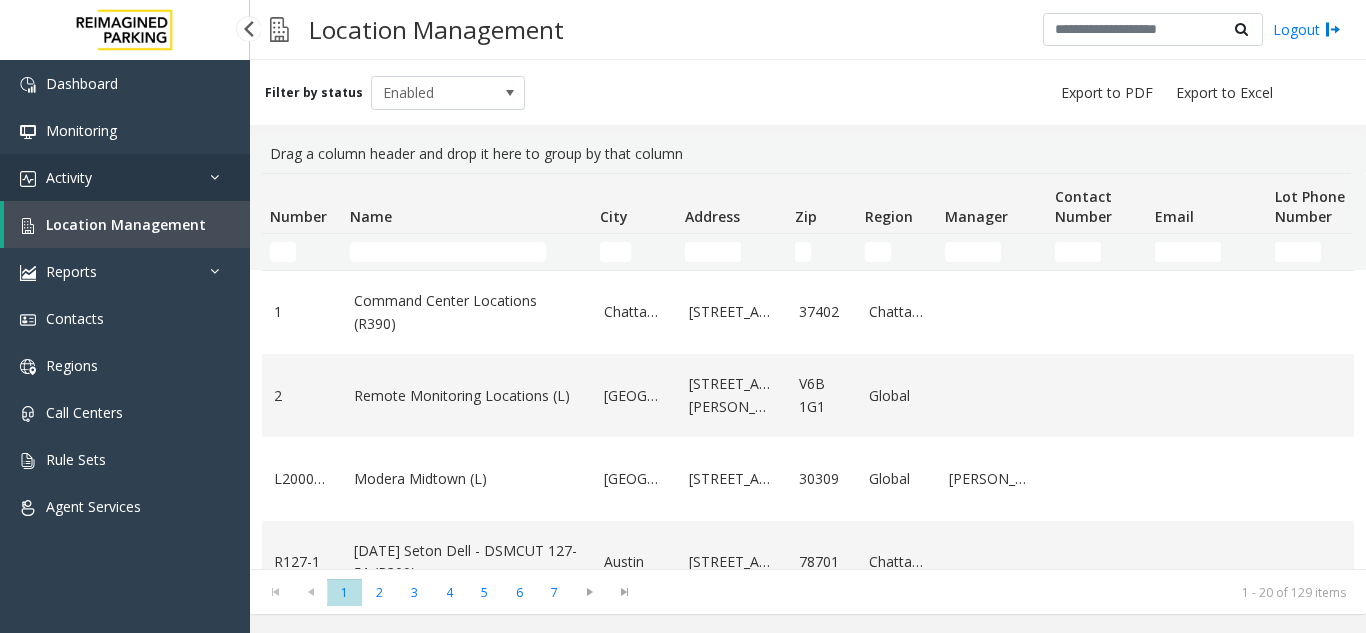 click on "Activity" at bounding box center [125, 177] 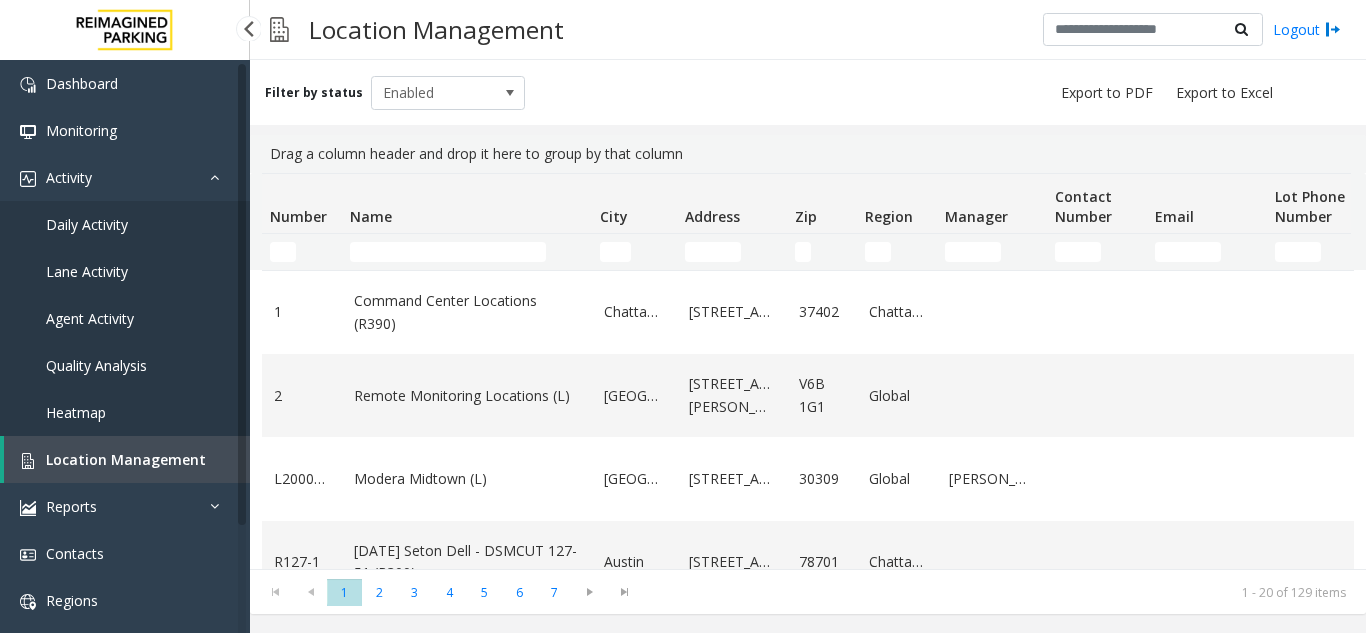 click on "Daily Activity" at bounding box center (125, 224) 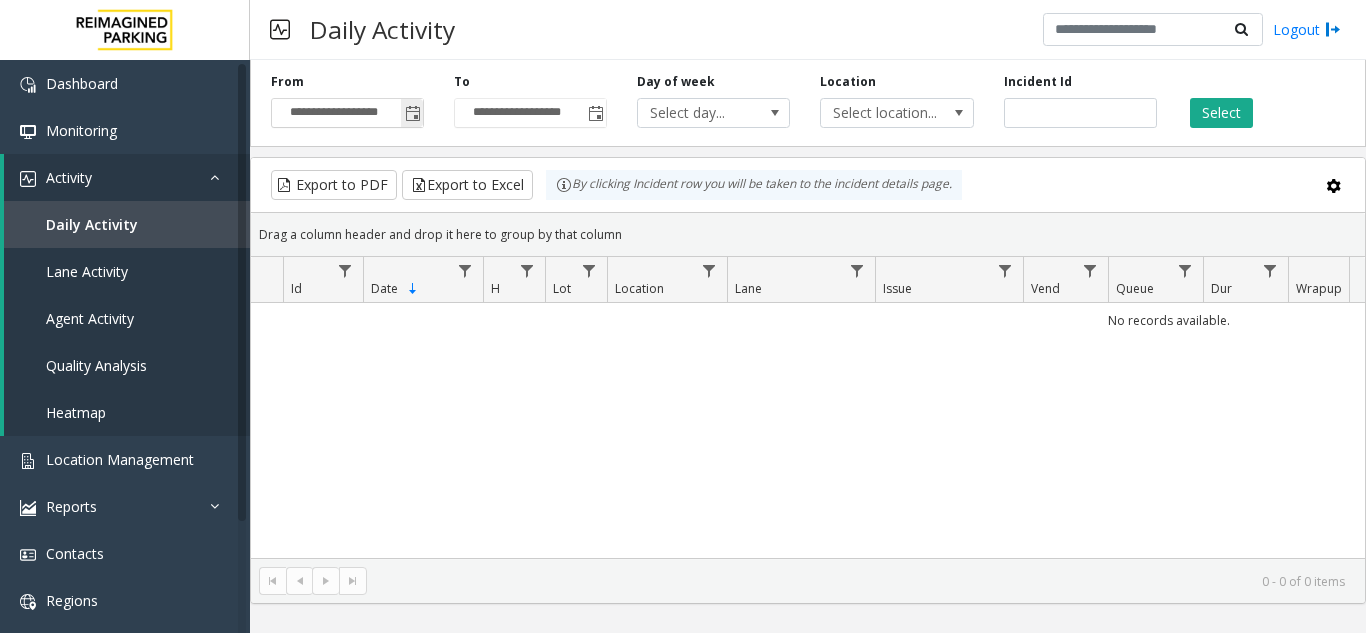 click 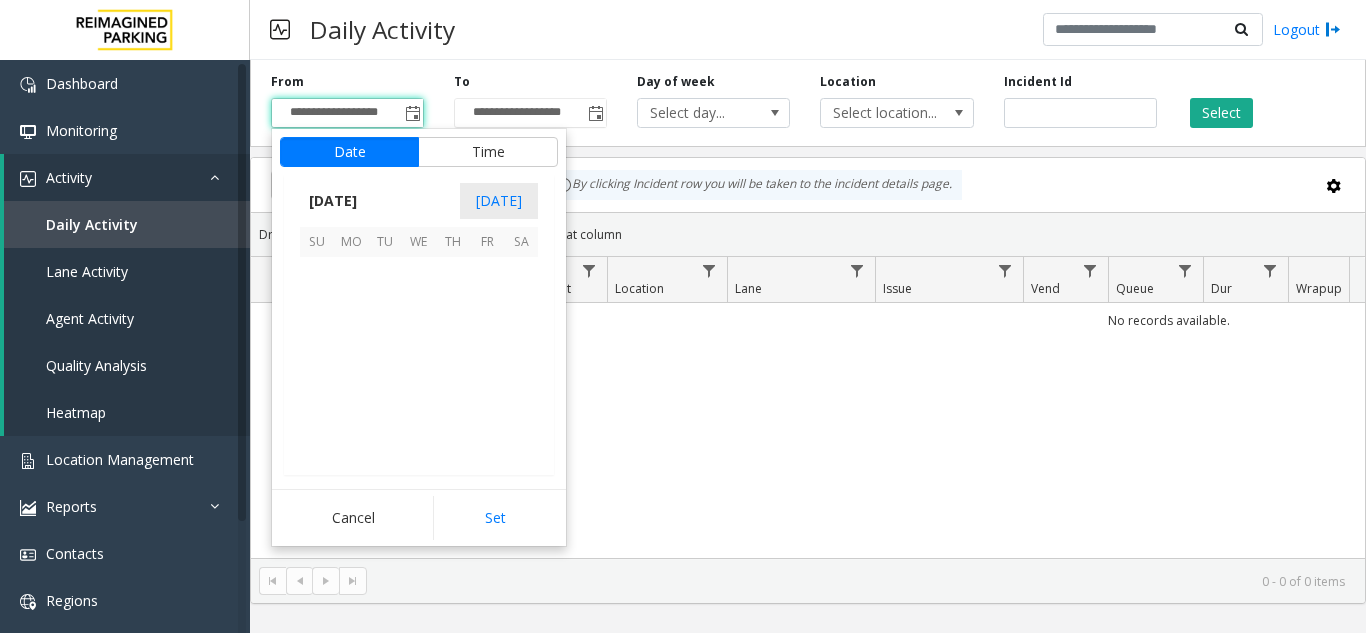 scroll, scrollTop: 358428, scrollLeft: 0, axis: vertical 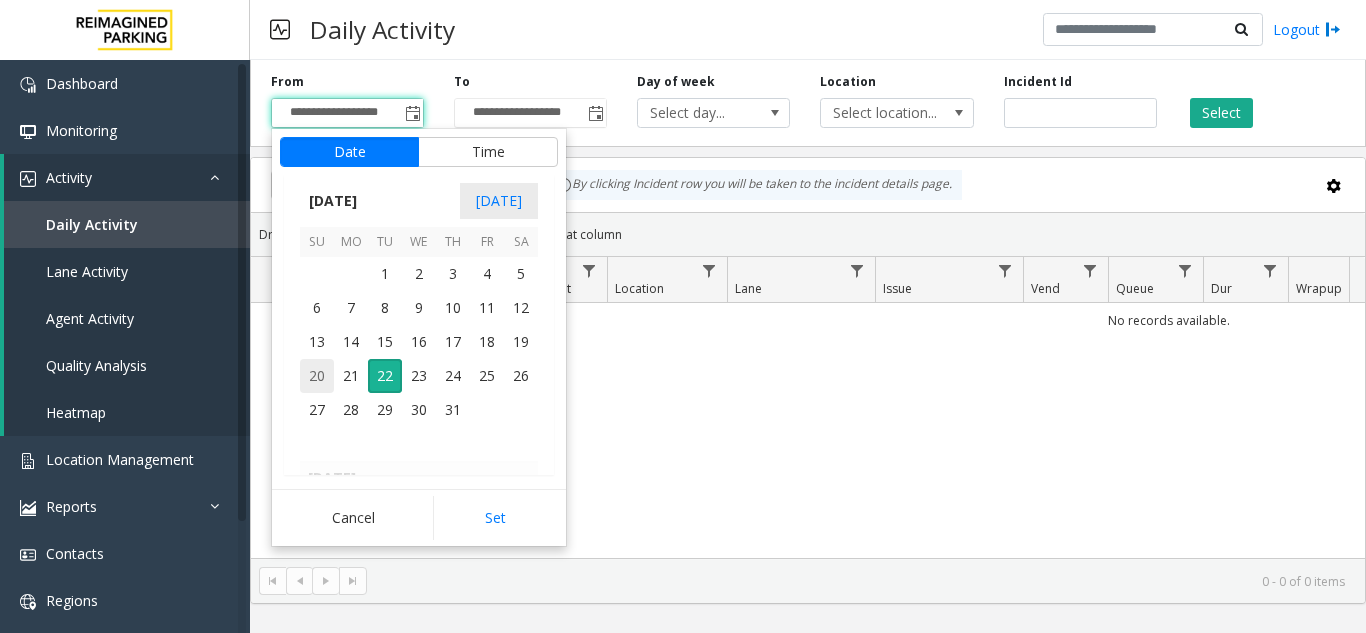 click on "20" at bounding box center [317, 376] 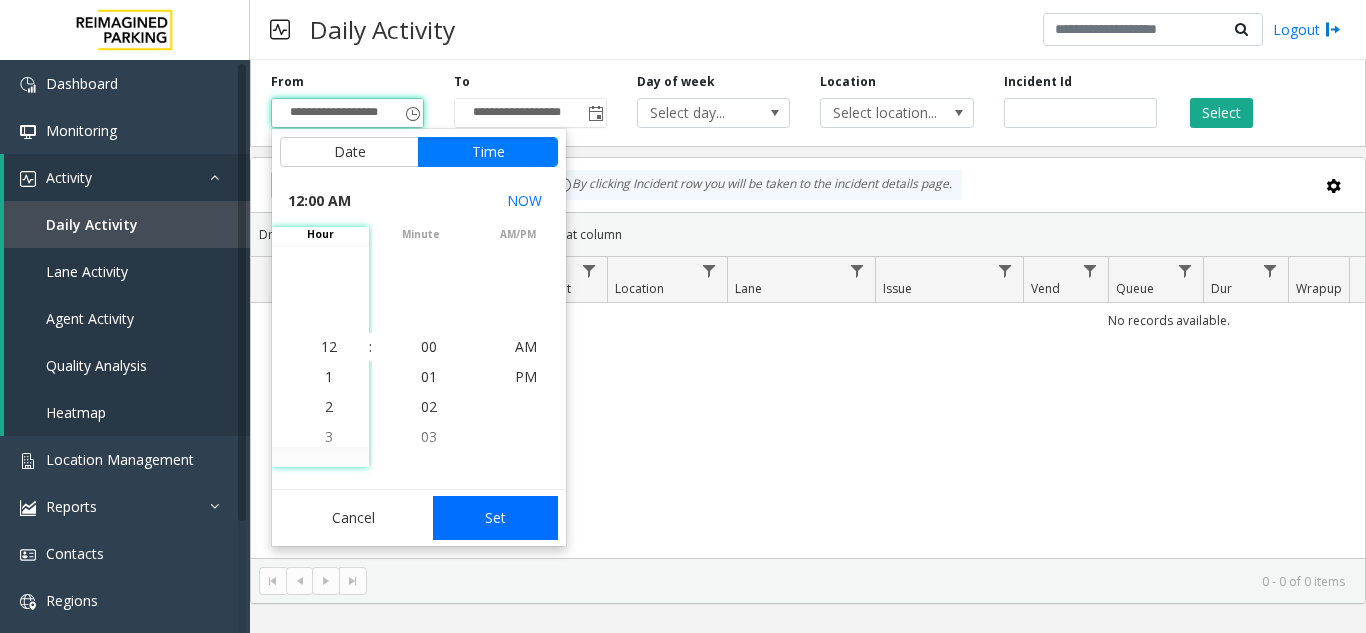 click on "Set" 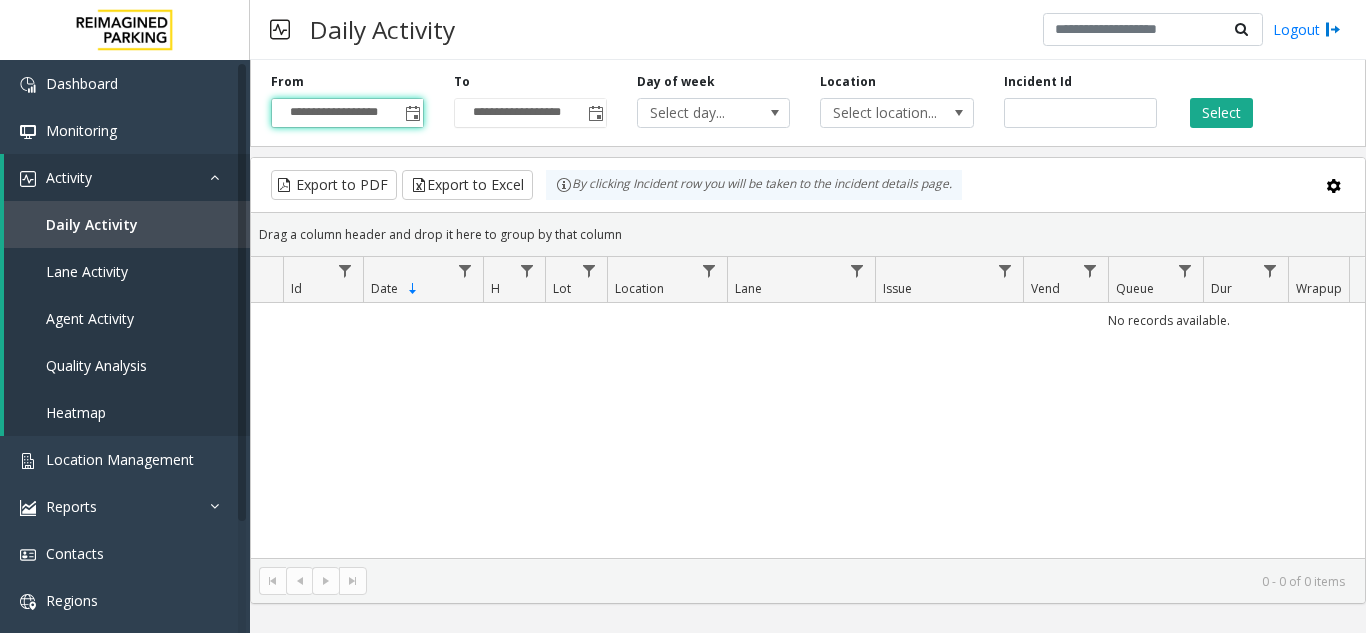 click on "Select" 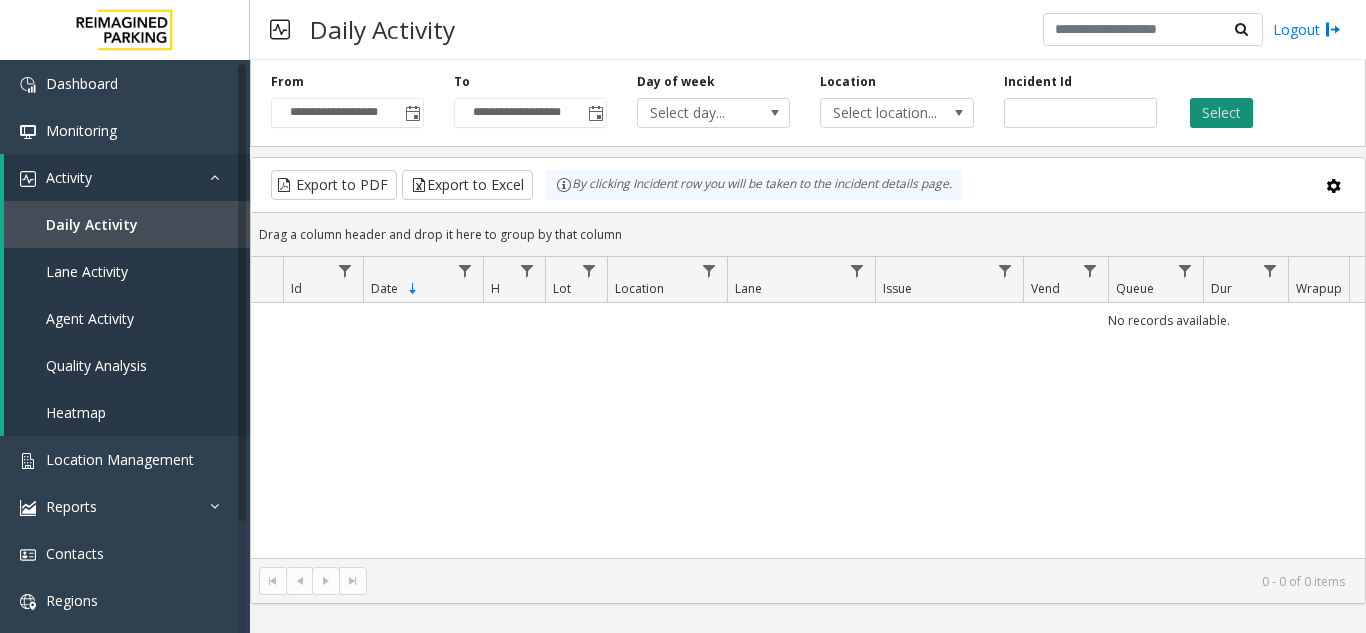click on "Select" 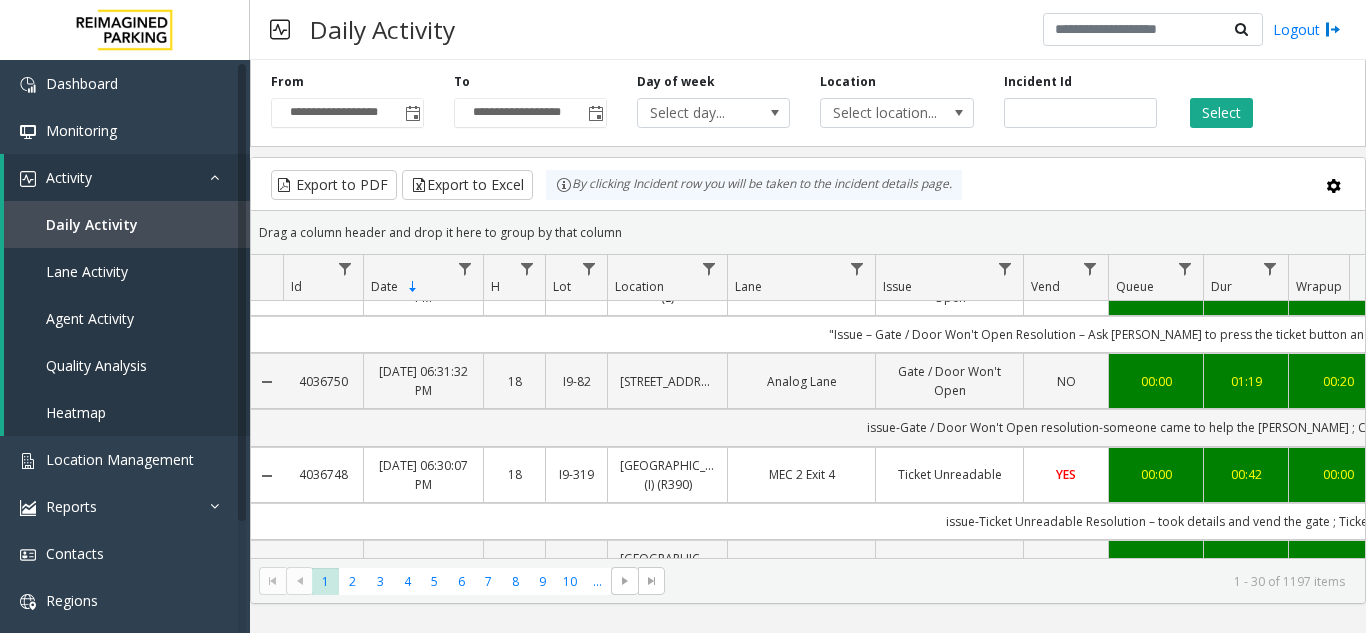 drag, startPoint x: 871, startPoint y: 551, endPoint x: 964, endPoint y: 532, distance: 94.92102 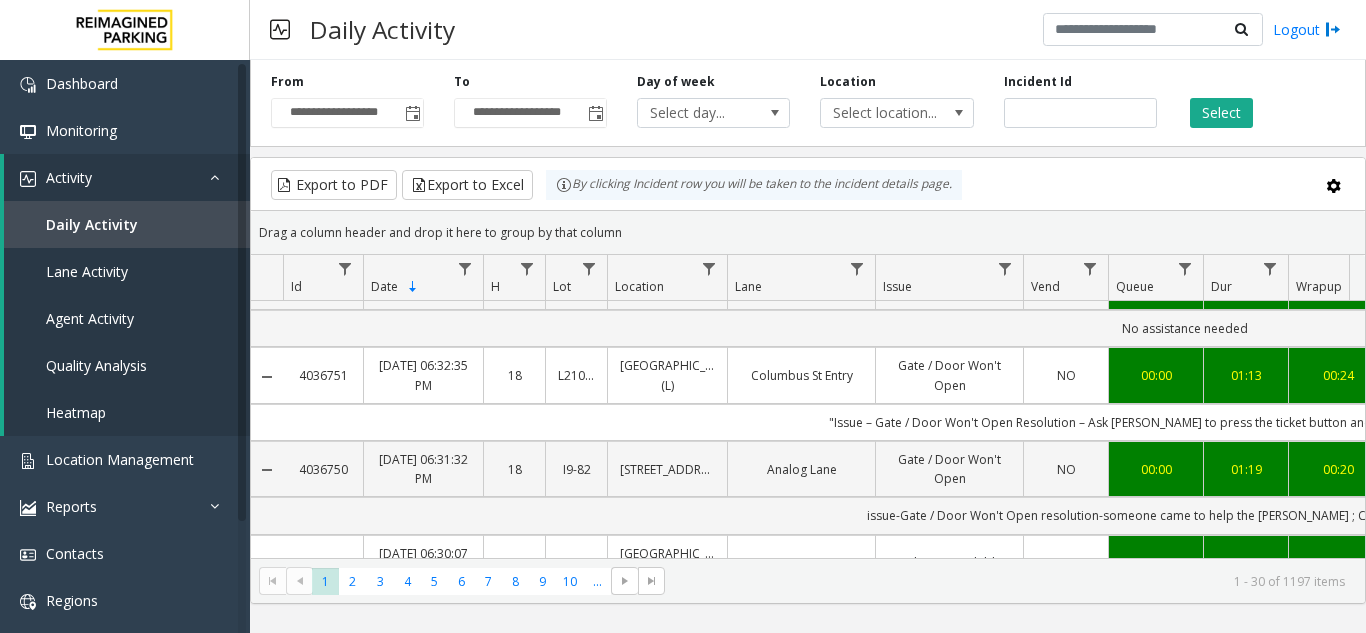 scroll, scrollTop: 0, scrollLeft: 0, axis: both 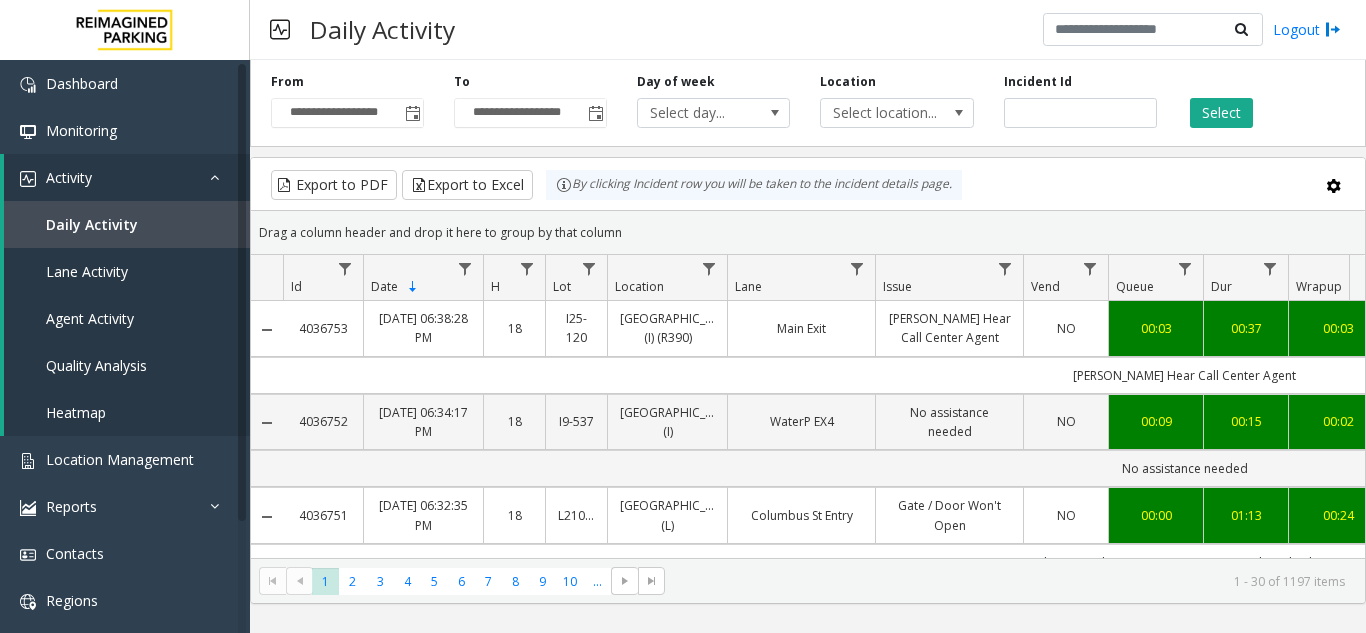 drag, startPoint x: 1183, startPoint y: 235, endPoint x: 1090, endPoint y: 330, distance: 132.9436 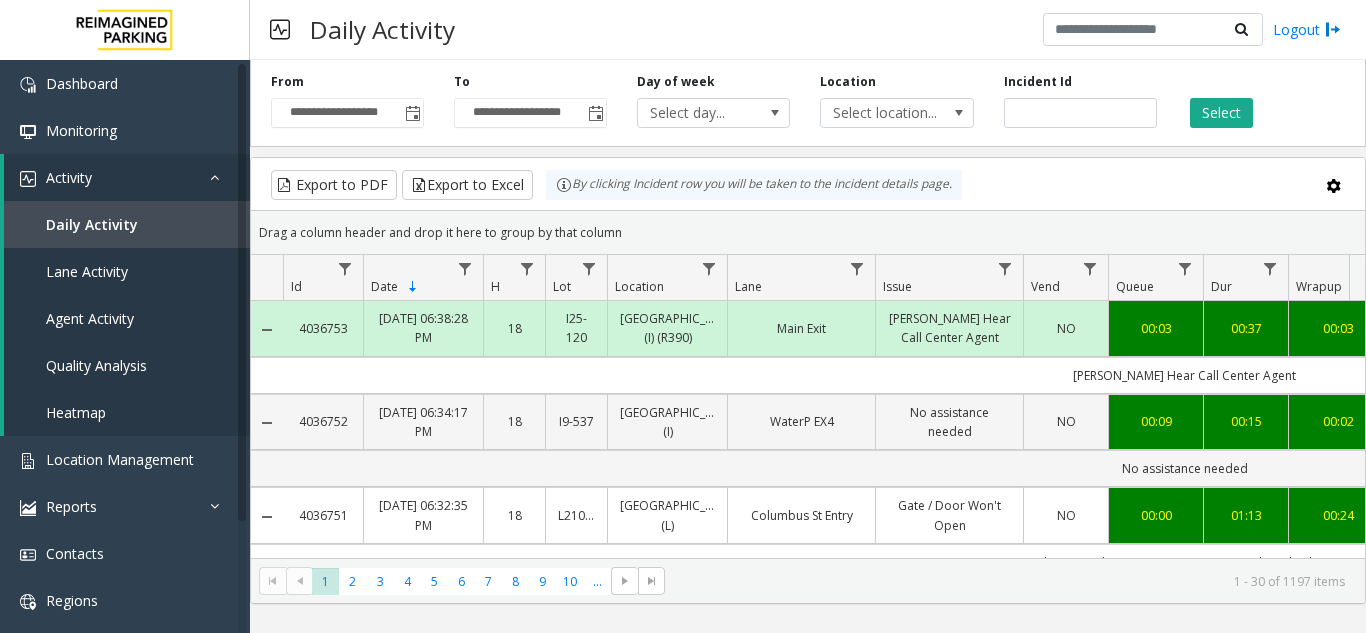 scroll, scrollTop: 0, scrollLeft: 247, axis: horizontal 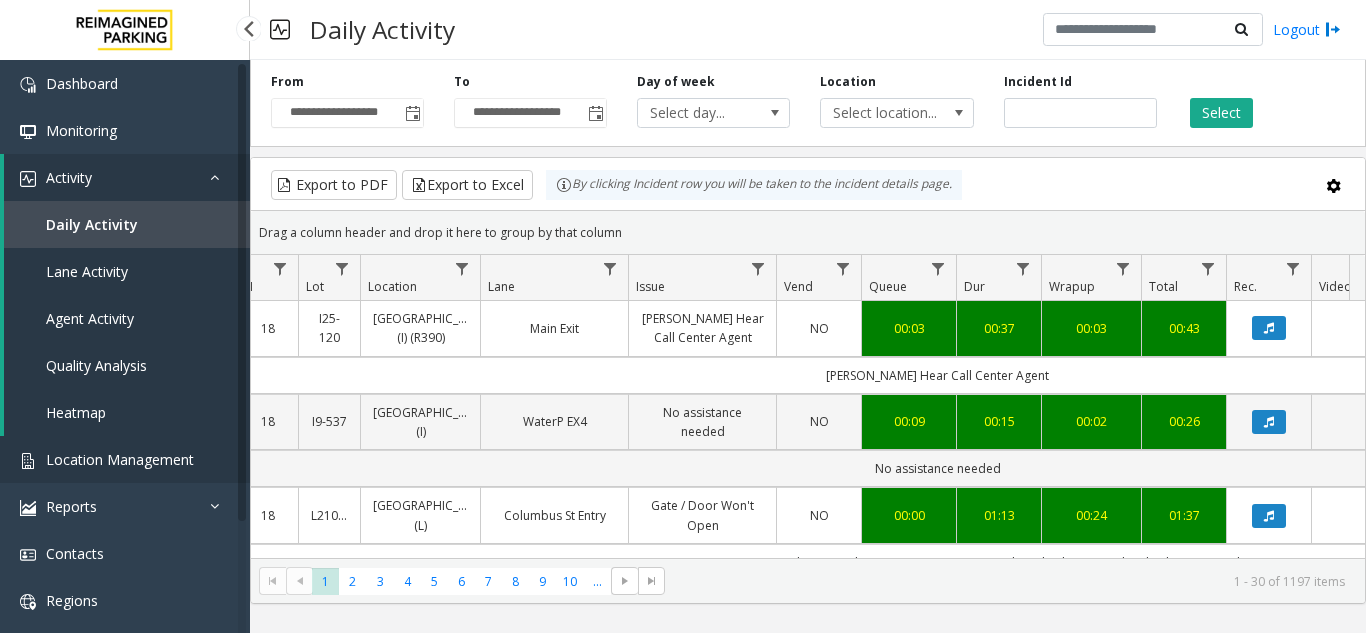 click on "Location Management" at bounding box center [125, 459] 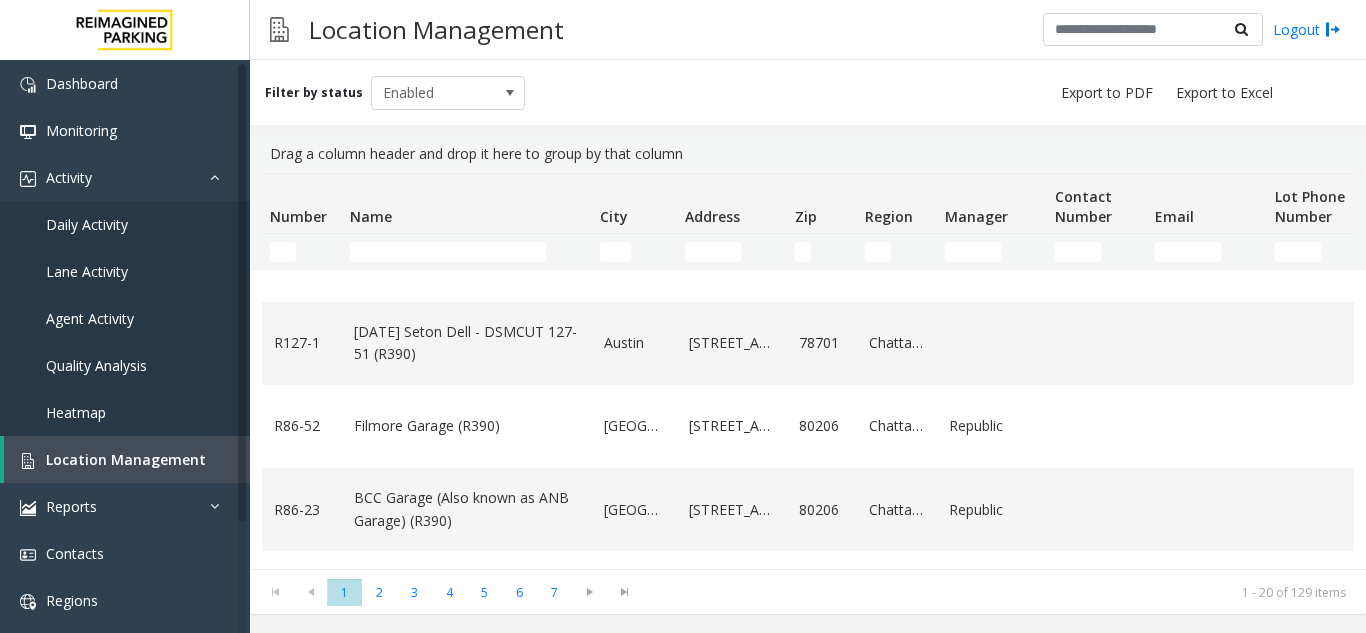 scroll, scrollTop: 400, scrollLeft: 0, axis: vertical 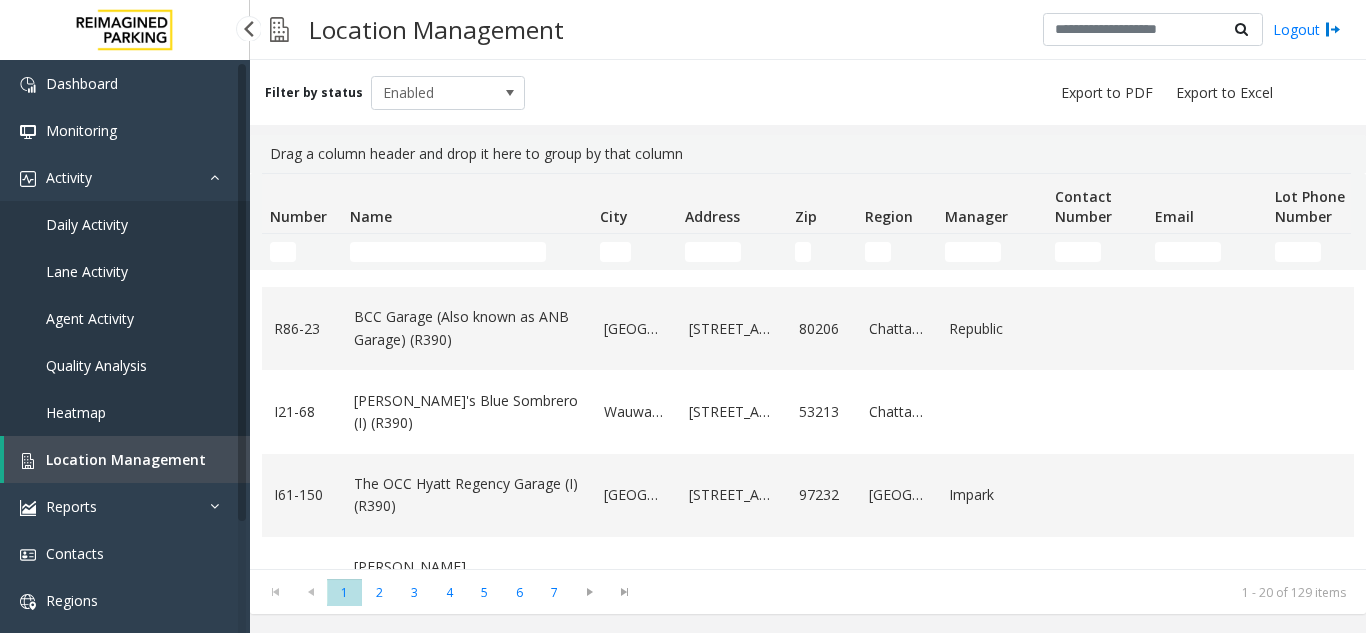 click on "Daily Activity" at bounding box center (125, 224) 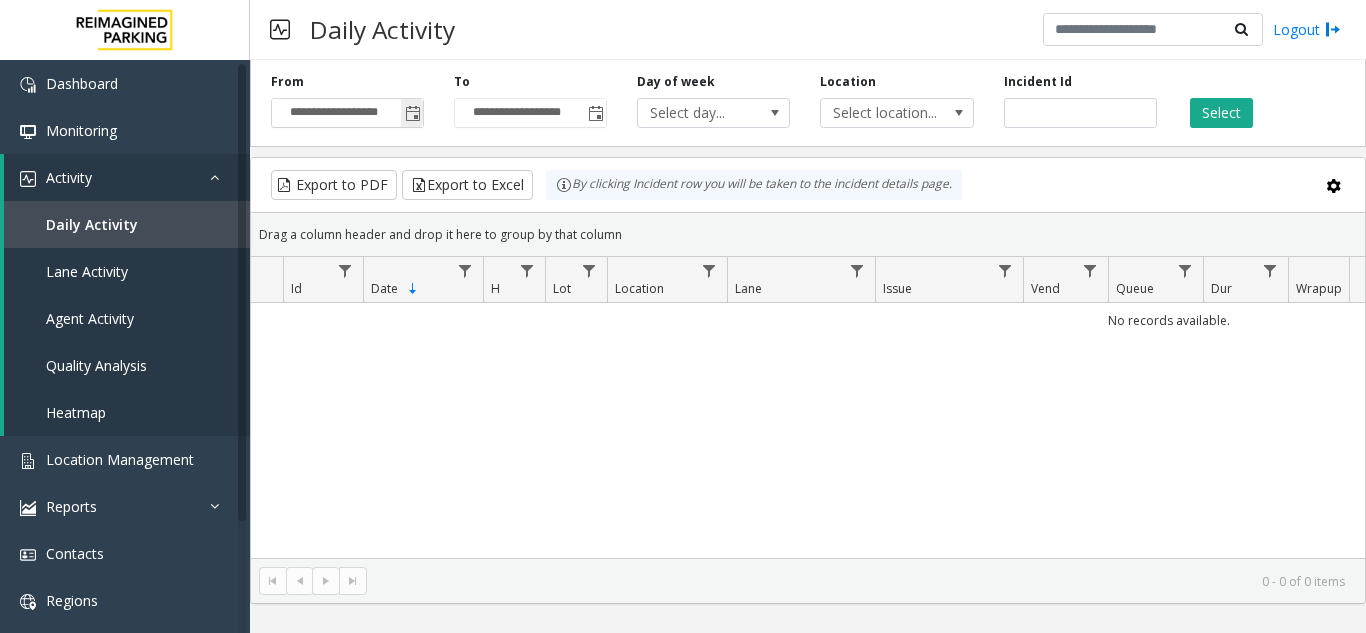 click 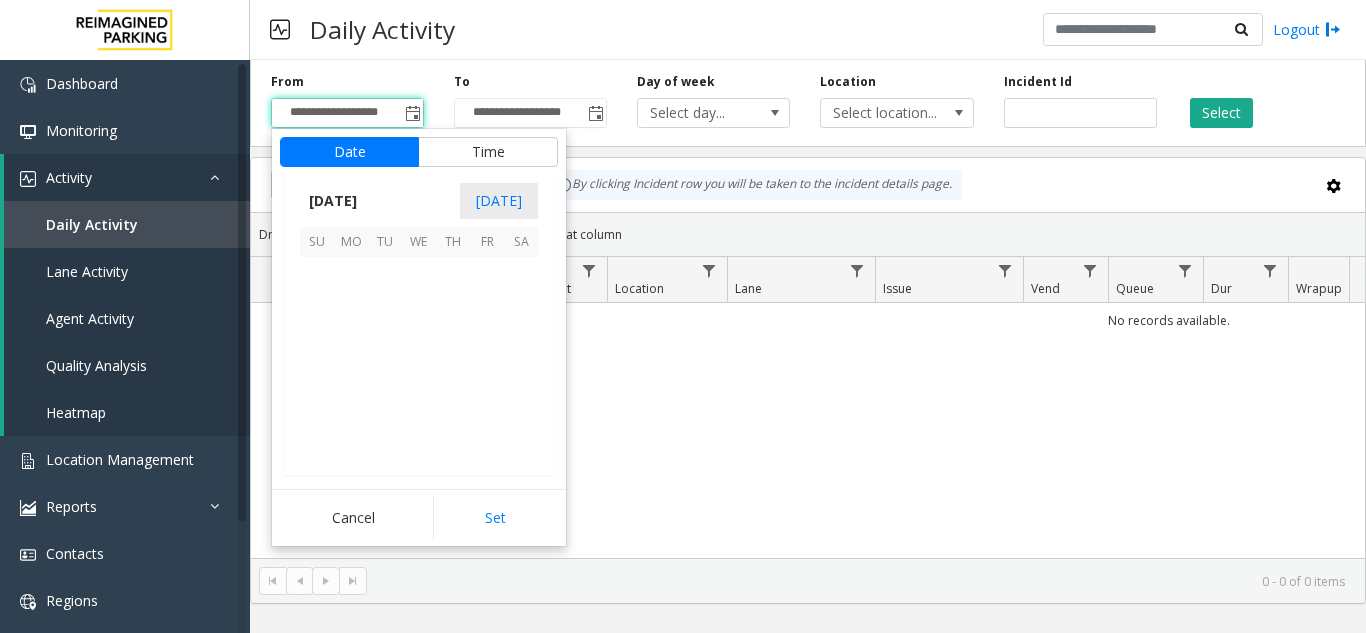 scroll, scrollTop: 358428, scrollLeft: 0, axis: vertical 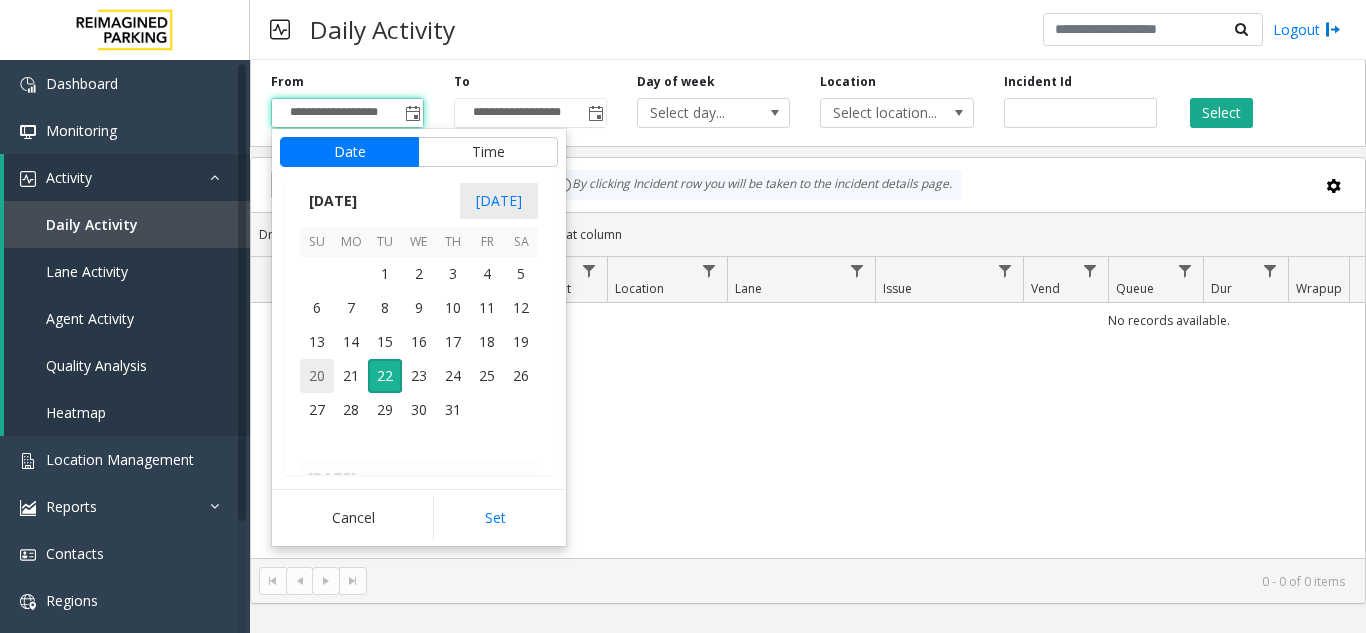 click on "20" at bounding box center [317, 376] 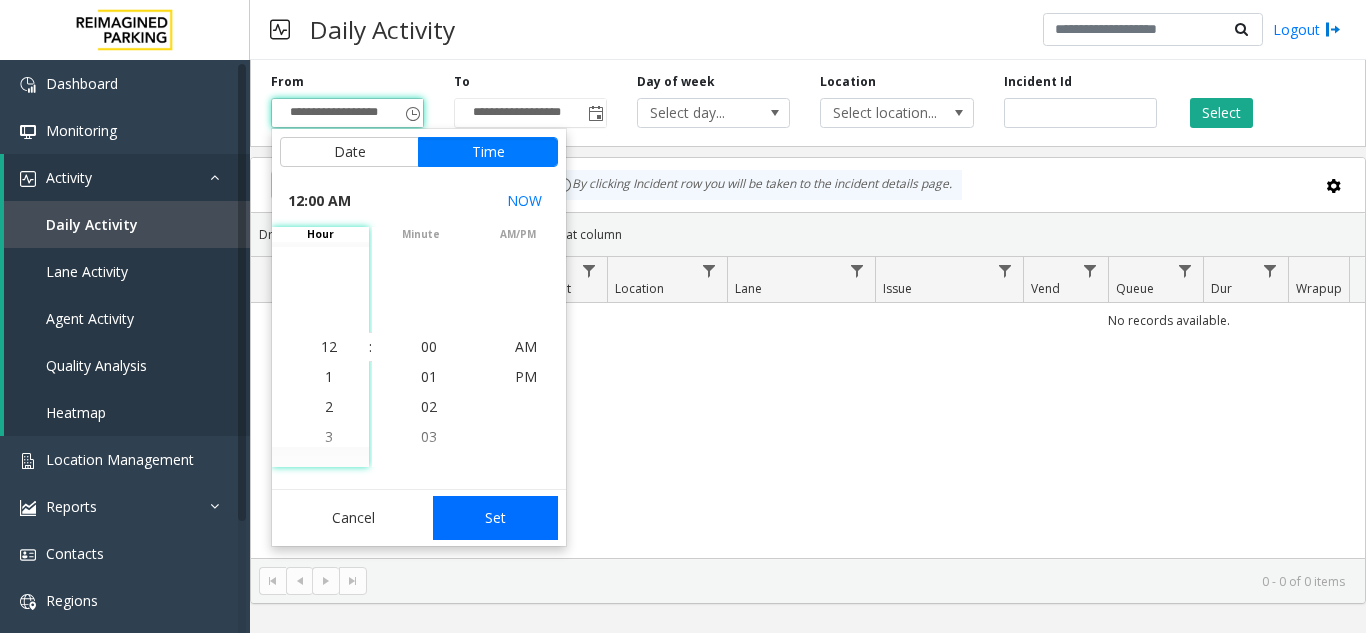 click on "Set" 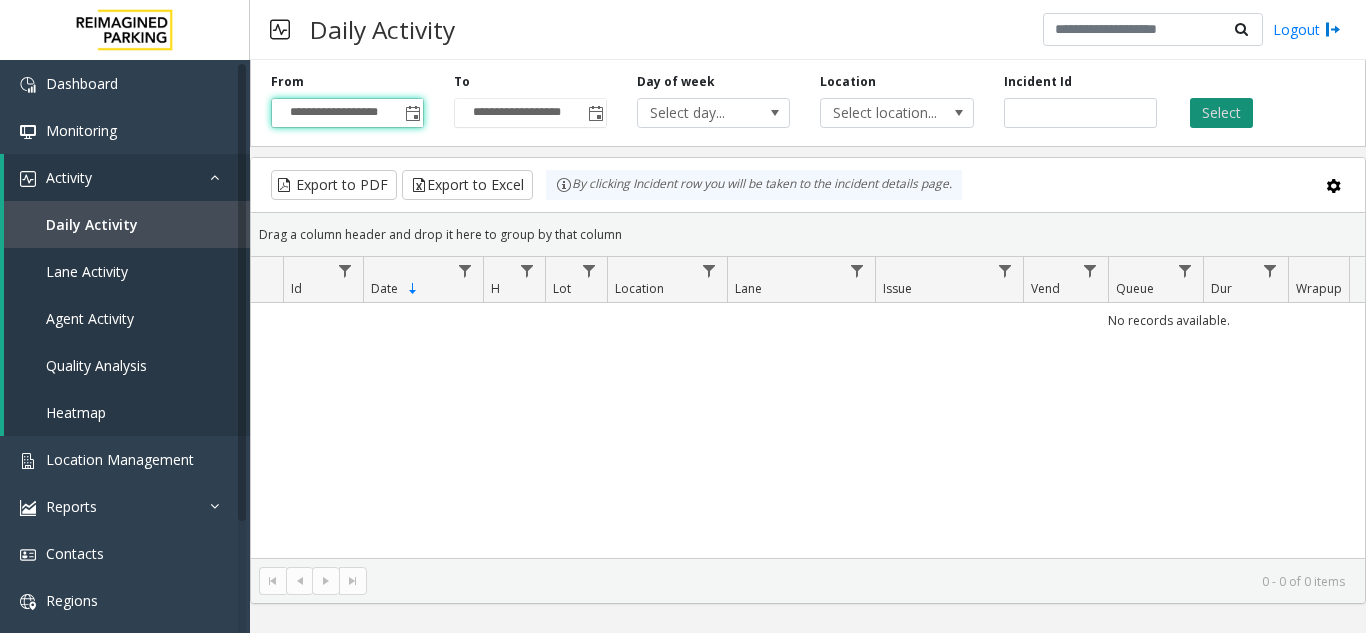 click on "Select" 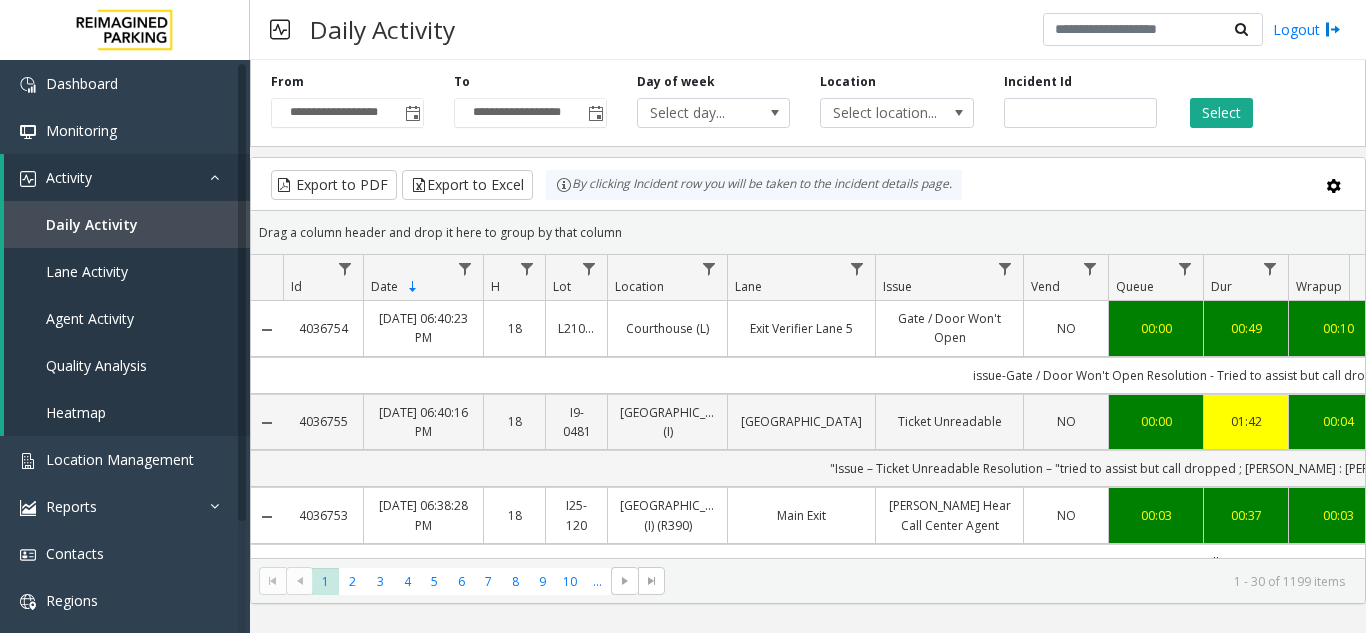 scroll, scrollTop: 0, scrollLeft: 171, axis: horizontal 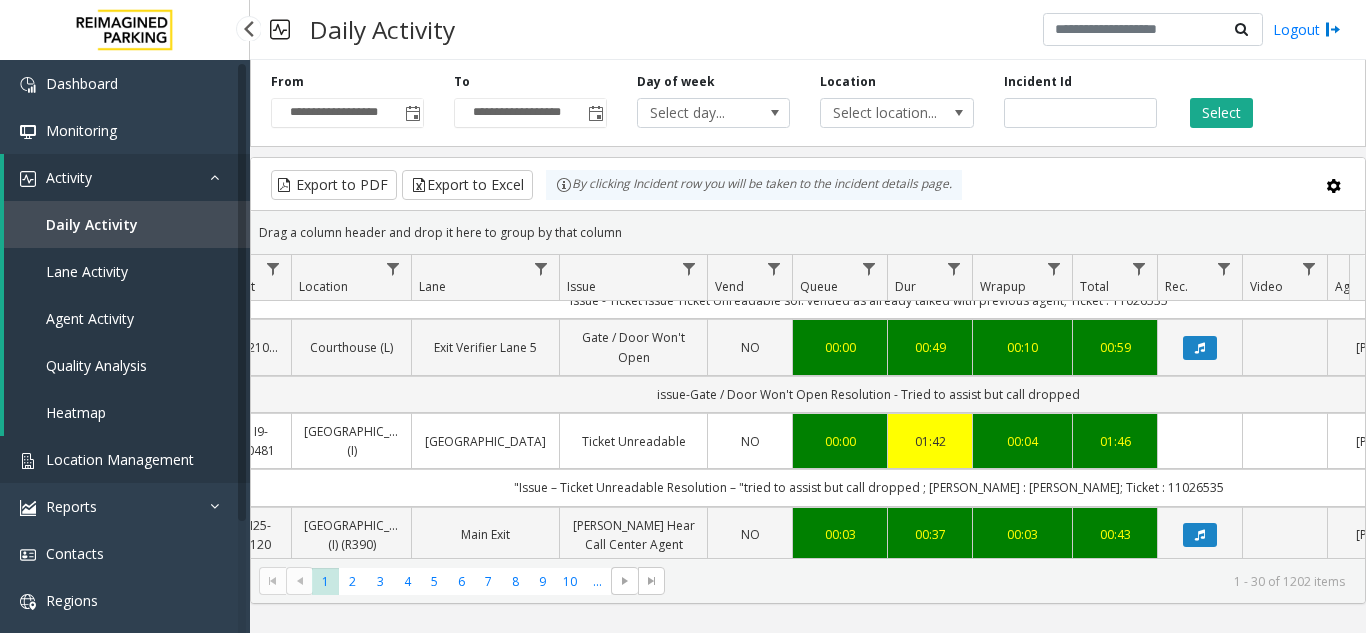 click on "Location Management" at bounding box center [120, 459] 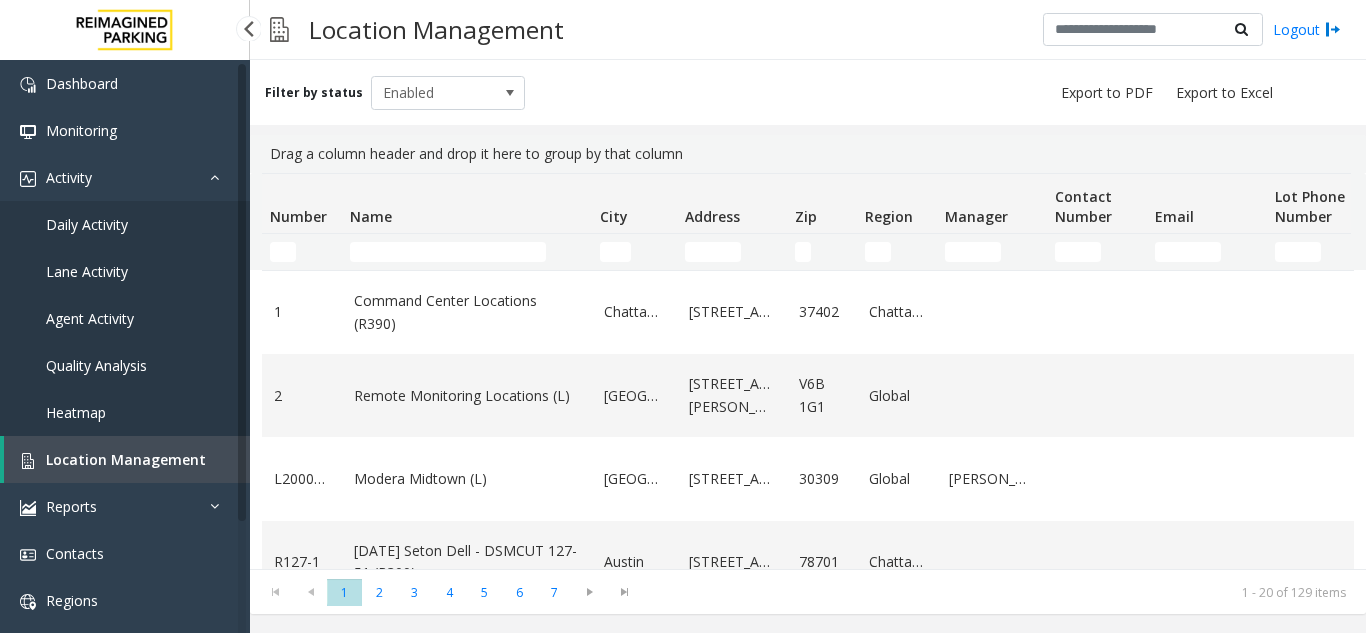 click on "Daily Activity" at bounding box center [125, 224] 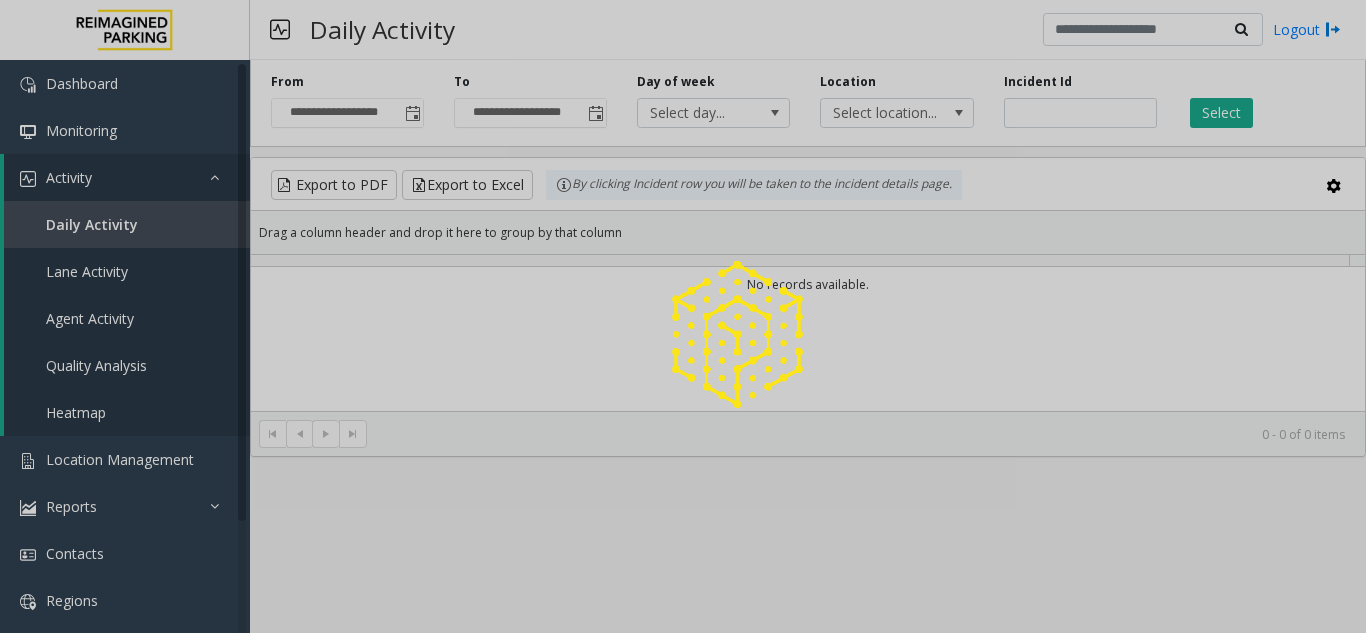 click 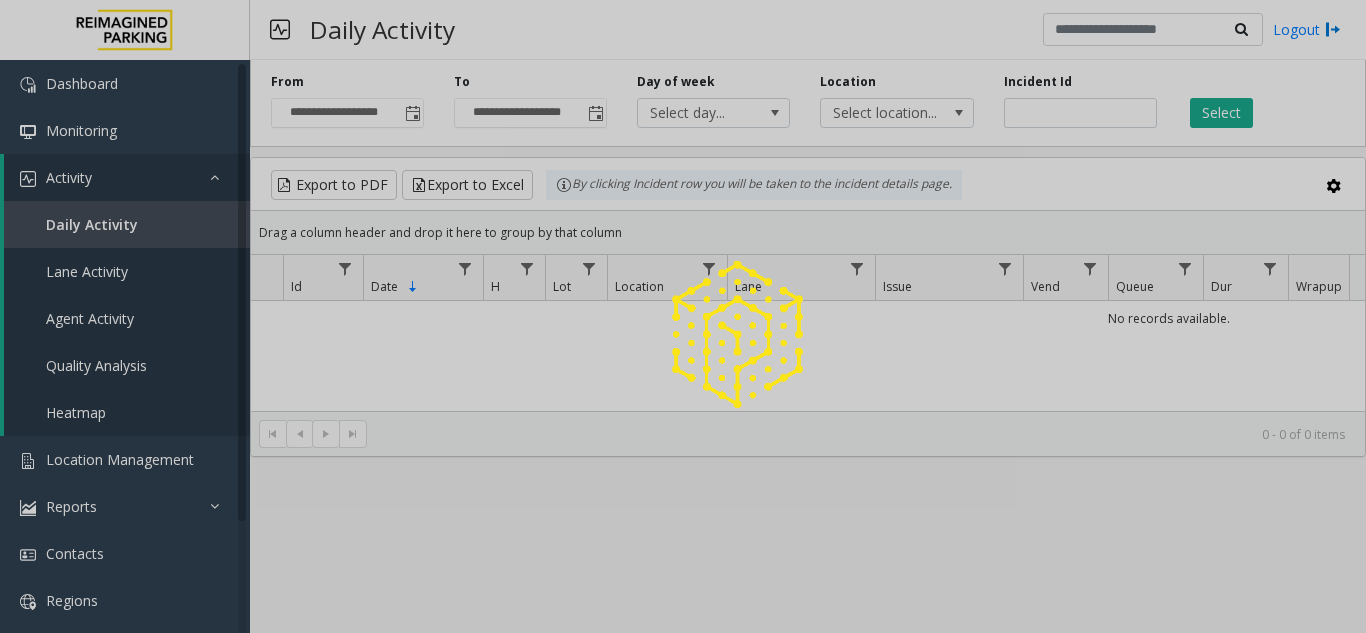 click 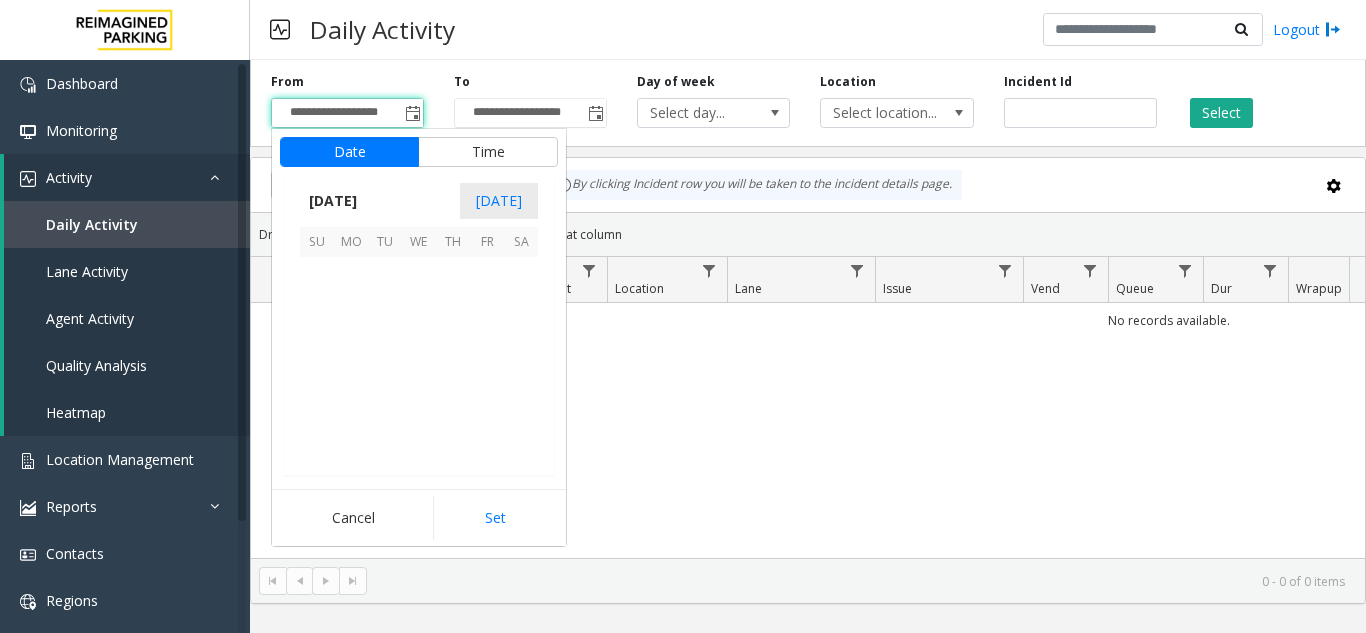 scroll, scrollTop: 358428, scrollLeft: 0, axis: vertical 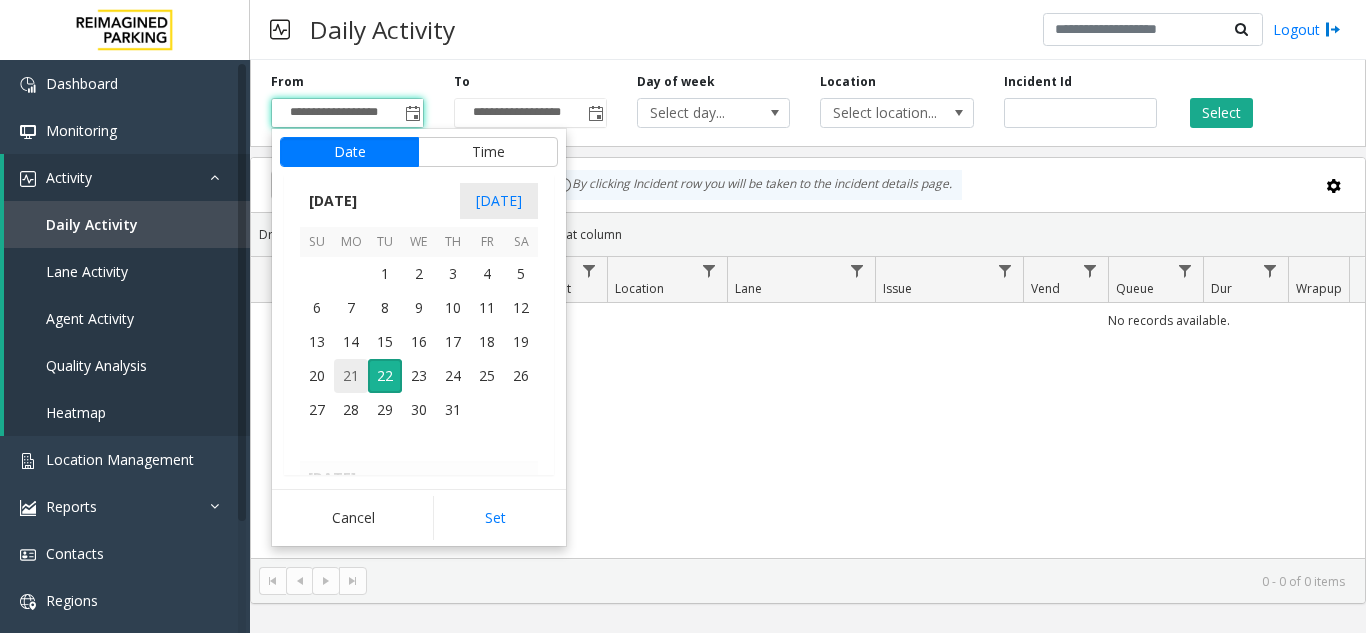 click on "21" at bounding box center [351, 376] 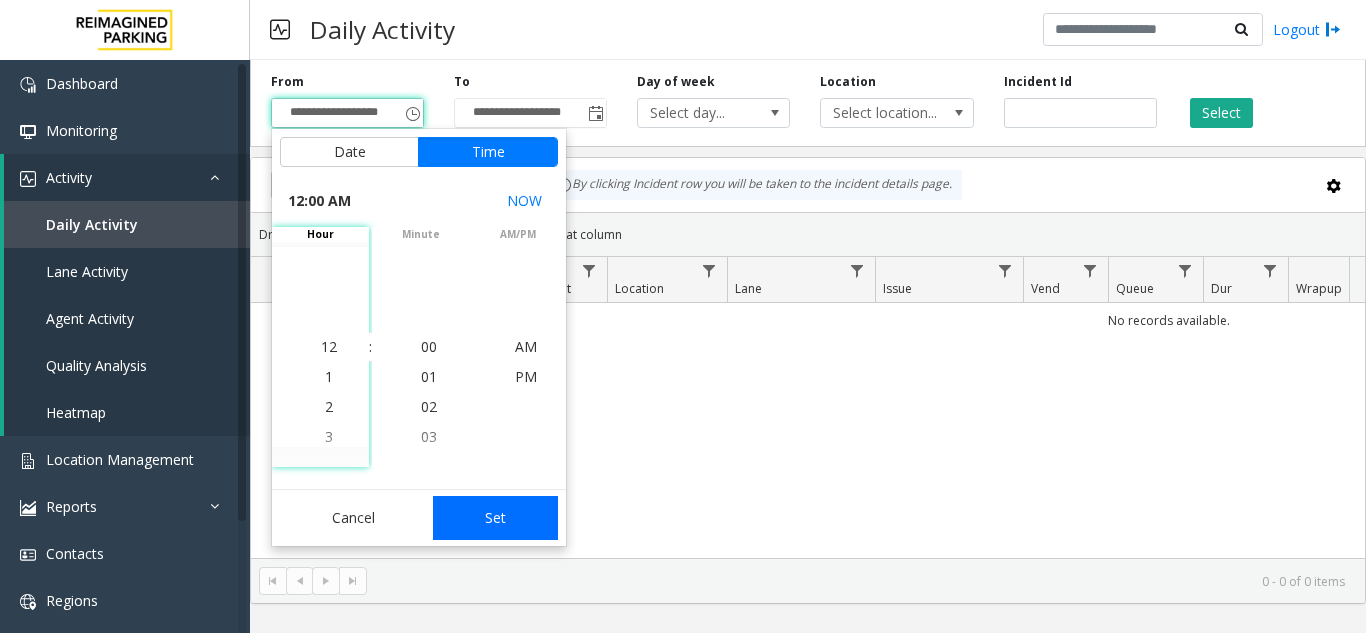 click on "Set" 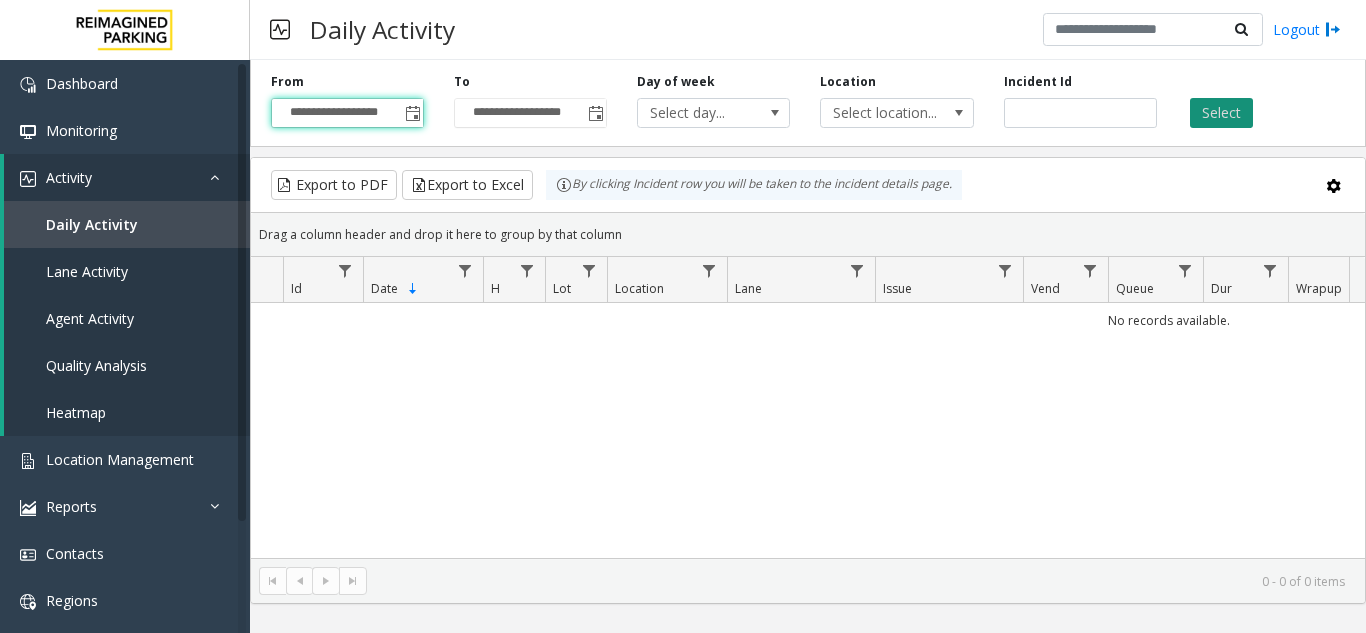 click on "Select" 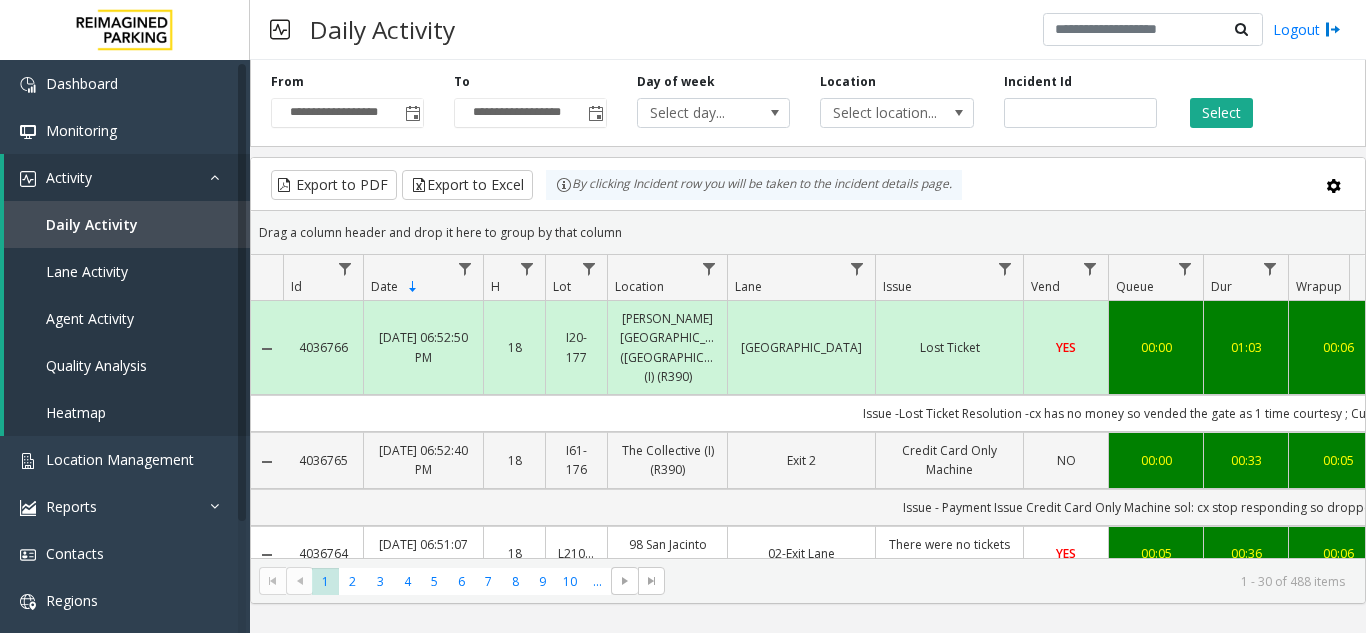 scroll, scrollTop: 0, scrollLeft: 131, axis: horizontal 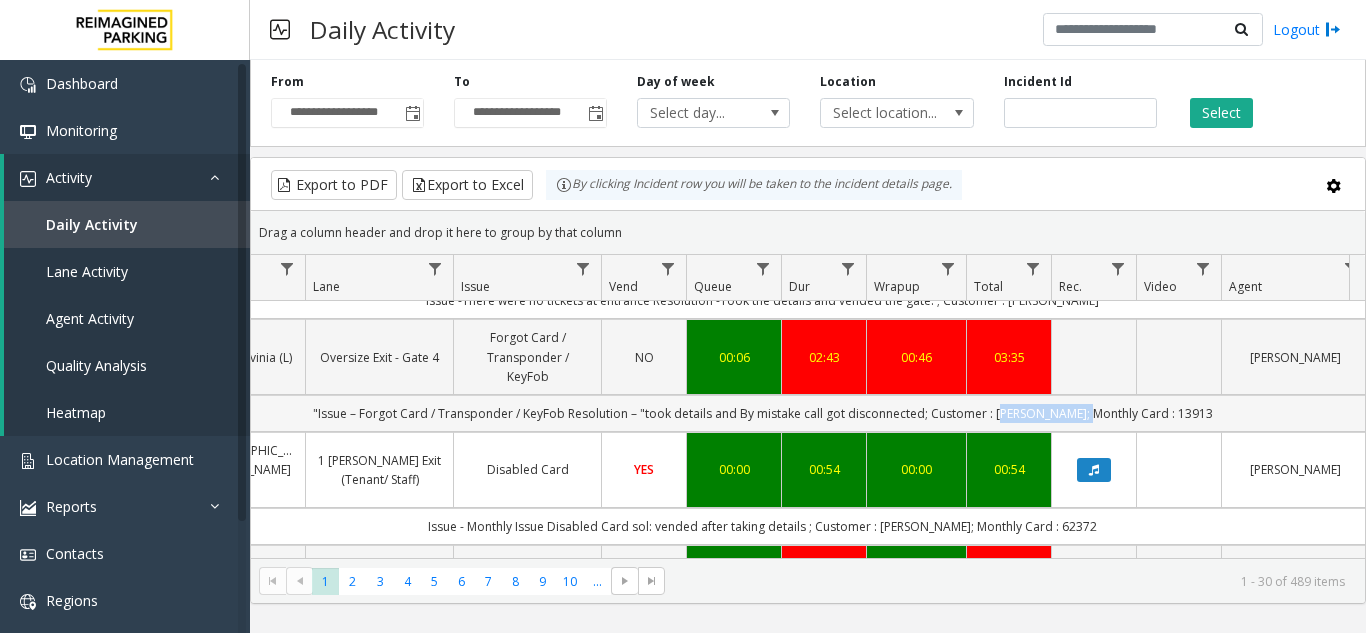 drag, startPoint x: 989, startPoint y: 399, endPoint x: 1076, endPoint y: 405, distance: 87.20665 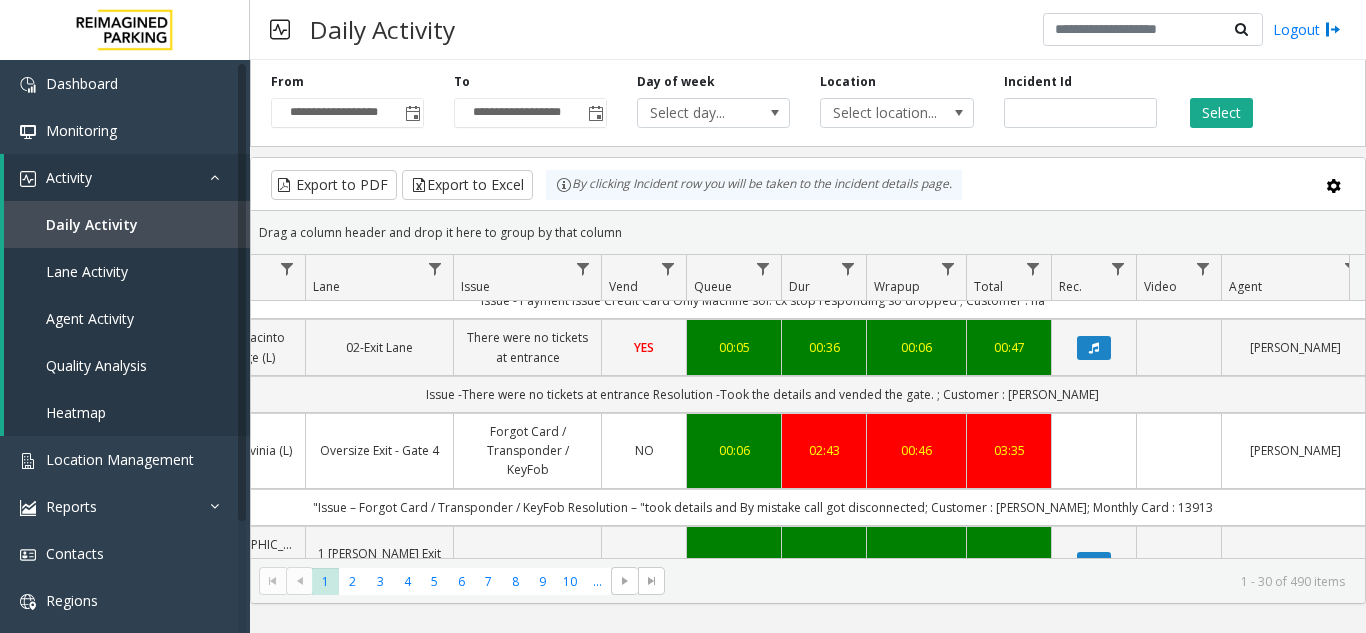 scroll, scrollTop: 300, scrollLeft: 361, axis: both 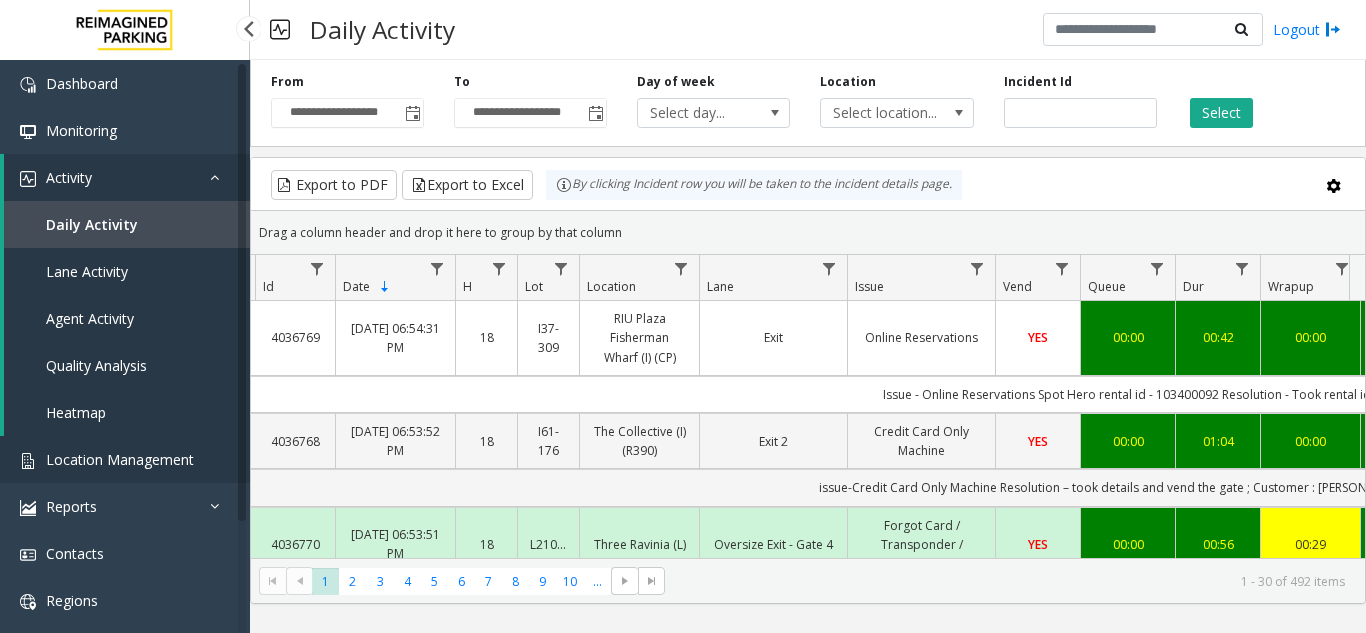click on "Location Management" at bounding box center [125, 459] 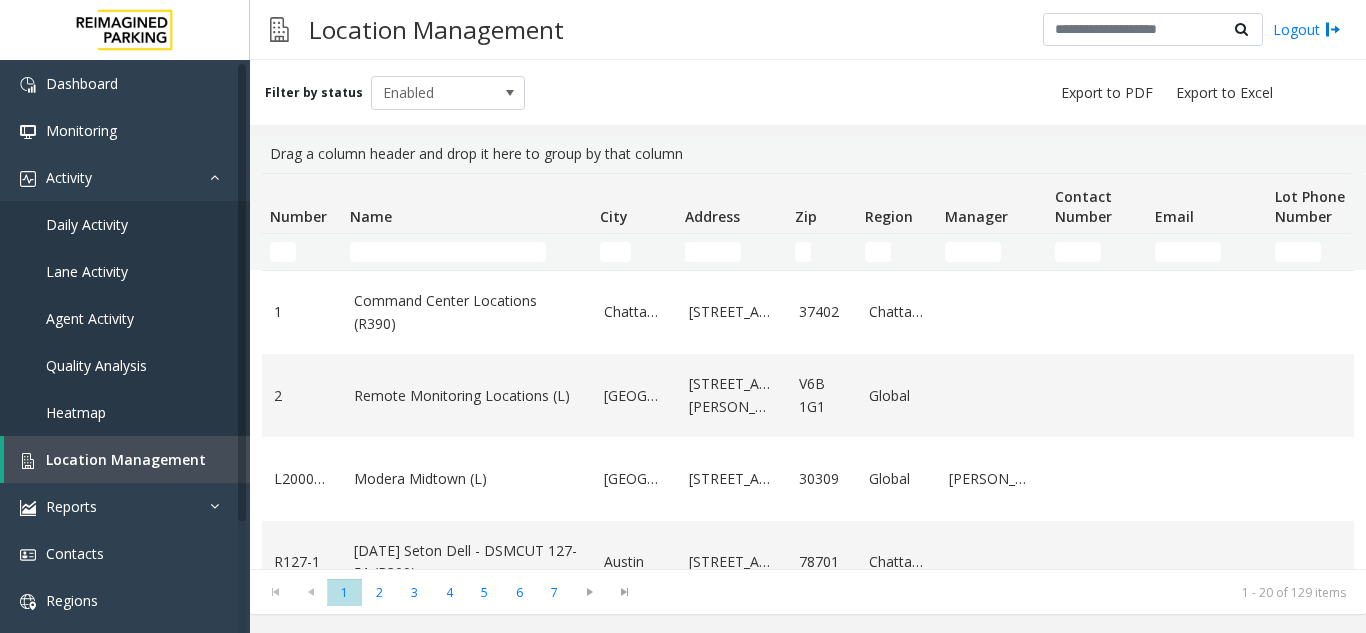 click 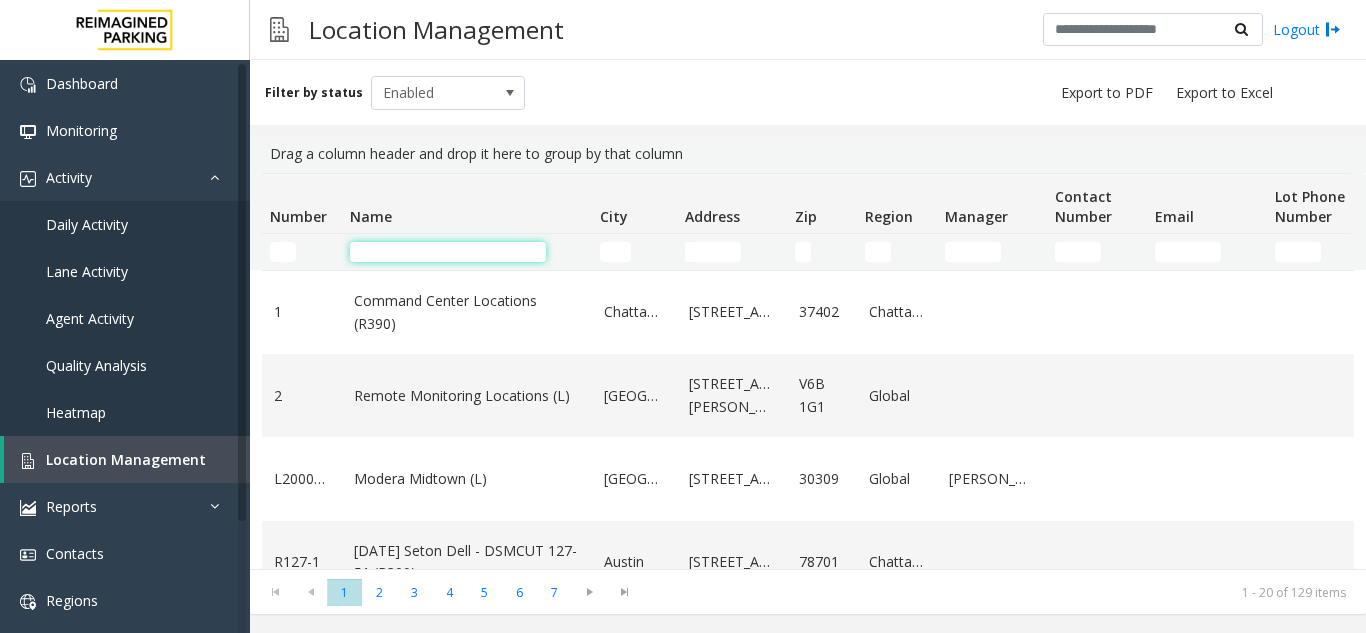 click 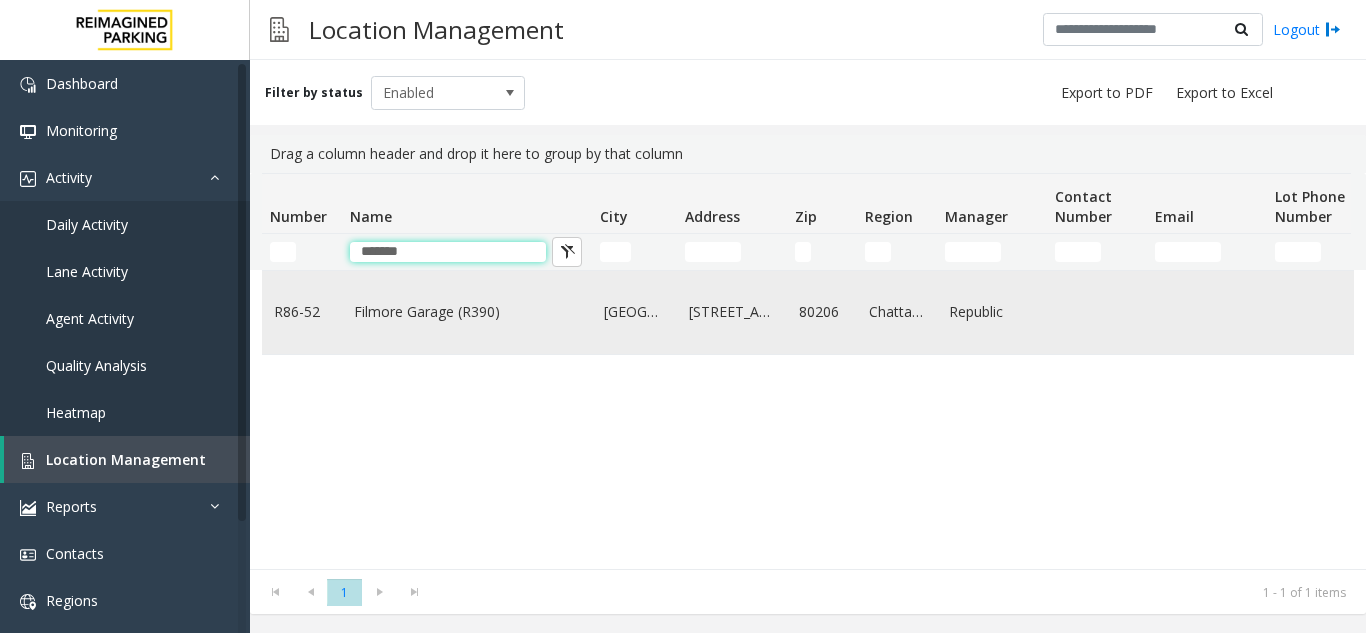 type on "*******" 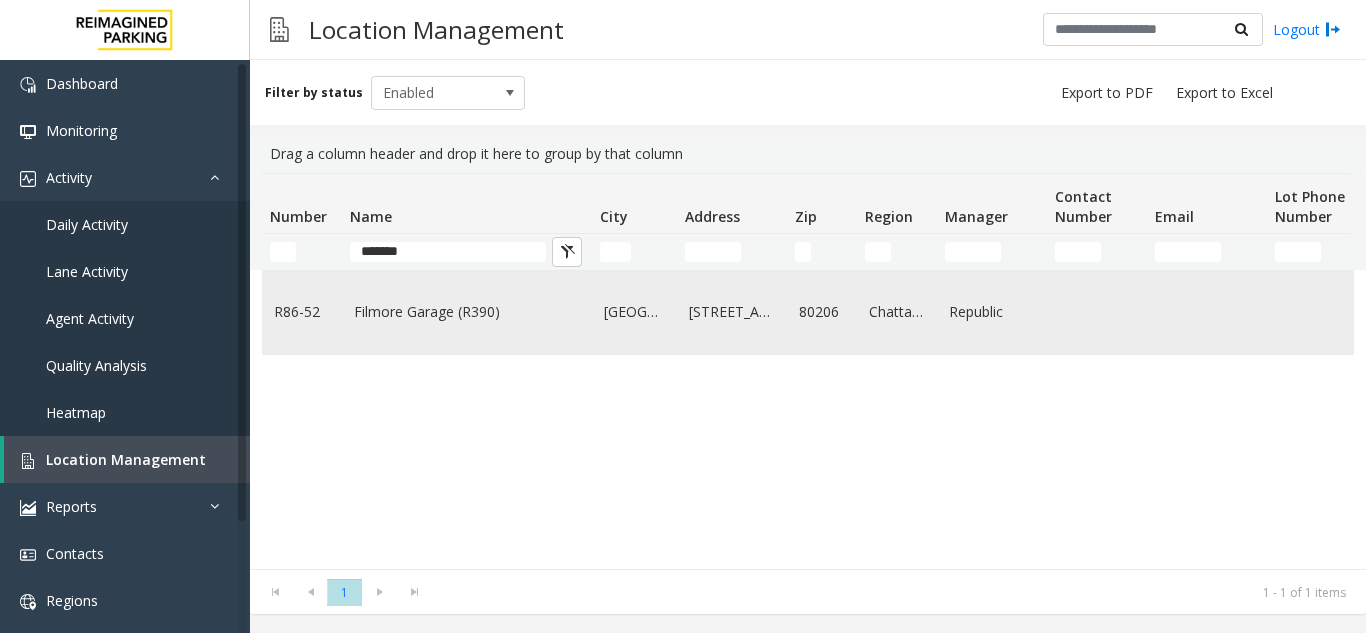 click on "Filmore Garage (R390)" 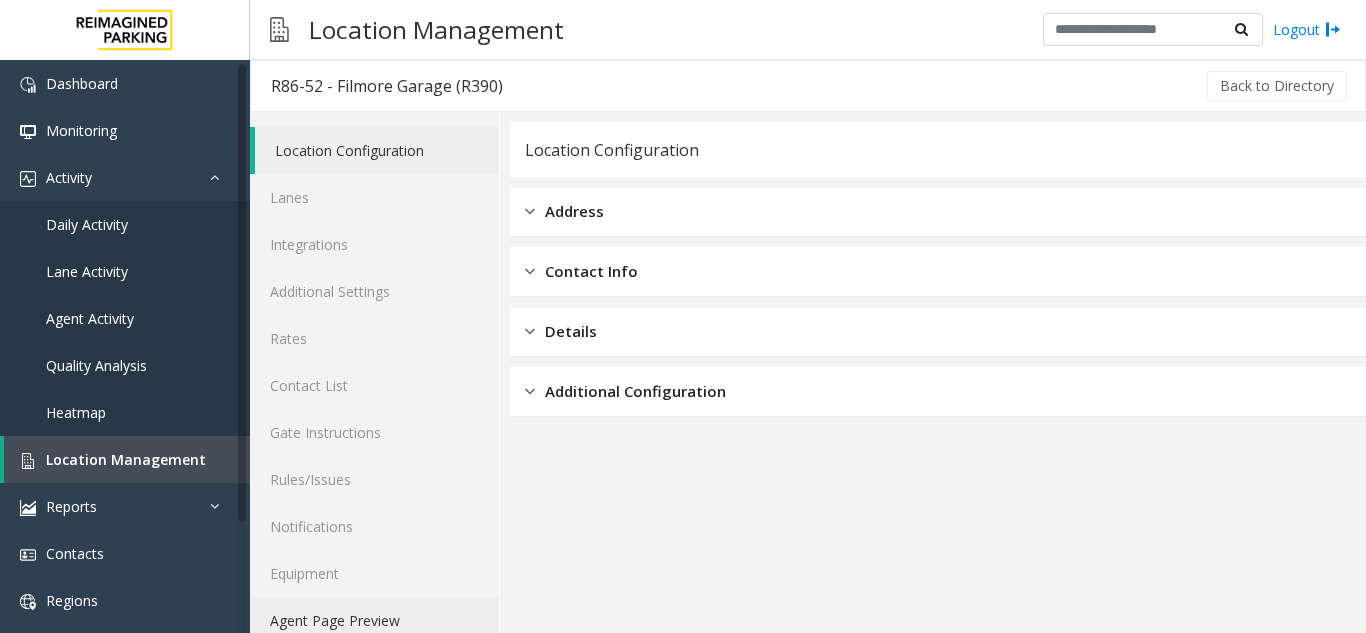 click on "Agent Page Preview" 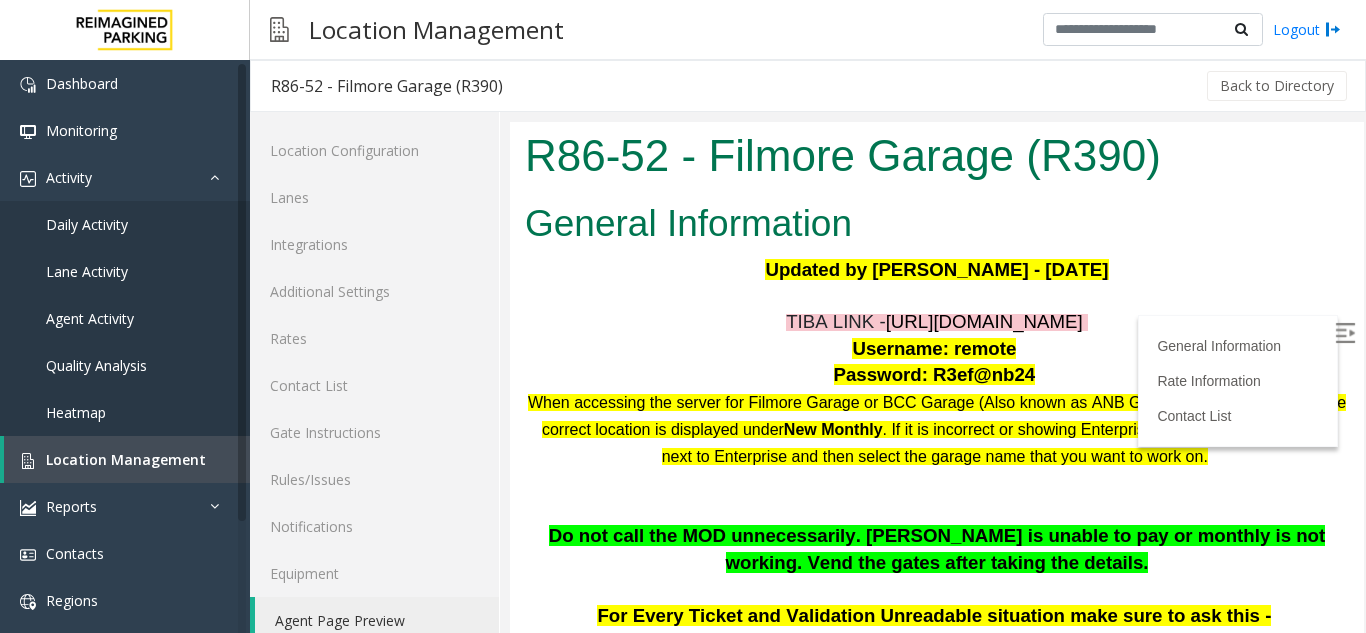 scroll, scrollTop: 0, scrollLeft: 0, axis: both 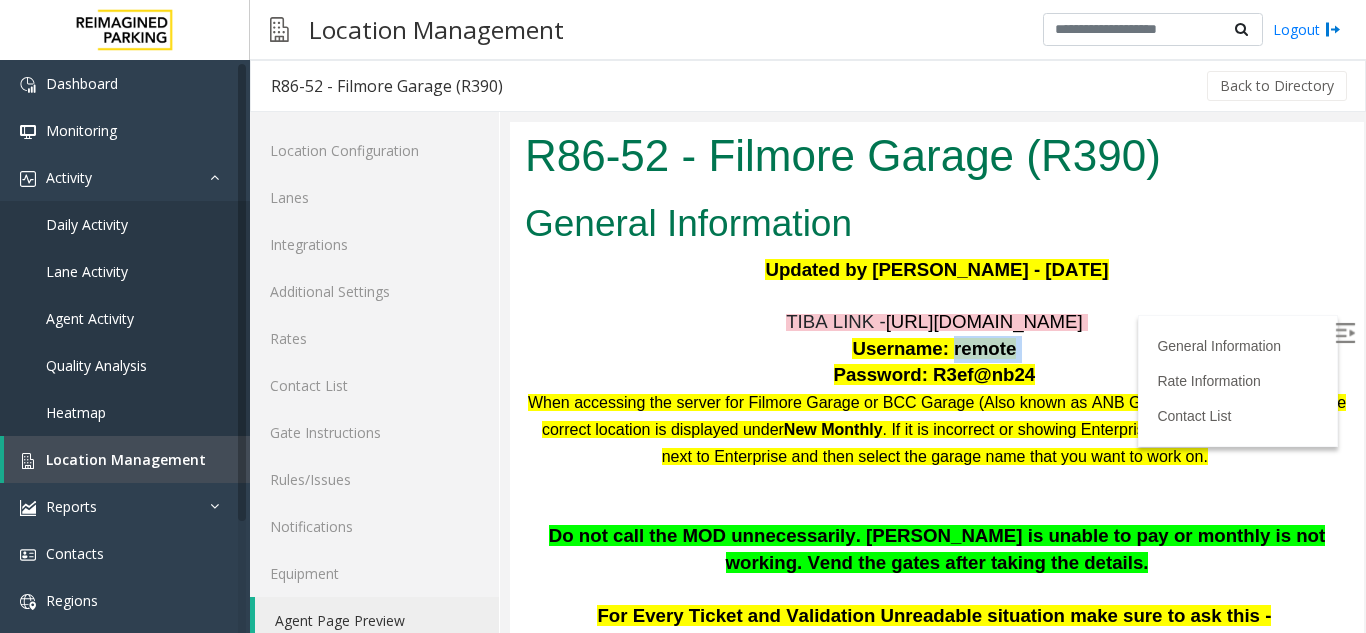 drag, startPoint x: 935, startPoint y: 350, endPoint x: 1010, endPoint y: 340, distance: 75.66373 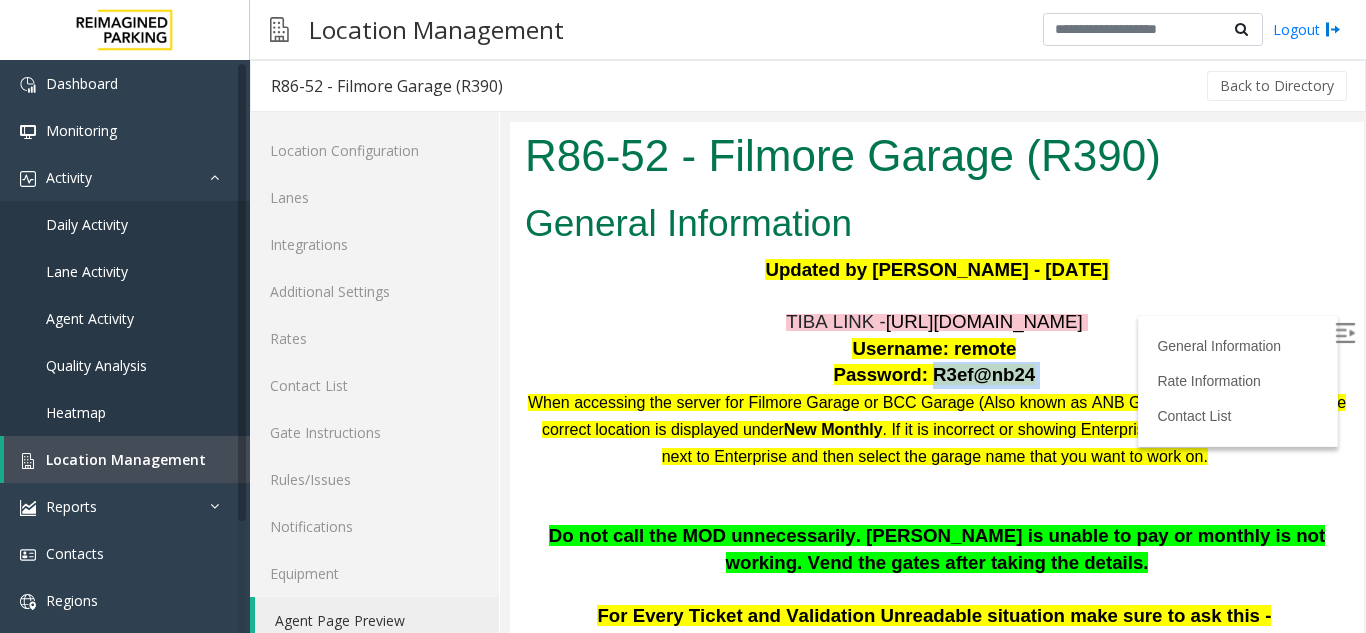 drag, startPoint x: 918, startPoint y: 374, endPoint x: 1010, endPoint y: 377, distance: 92.0489 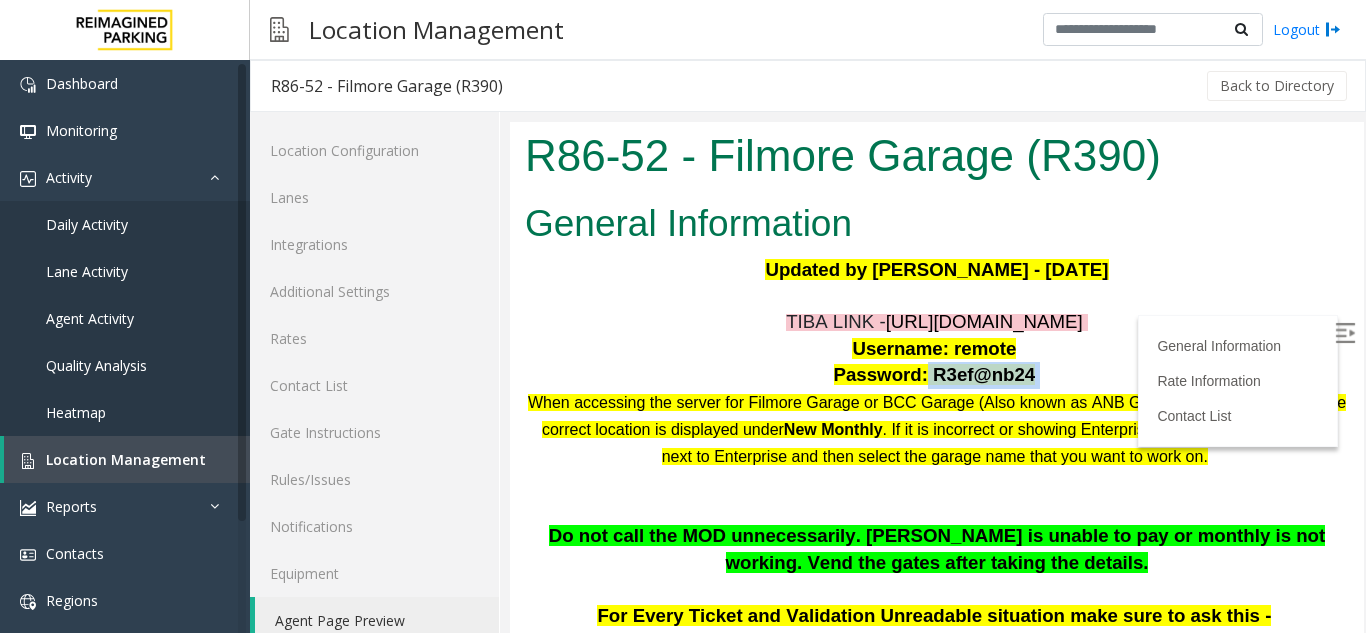 drag, startPoint x: 914, startPoint y: 378, endPoint x: 1012, endPoint y: 373, distance: 98.12747 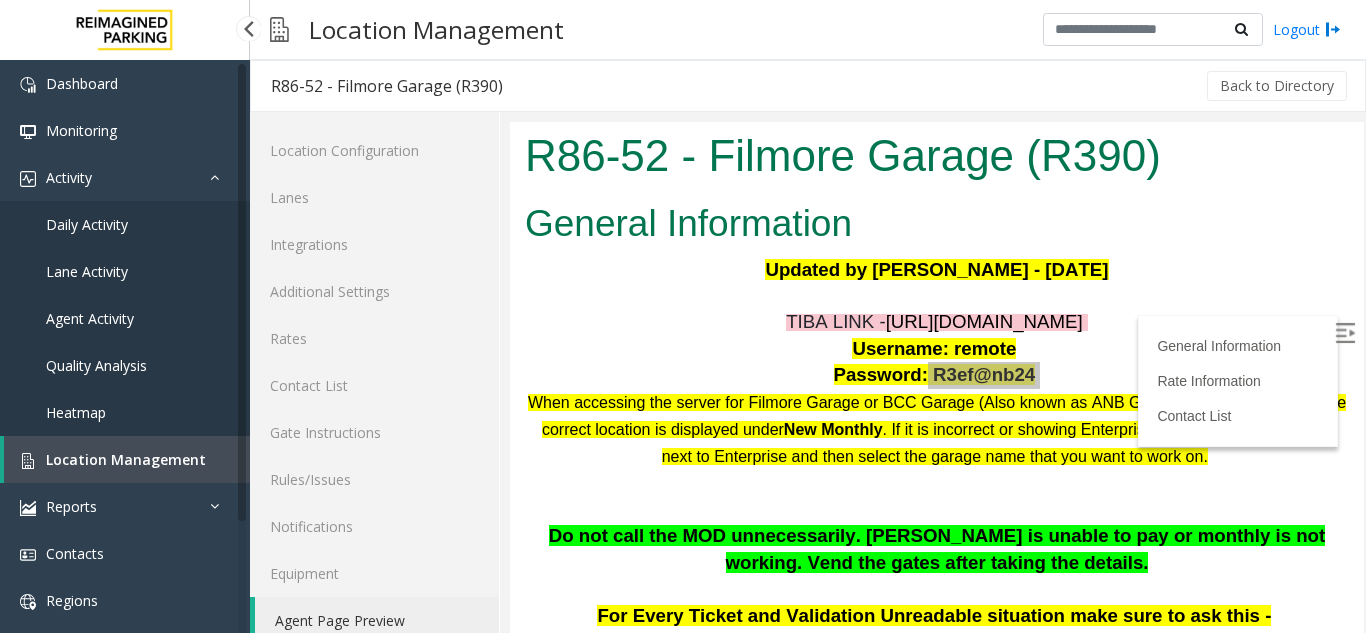 click on "Location Management" at bounding box center (127, 459) 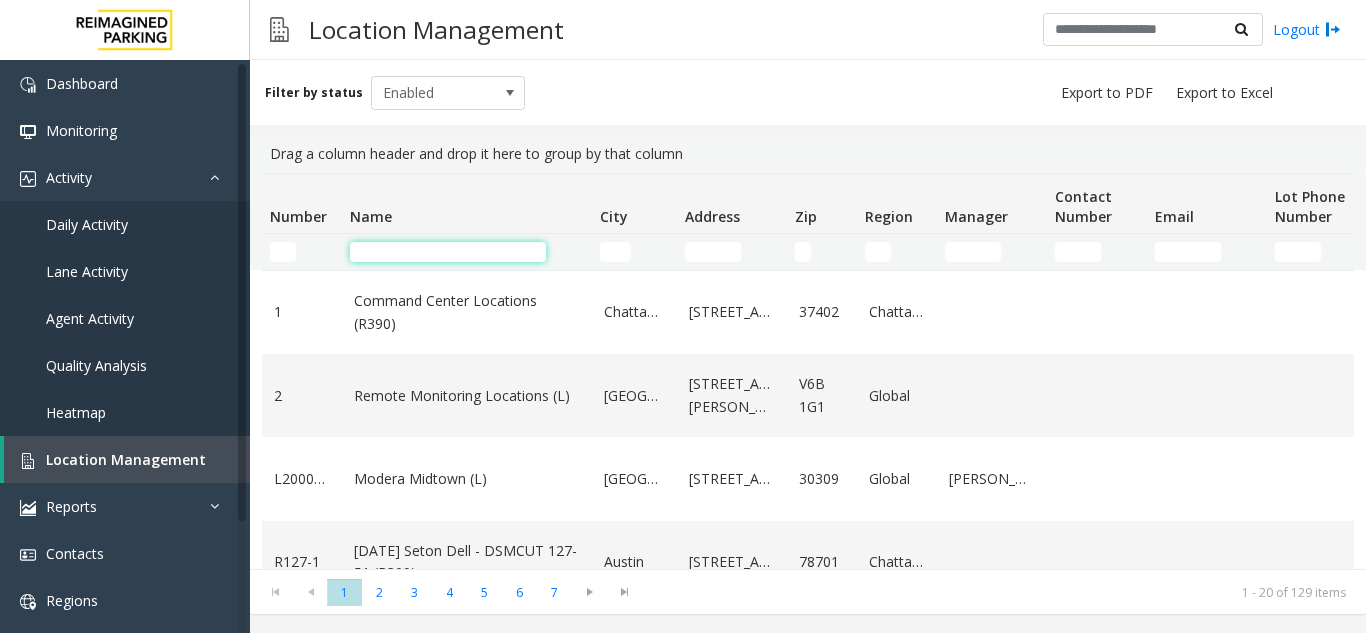 click 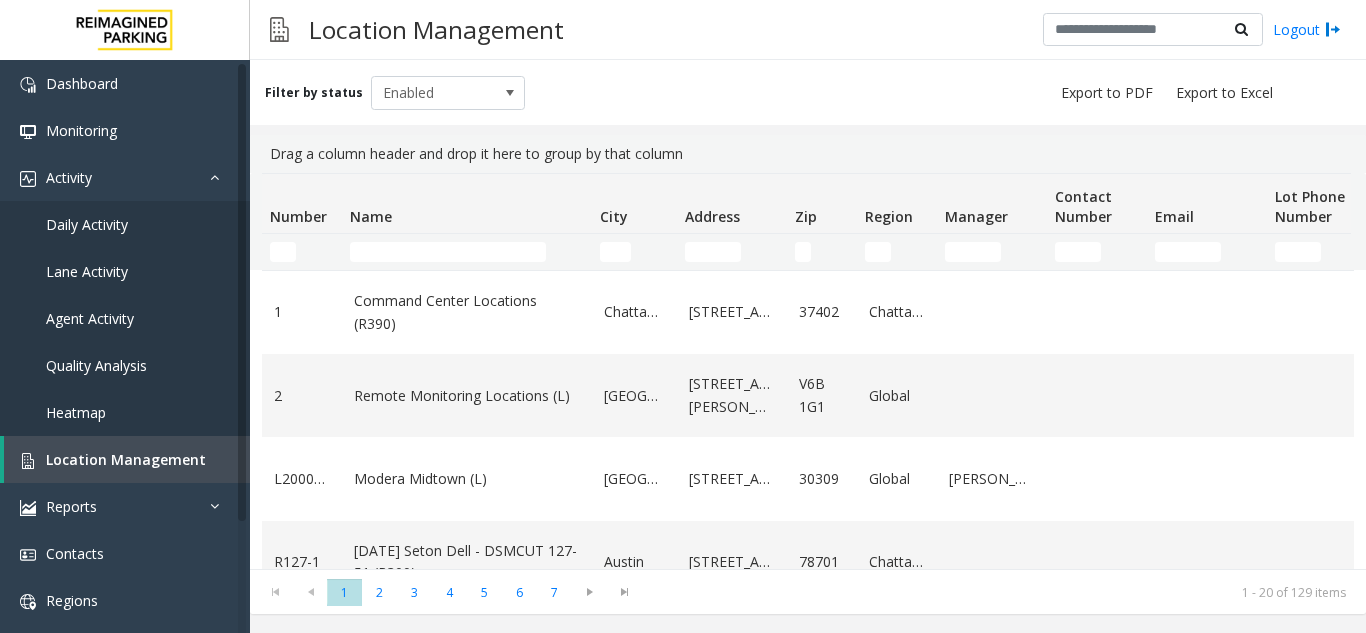 click 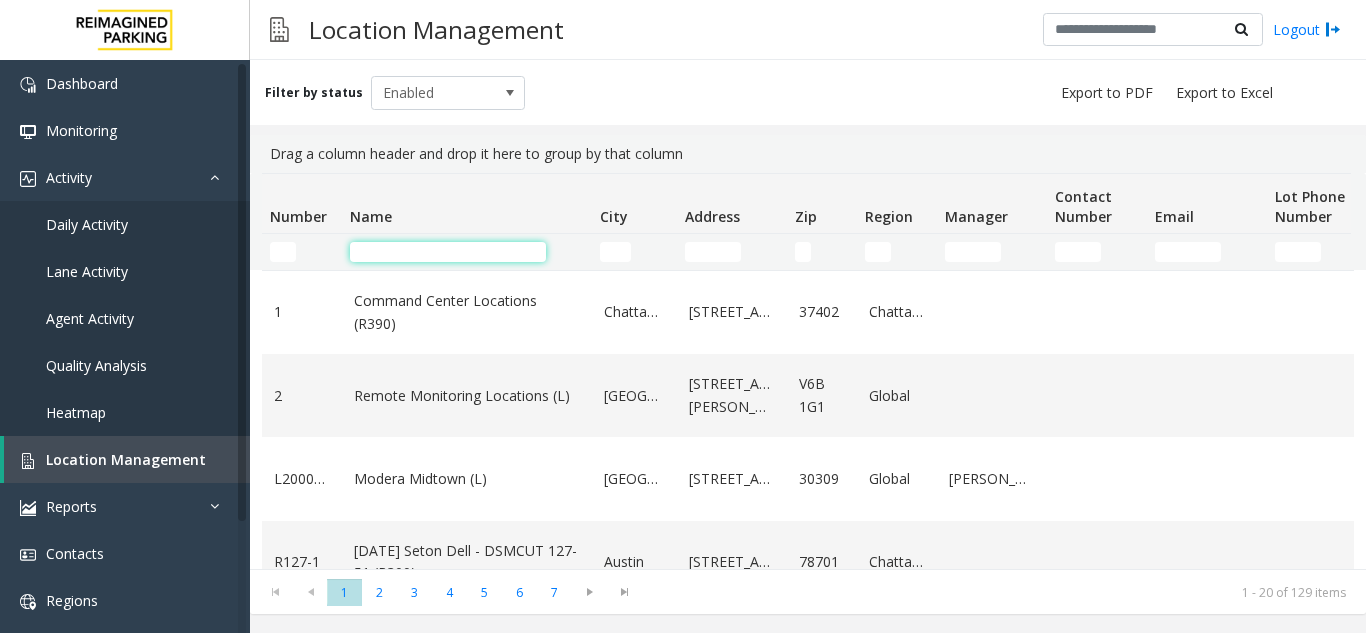 click 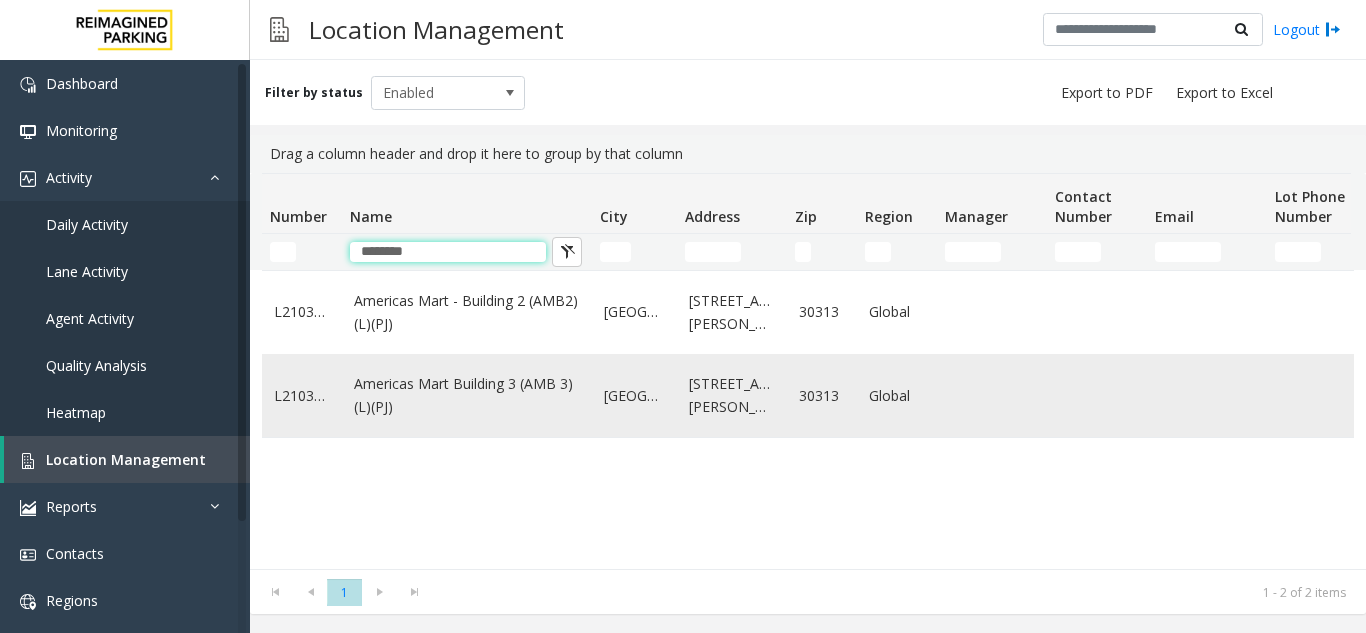 type on "********" 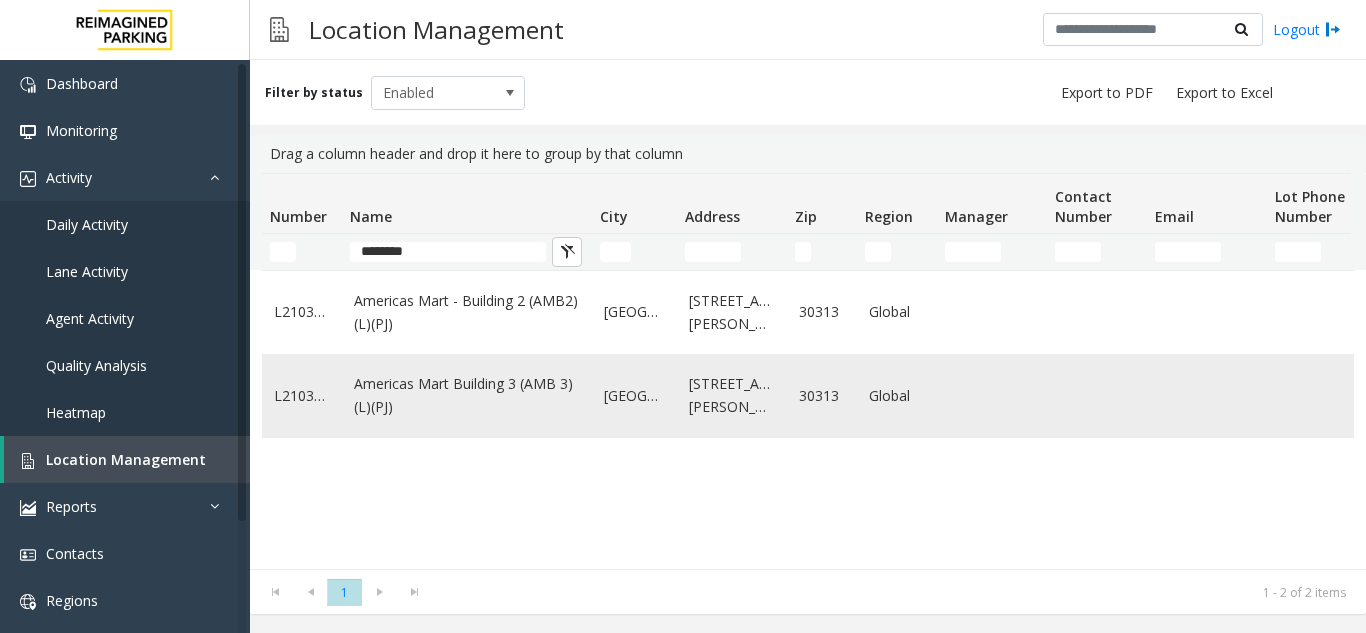 click on "Americas Mart Building  3 (AMB 3) (L)(PJ)" 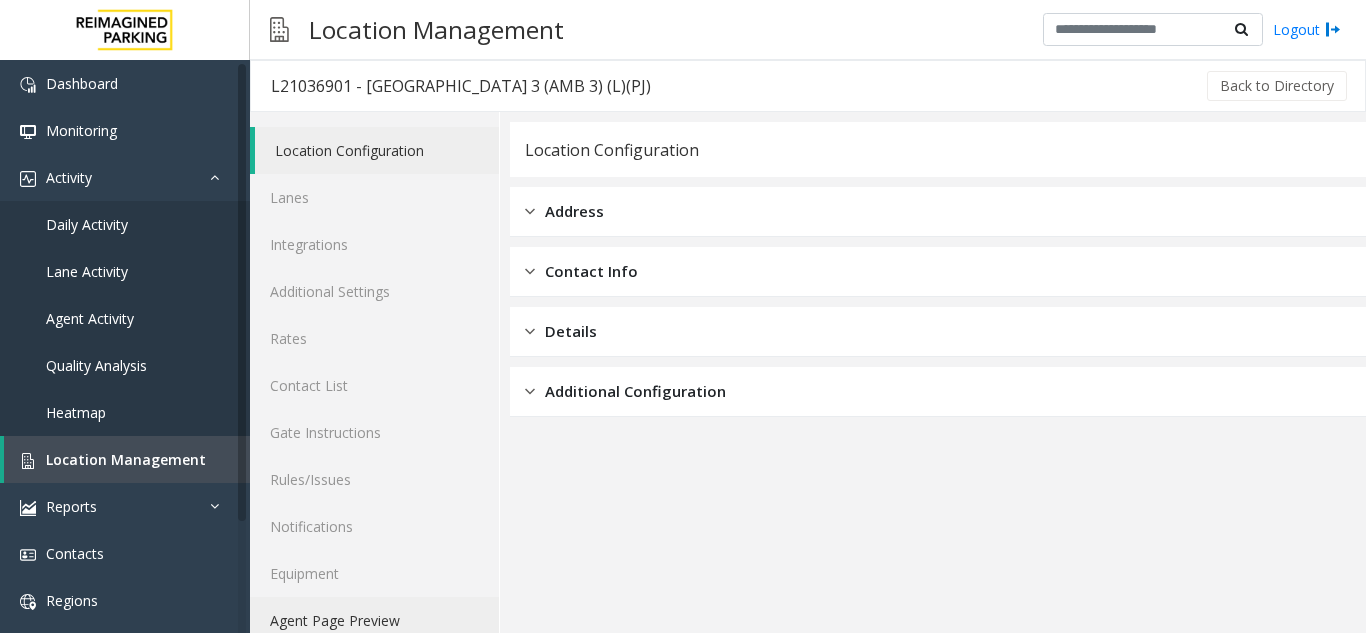 click on "Agent Page Preview" 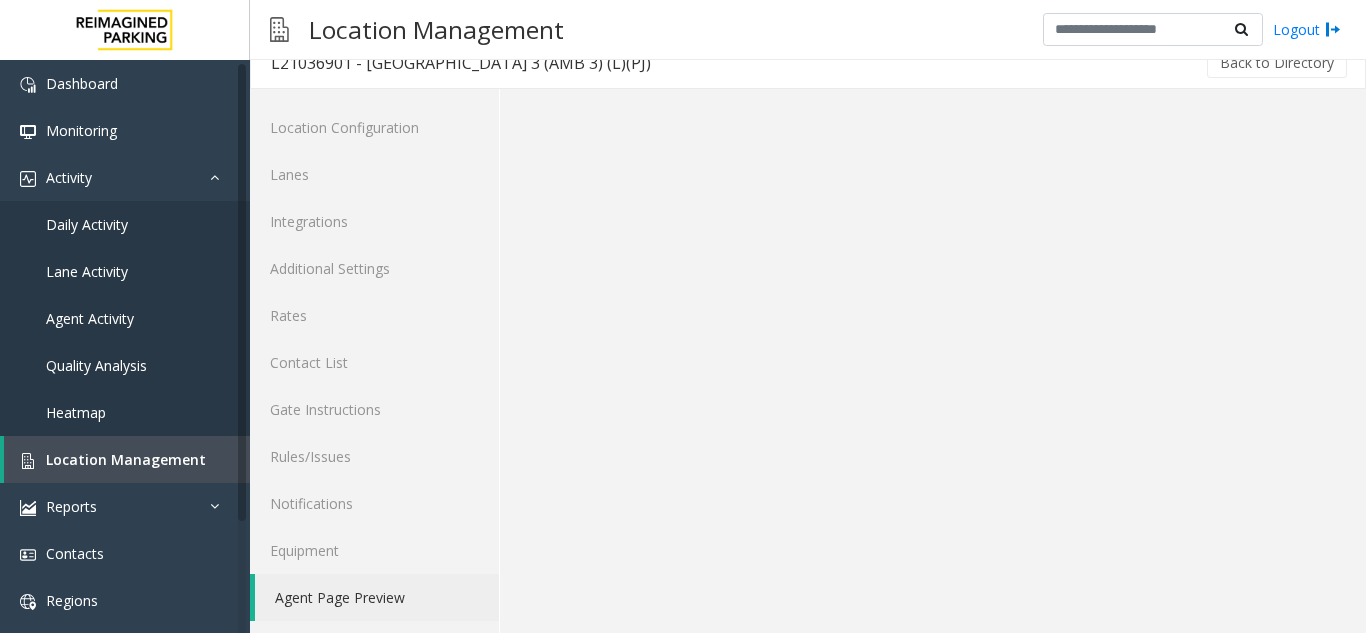 scroll, scrollTop: 26, scrollLeft: 0, axis: vertical 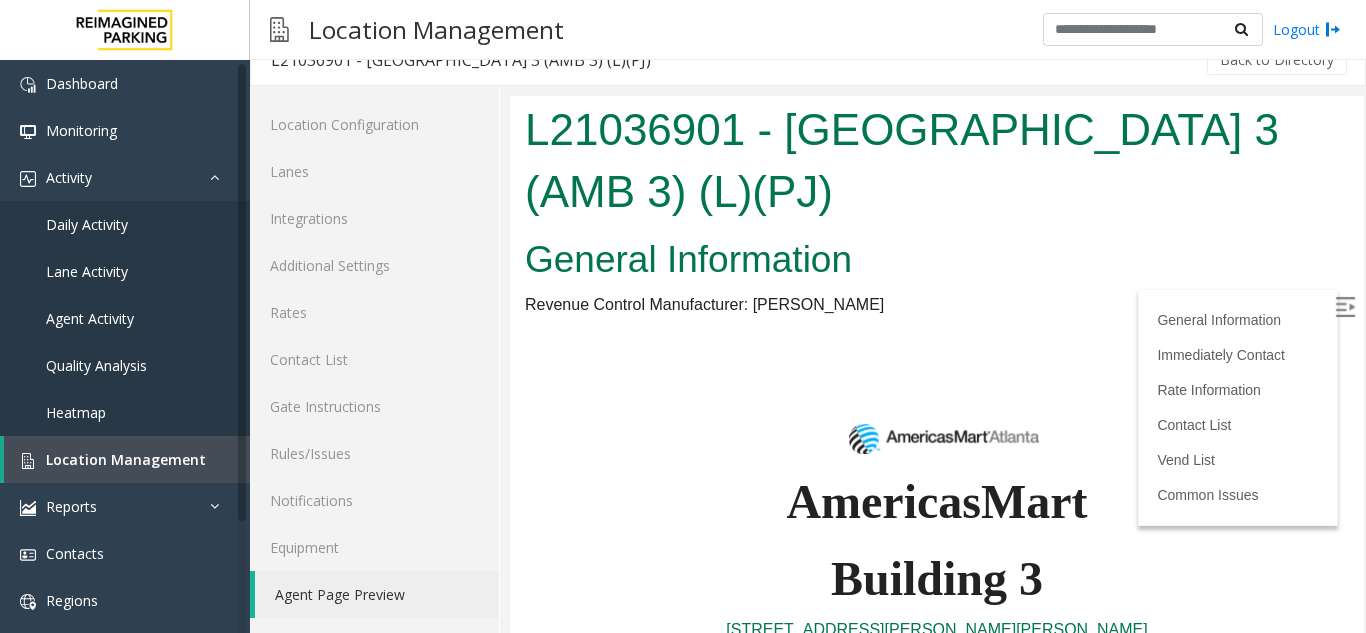 click at bounding box center [1345, 307] 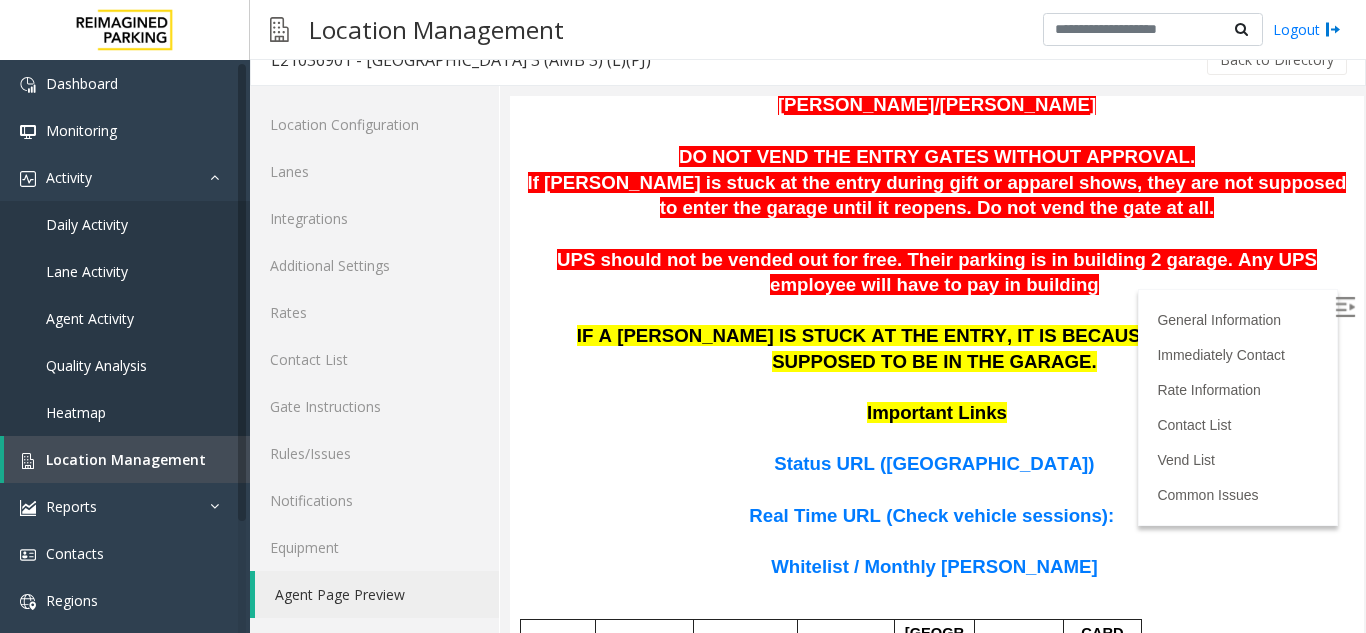 scroll, scrollTop: 1000, scrollLeft: 0, axis: vertical 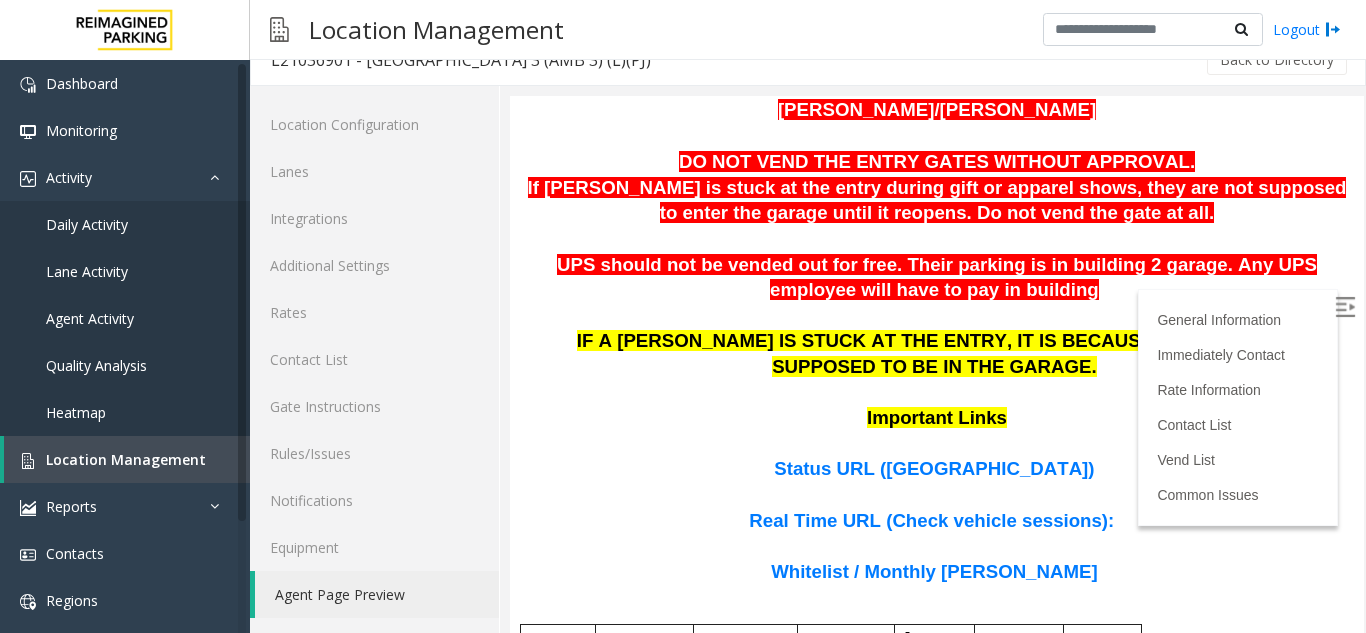 click on "Status URL ([GEOGRAPHIC_DATA])" at bounding box center [934, 468] 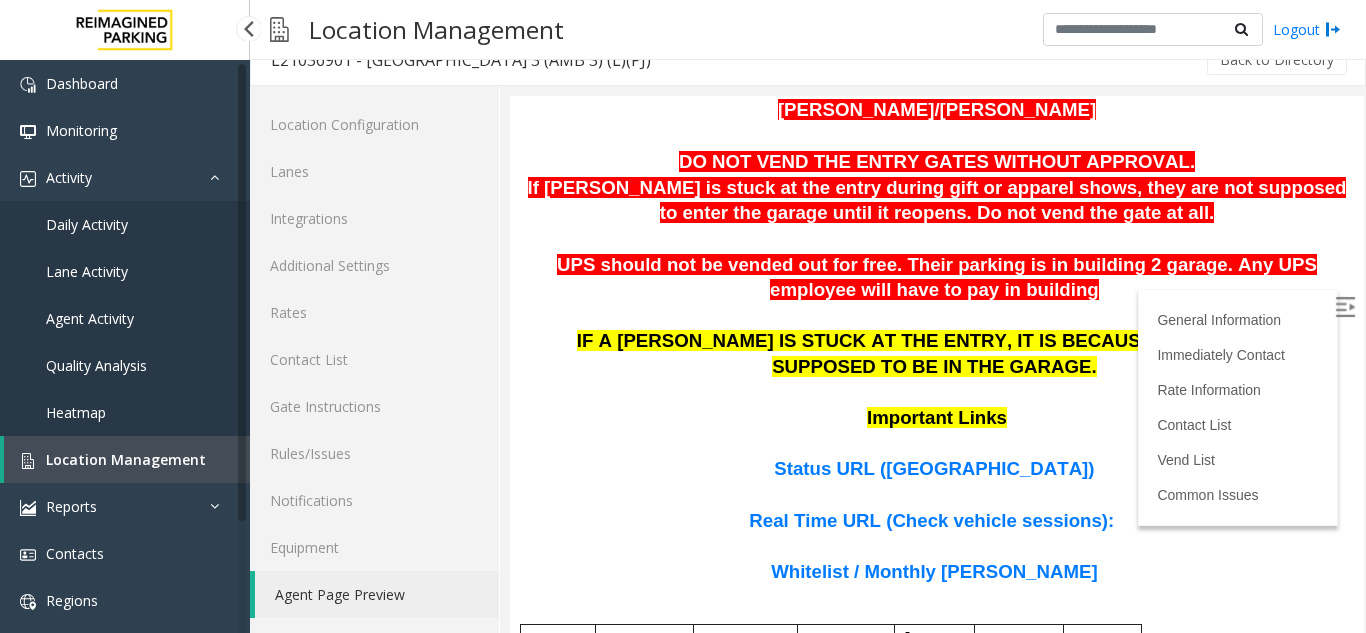 click on "Location Management" at bounding box center [126, 459] 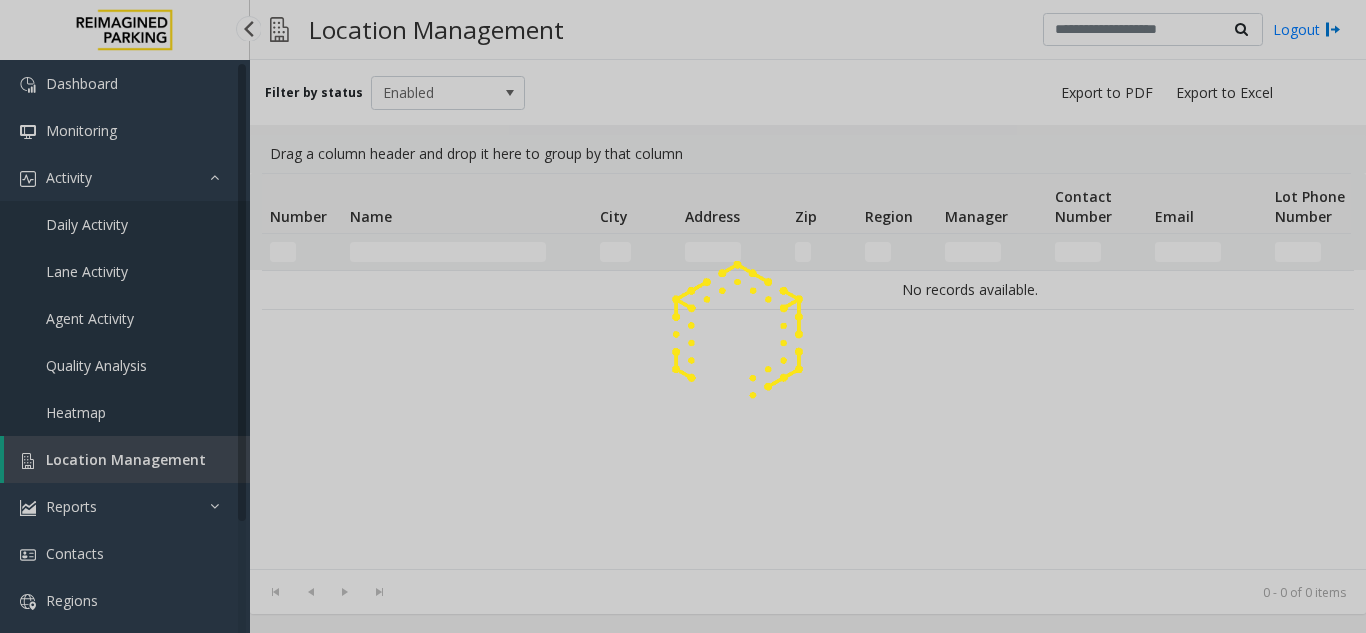 scroll, scrollTop: 0, scrollLeft: 0, axis: both 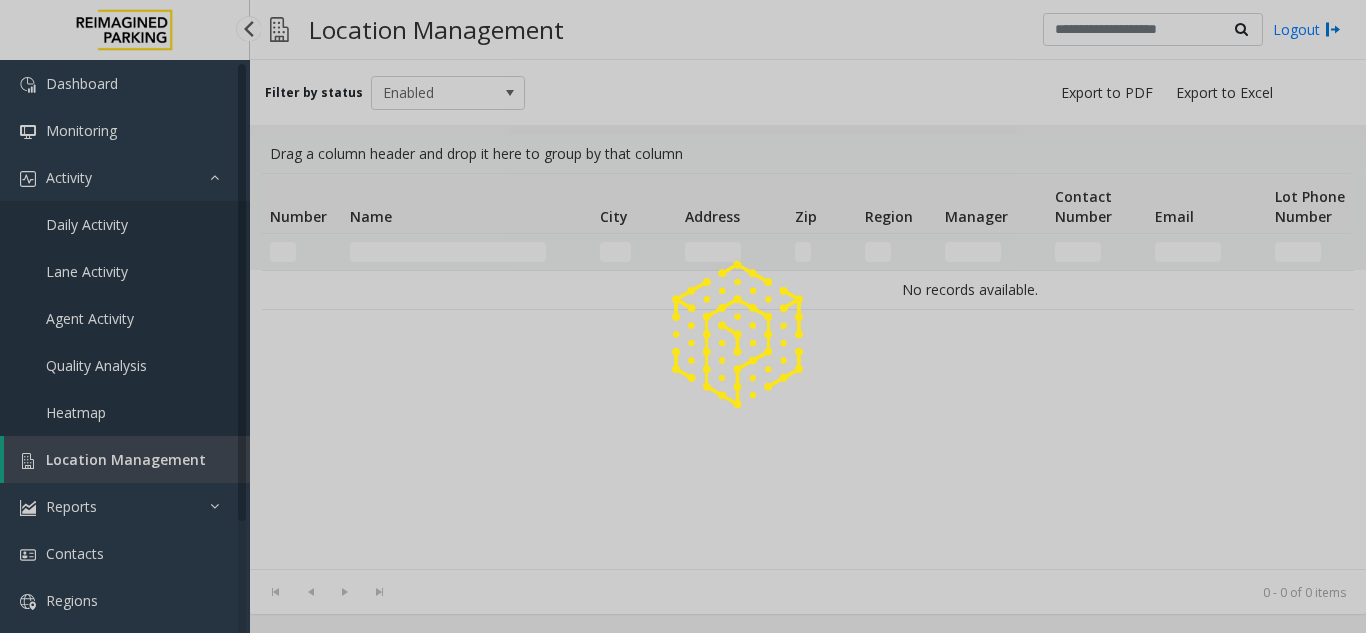 click 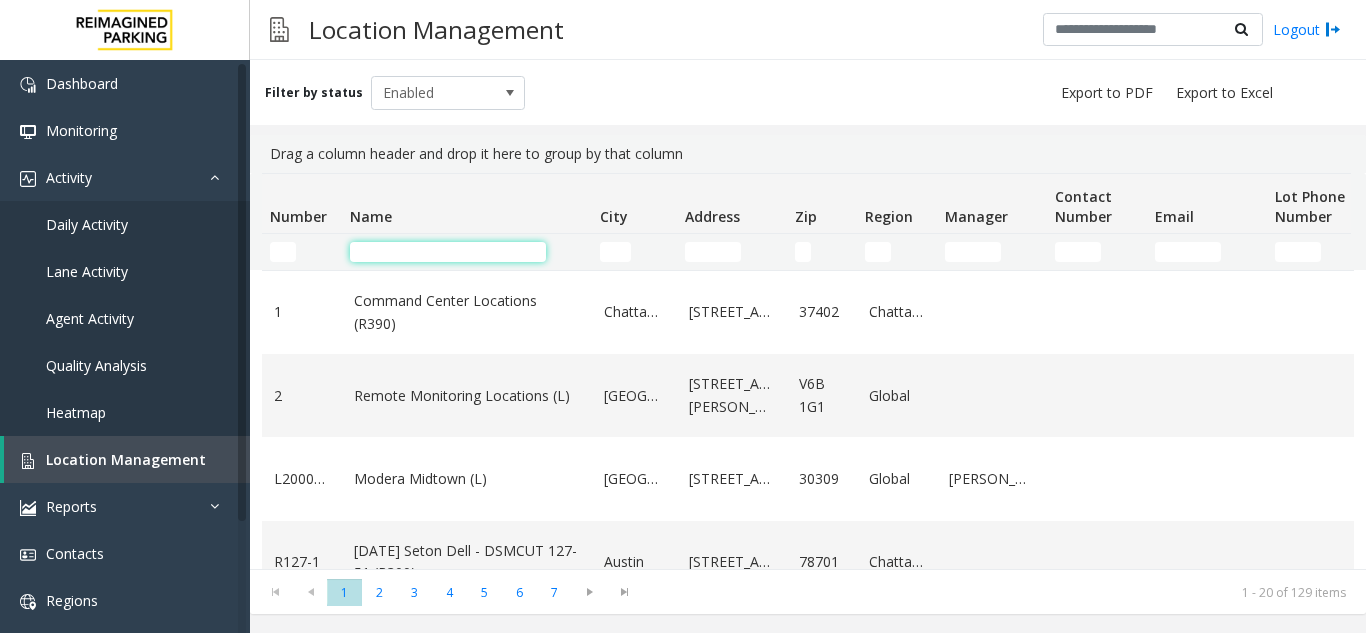 click 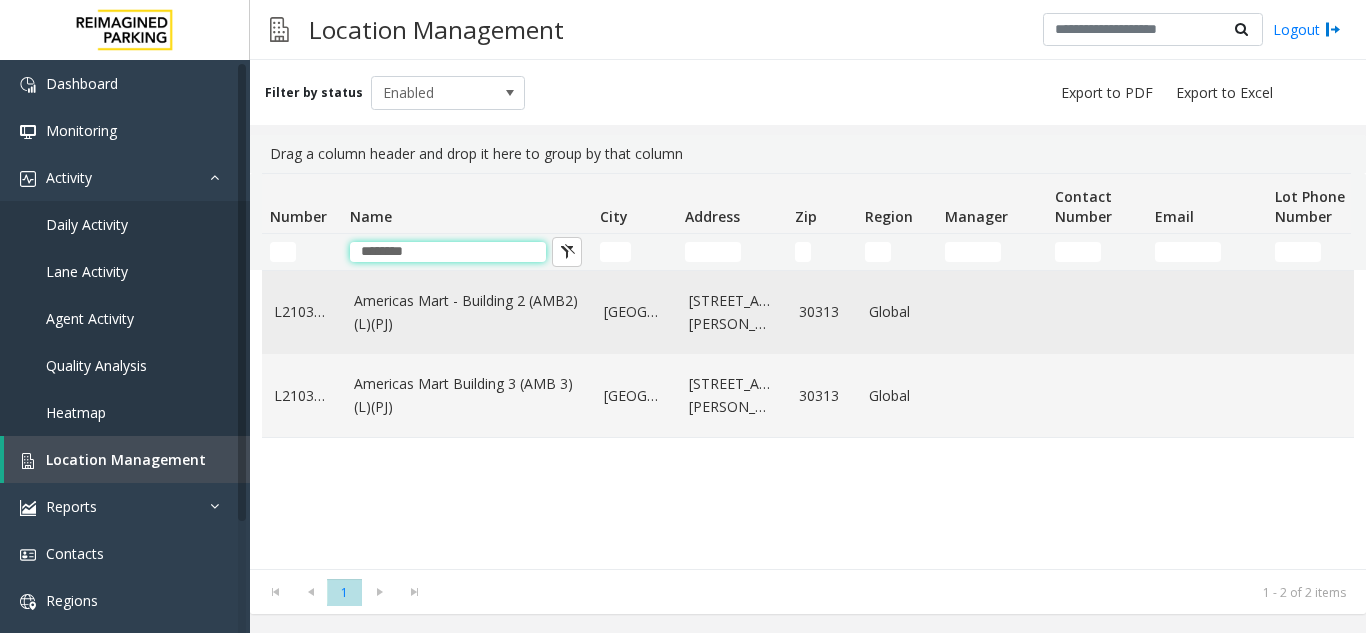 type on "********" 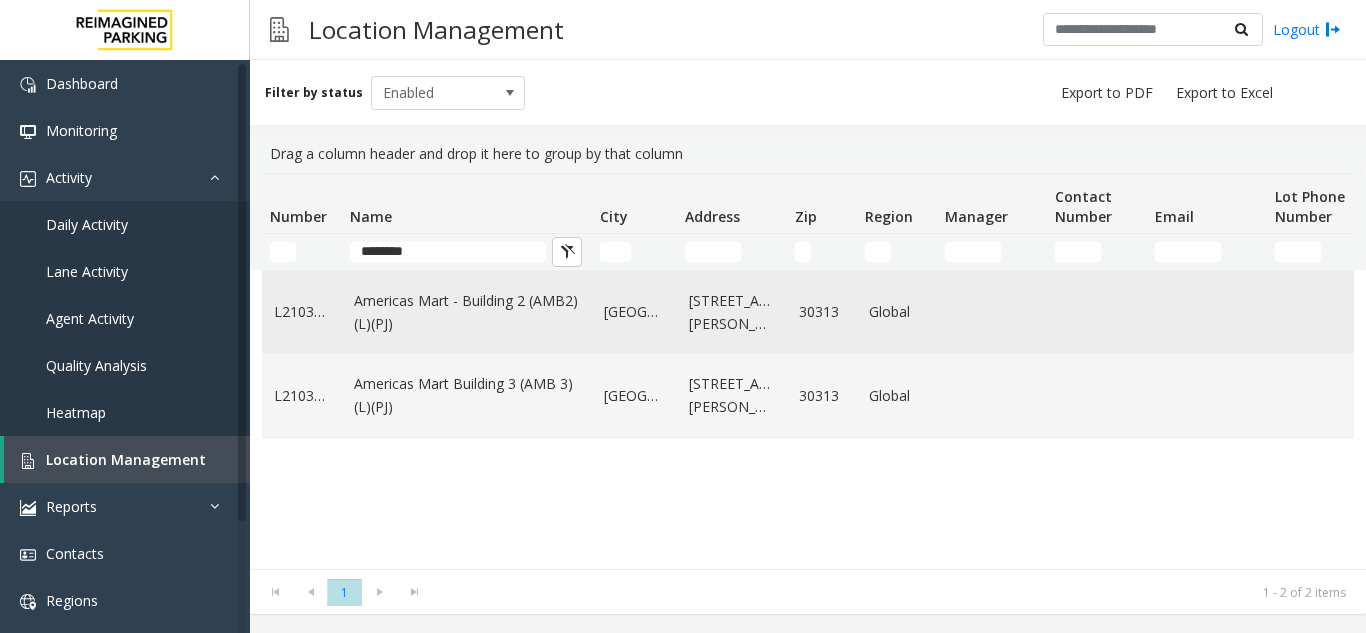 click on "Americas Mart - Building 2 (AMB2) (L)(PJ)" 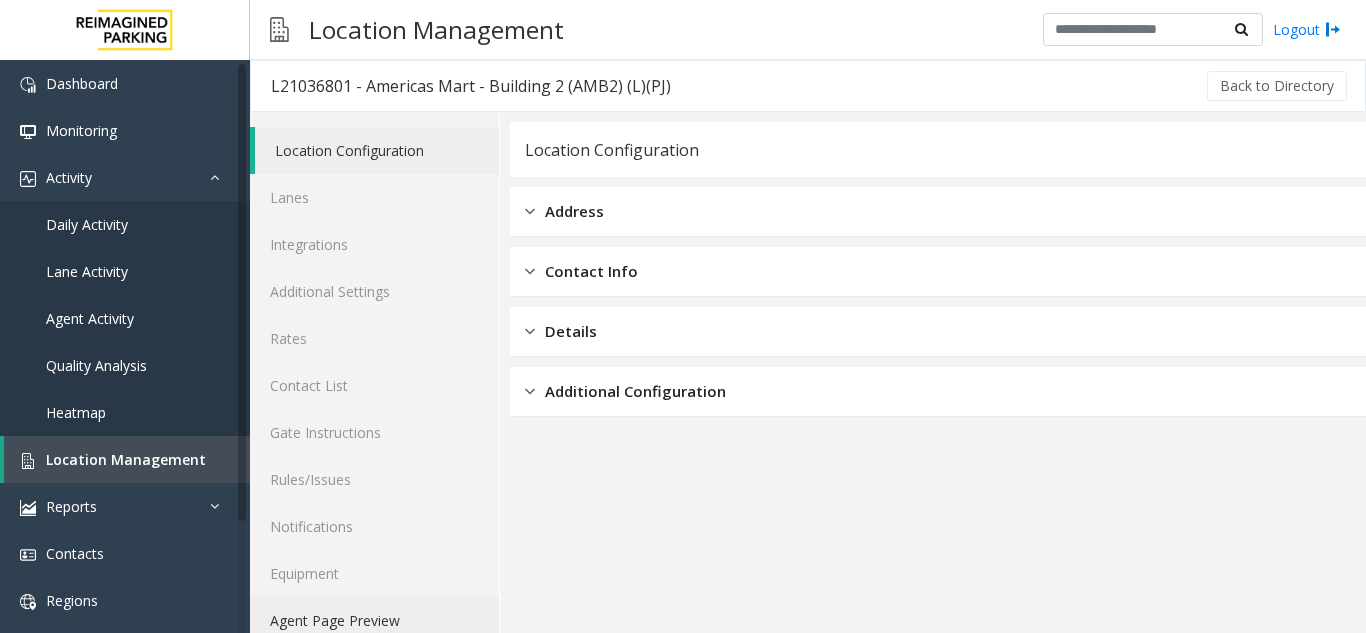 click on "Agent Page Preview" 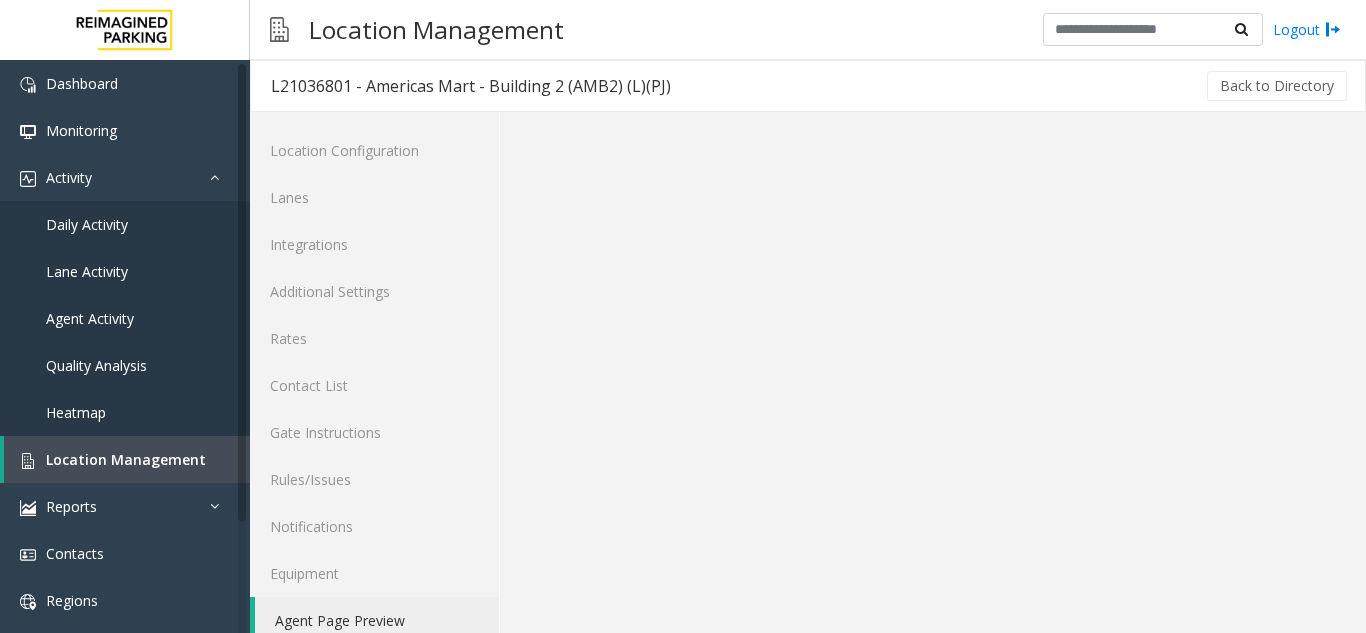click on "Agent Page Preview" 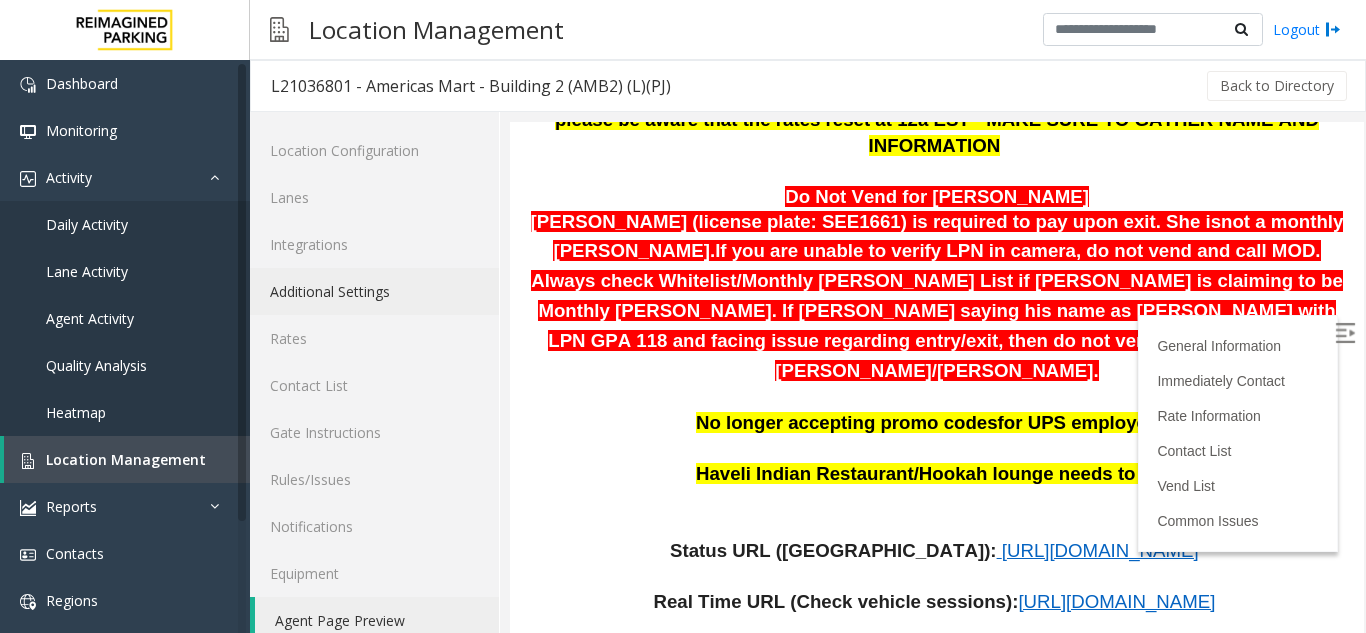 scroll, scrollTop: 800, scrollLeft: 0, axis: vertical 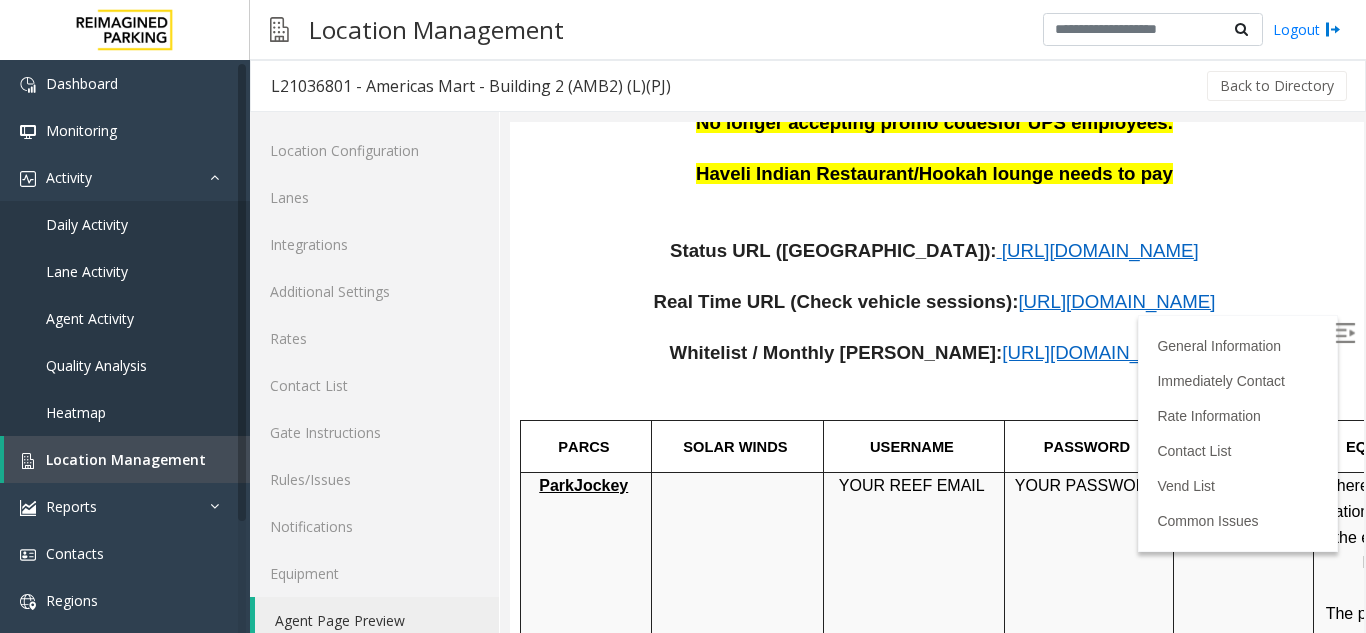 click on "[URL][DOMAIN_NAME]" at bounding box center [1100, 352] 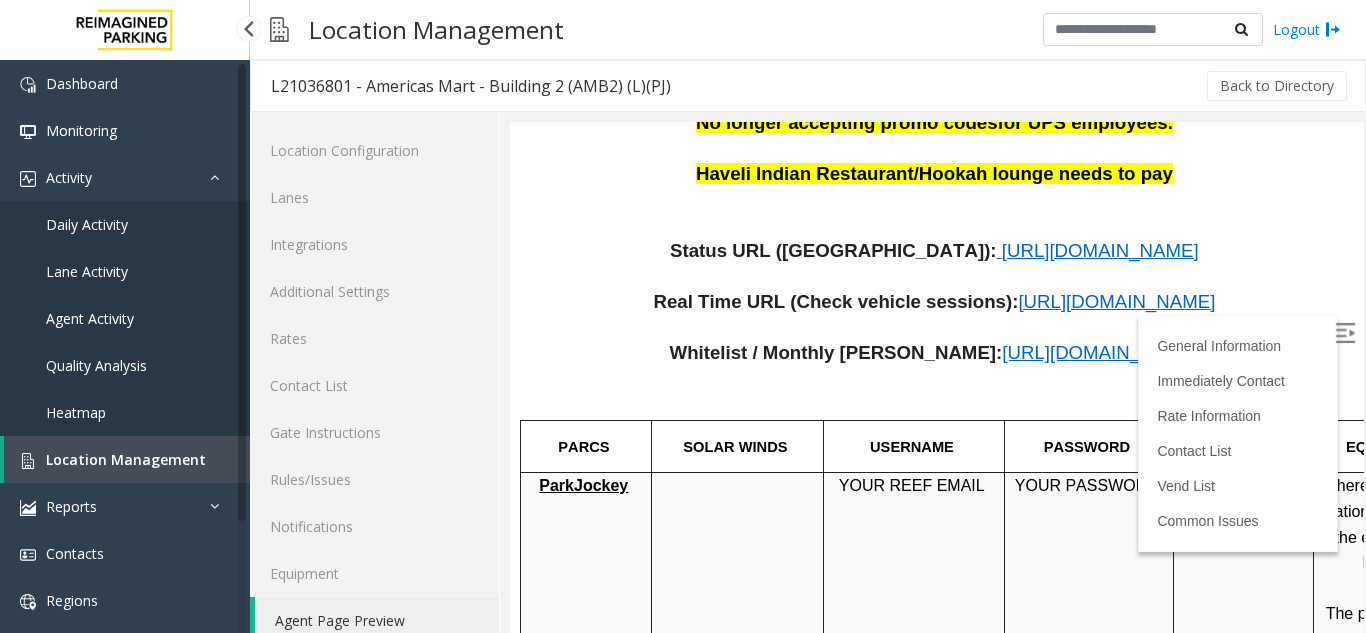 click on "Daily Activity" at bounding box center [87, 224] 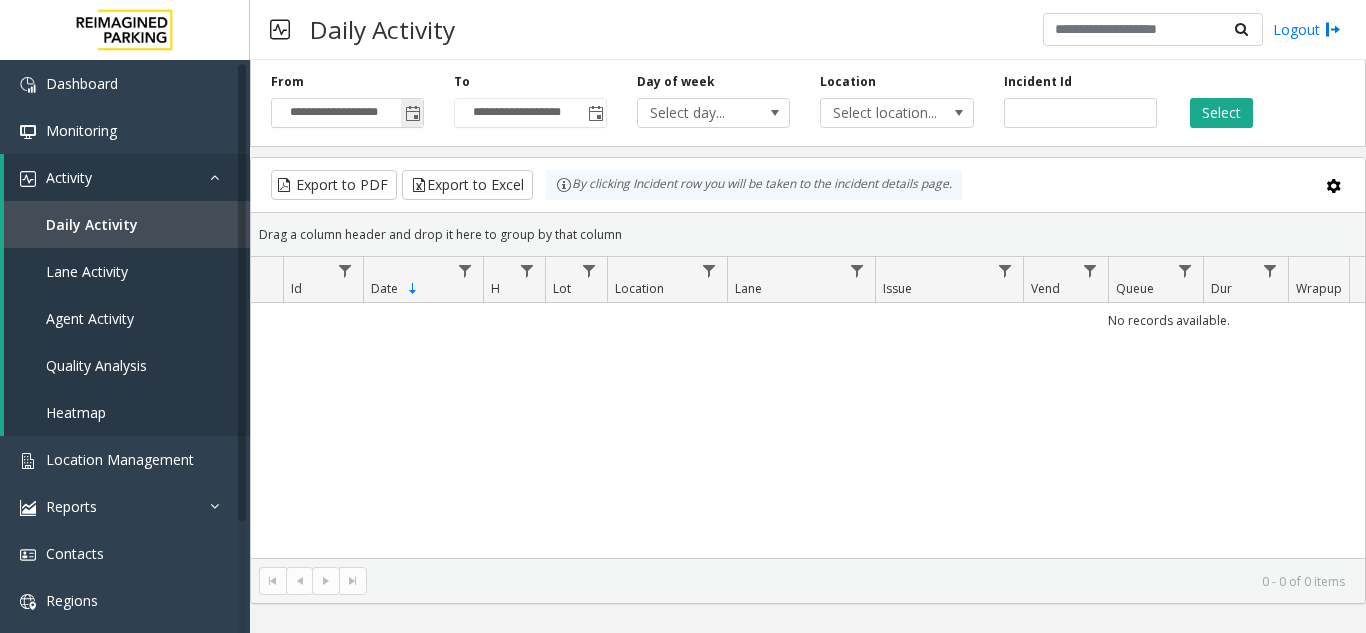 click 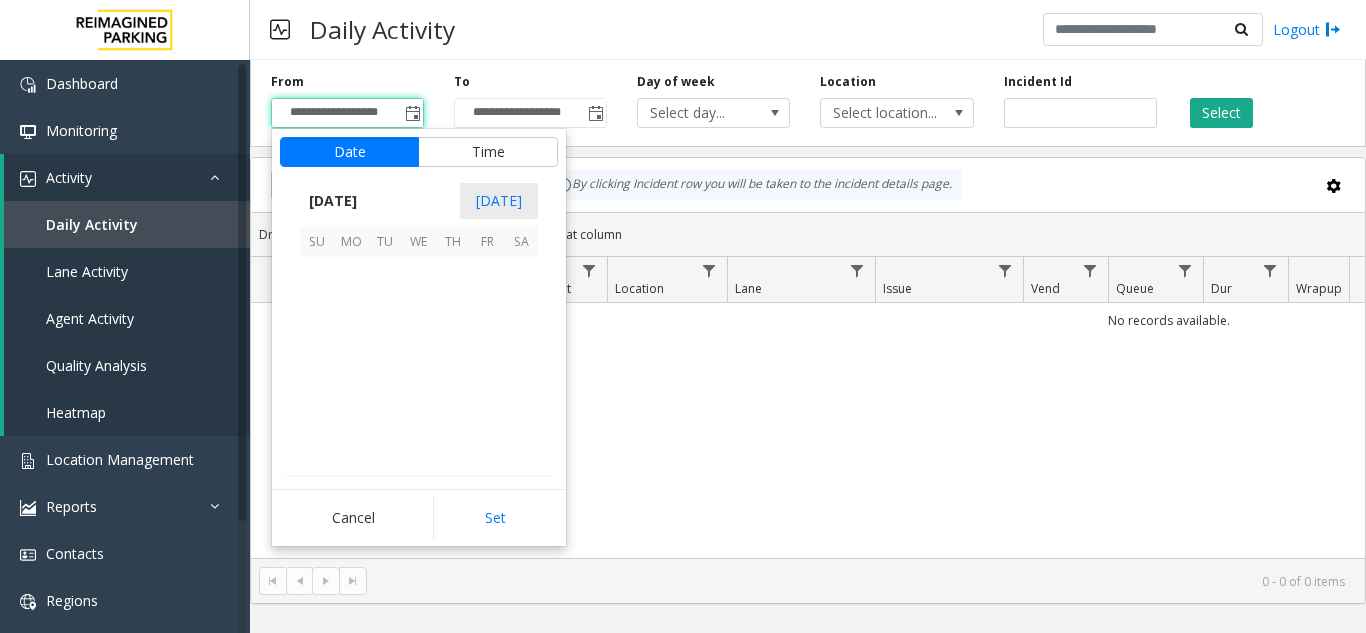 scroll, scrollTop: 358428, scrollLeft: 0, axis: vertical 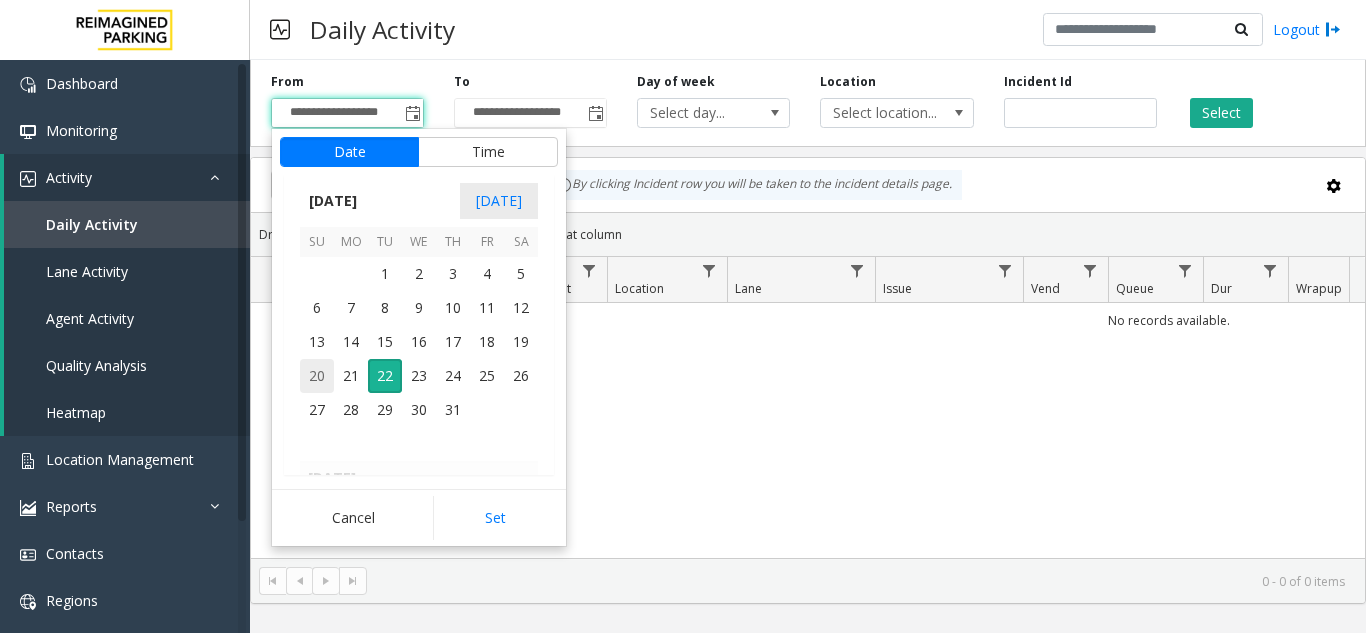 click on "20" at bounding box center [317, 376] 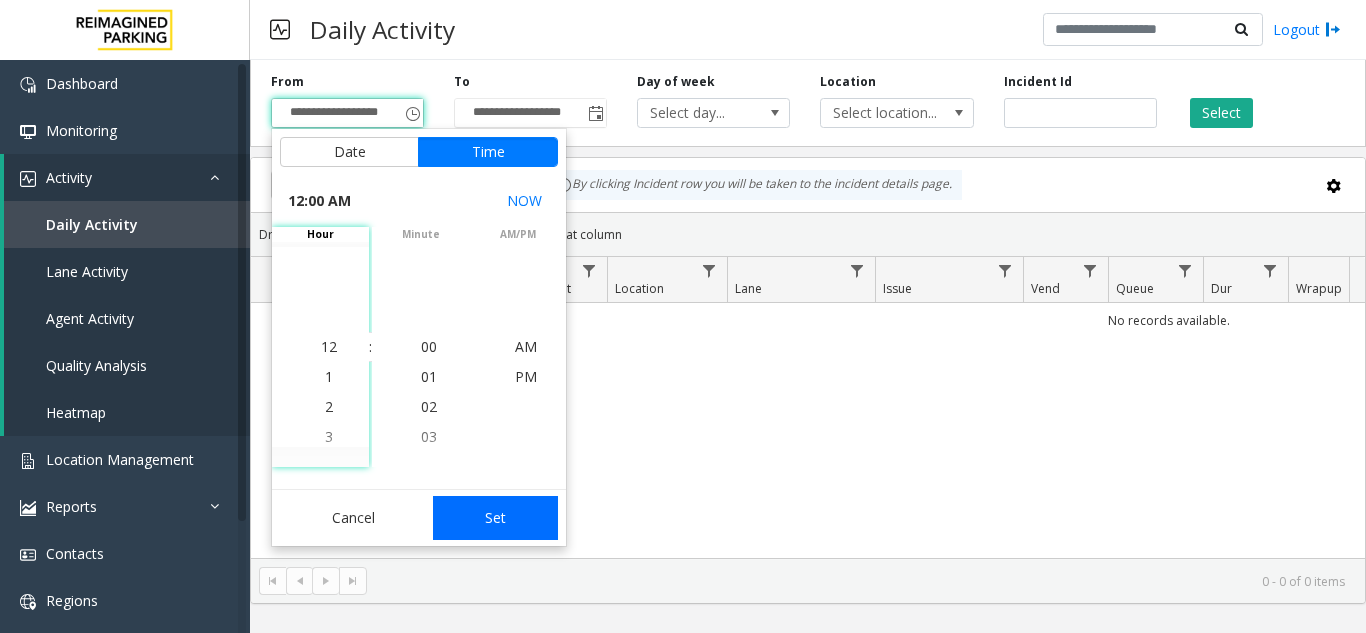 click on "Set" 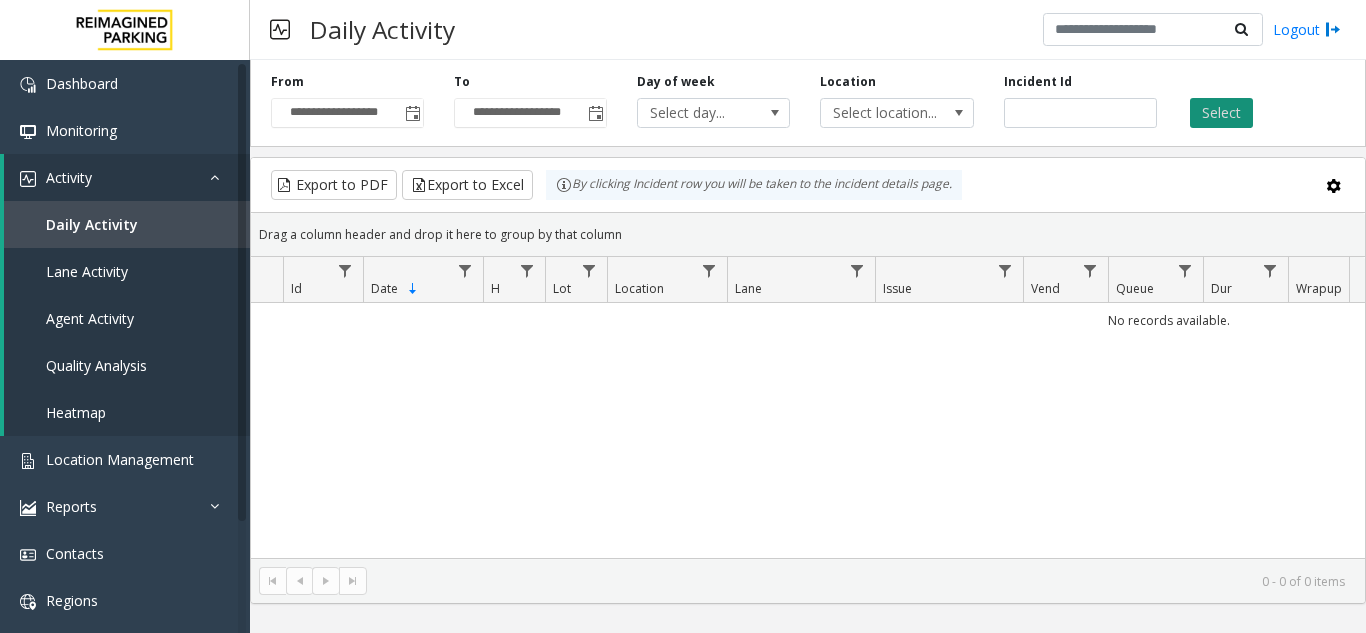 click on "Select" 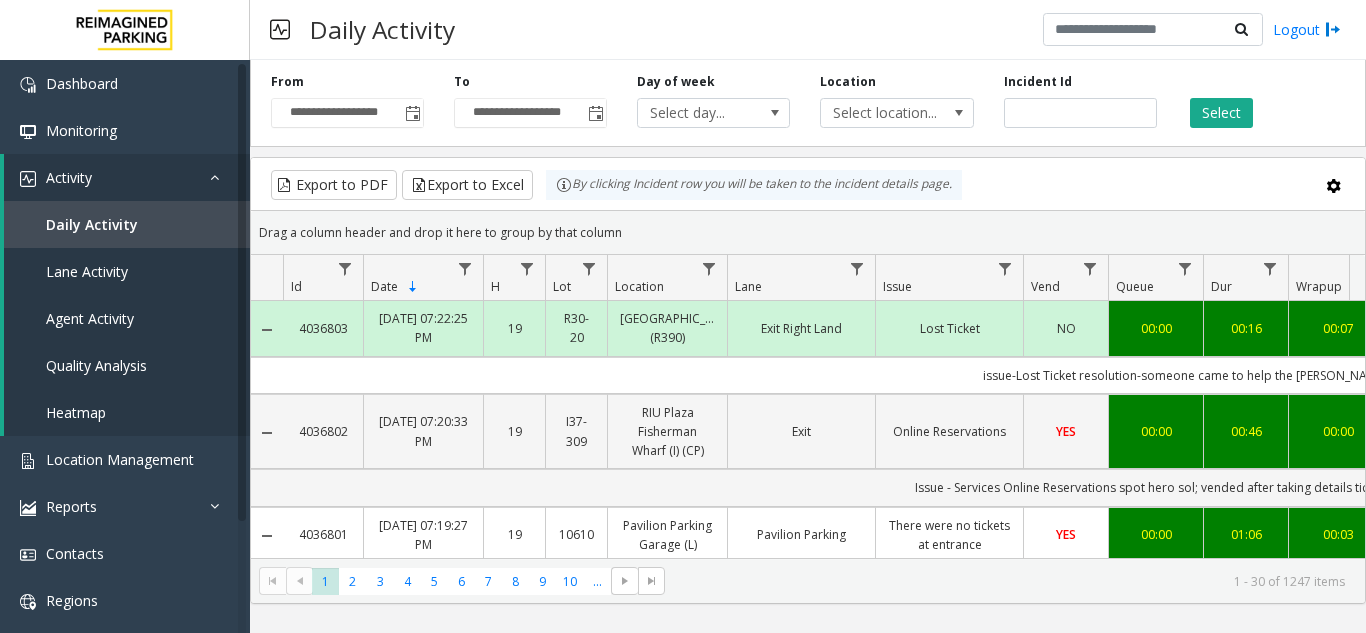 scroll, scrollTop: 0, scrollLeft: 145, axis: horizontal 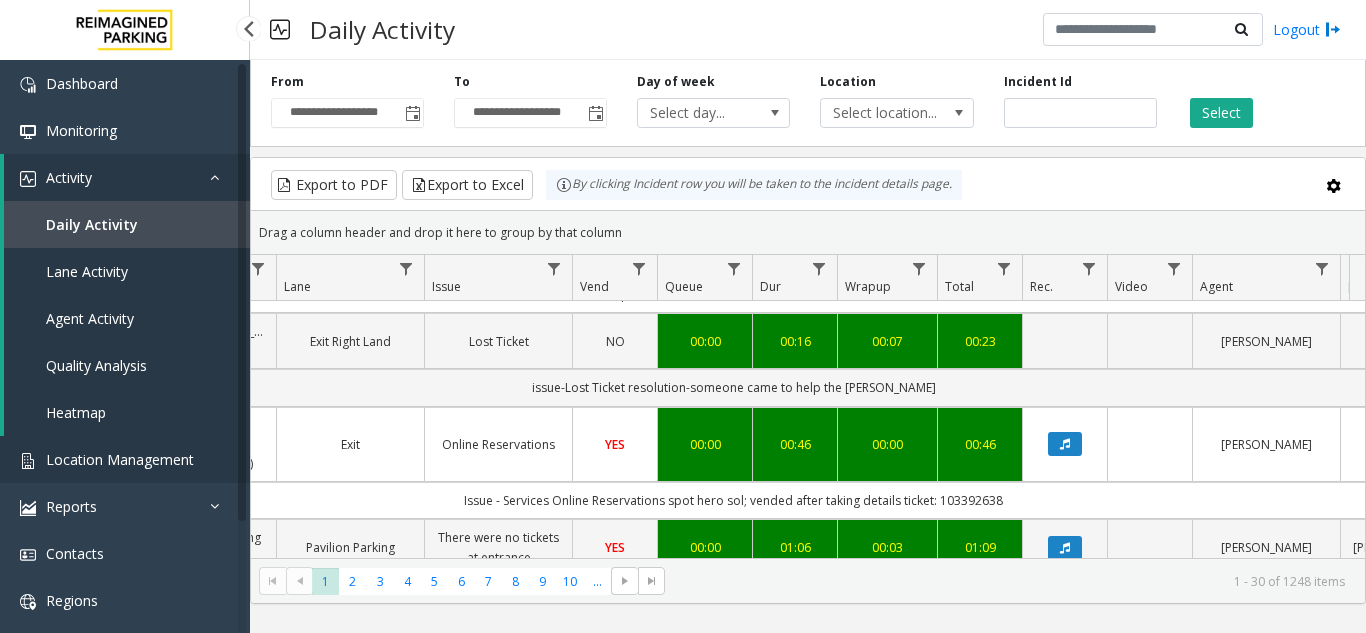 click on "Location Management" at bounding box center (125, 459) 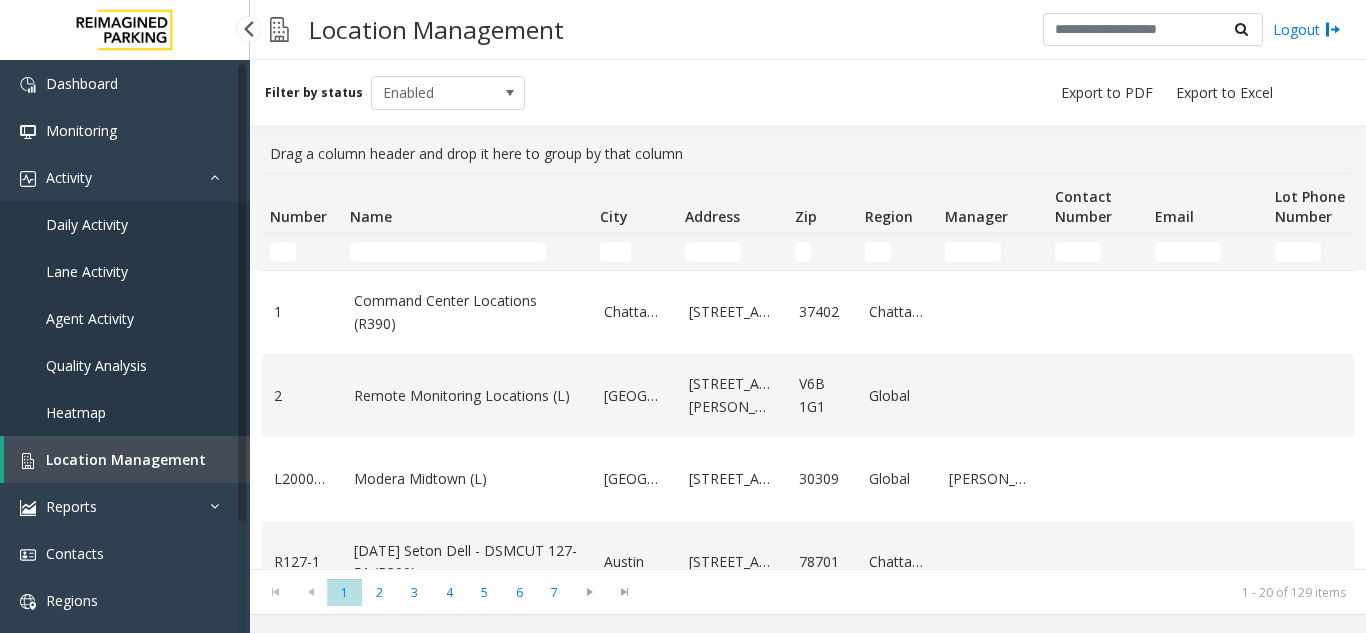 click on "Location Management" at bounding box center [127, 459] 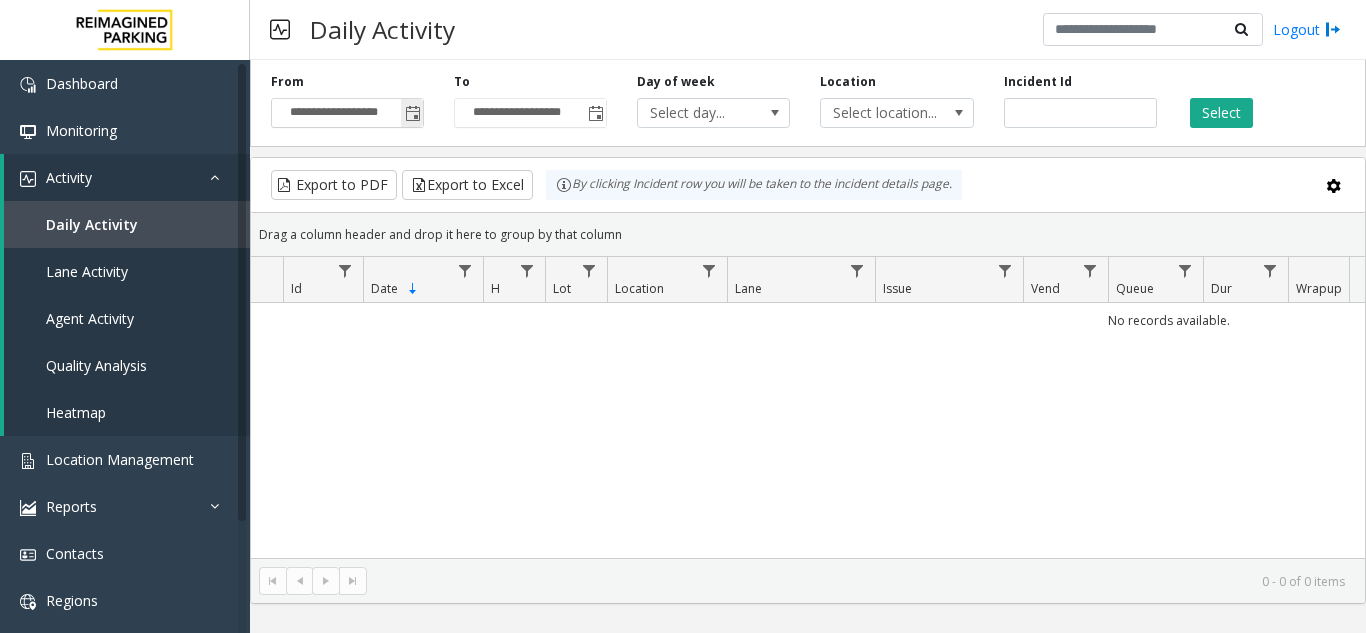 click 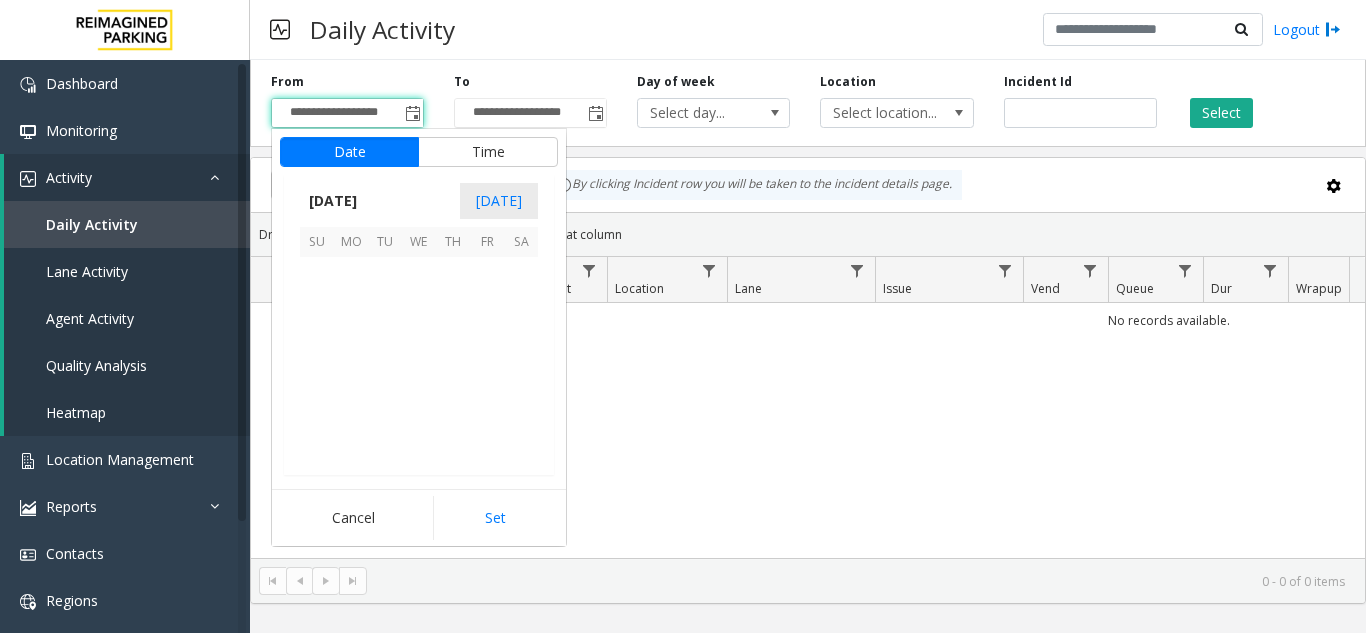 scroll, scrollTop: 358428, scrollLeft: 0, axis: vertical 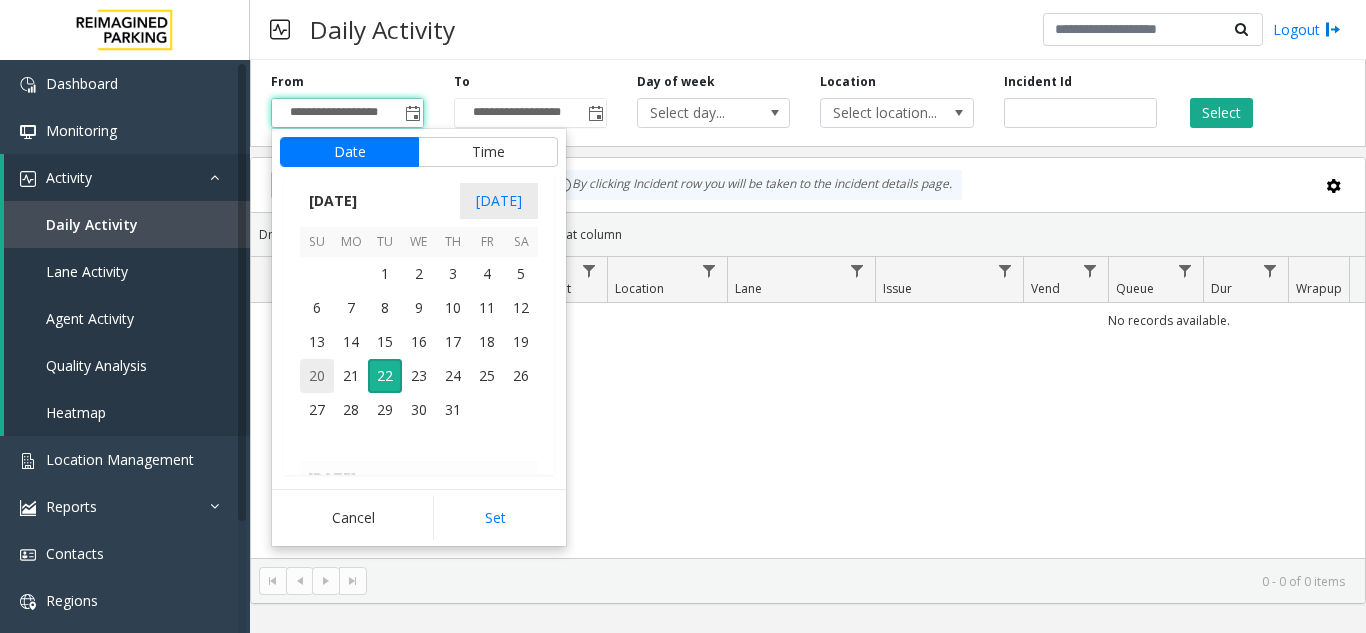 click on "20" at bounding box center (317, 376) 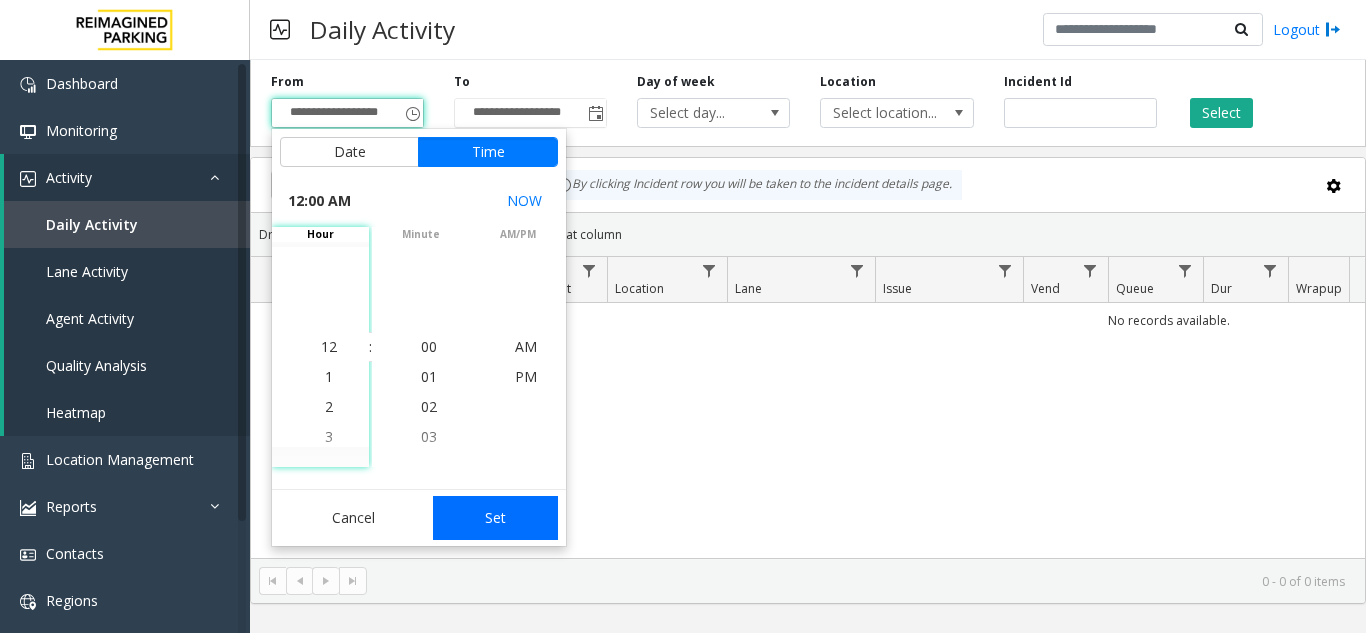 click on "Set" 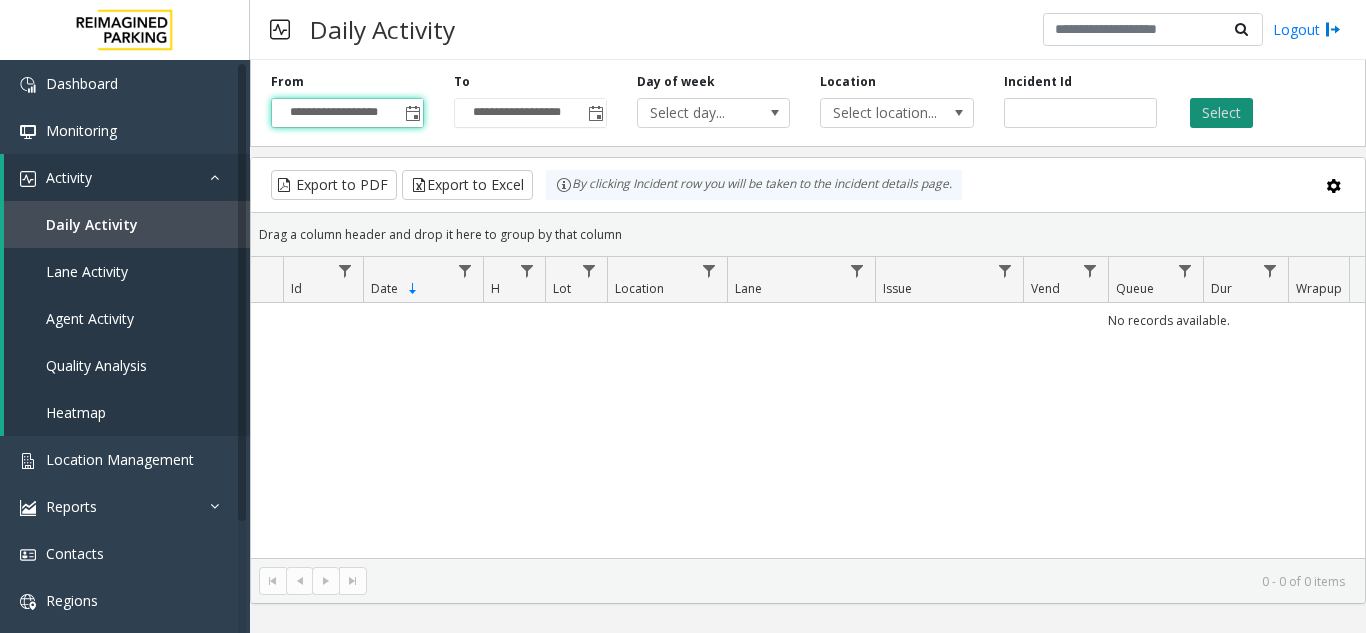 click on "Select" 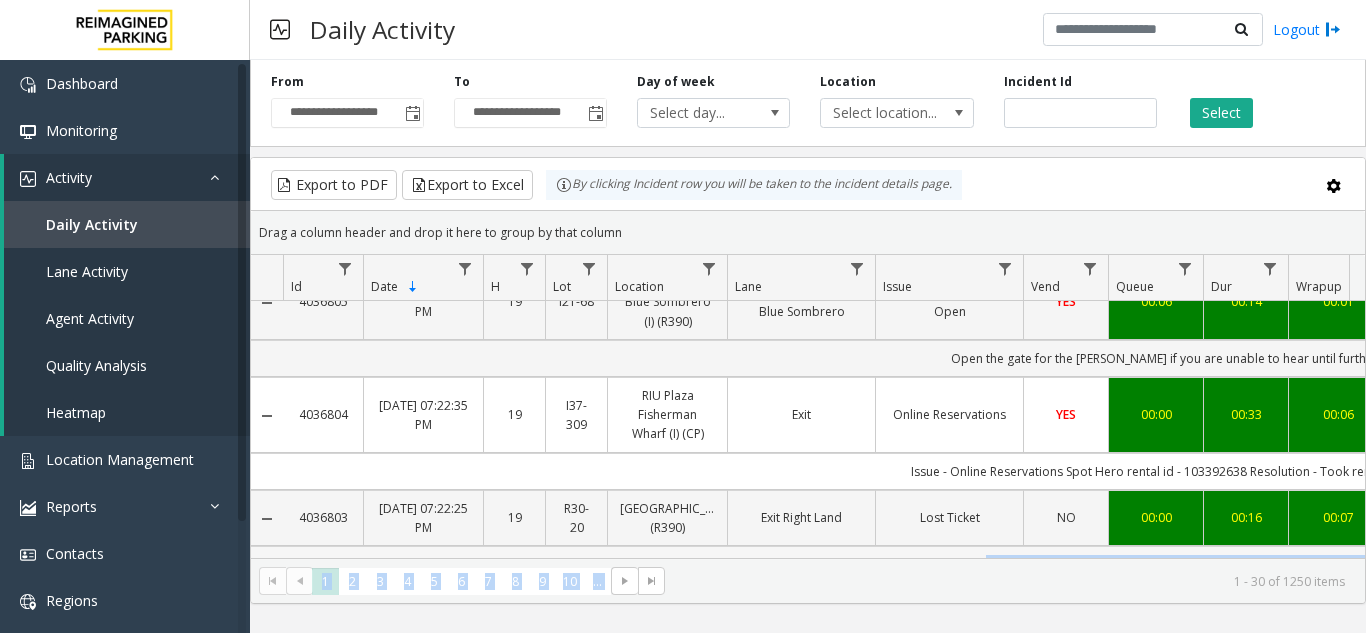 drag, startPoint x: 770, startPoint y: 560, endPoint x: 991, endPoint y: 514, distance: 225.73657 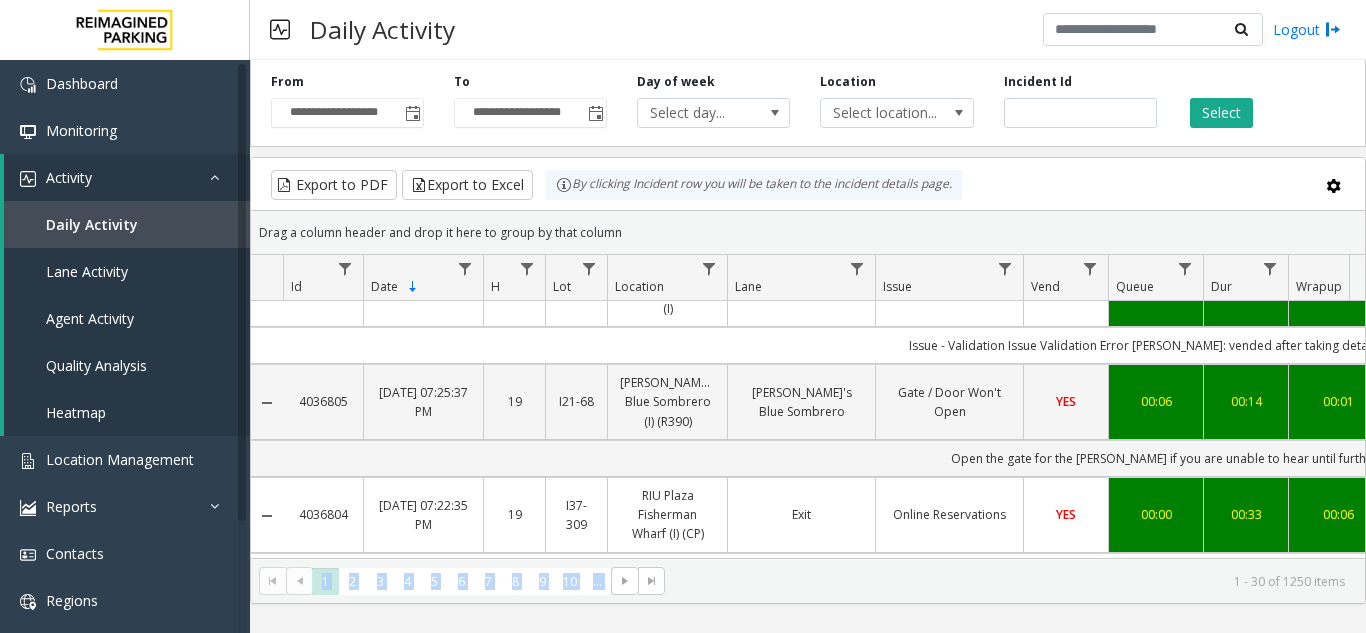 scroll, scrollTop: 0, scrollLeft: 0, axis: both 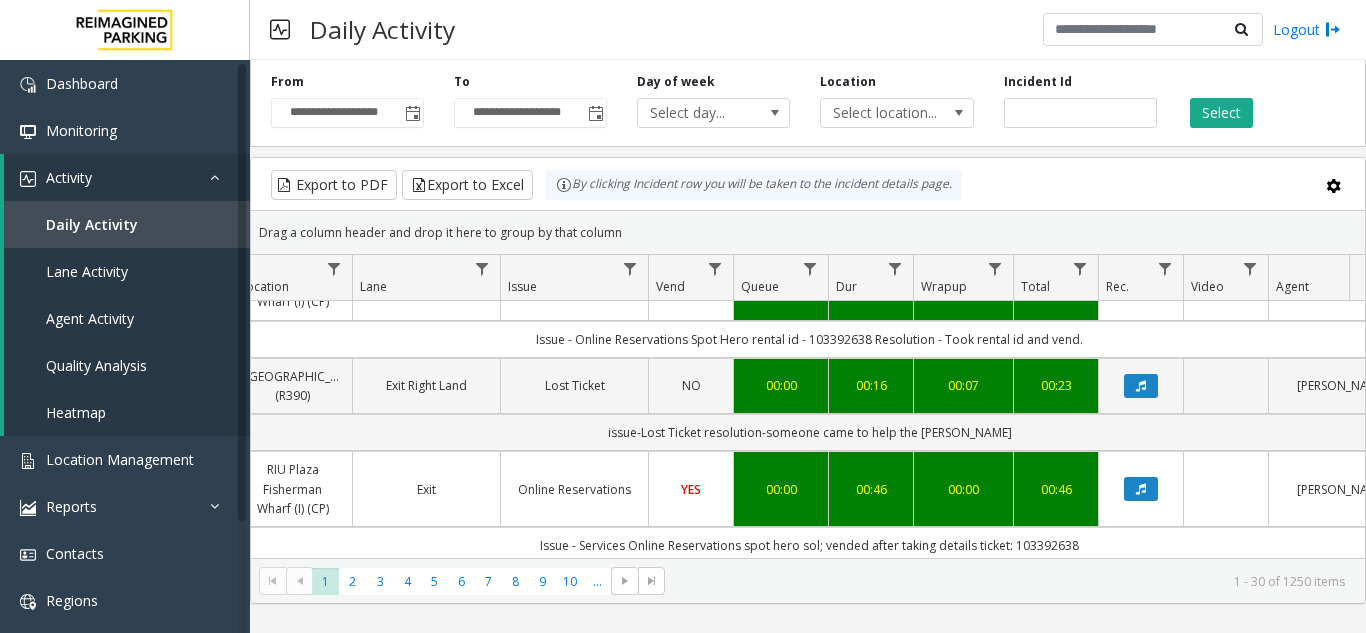 click on "Export to PDF  Export to Excel By clicking Incident row you will be taken to the incident details page." 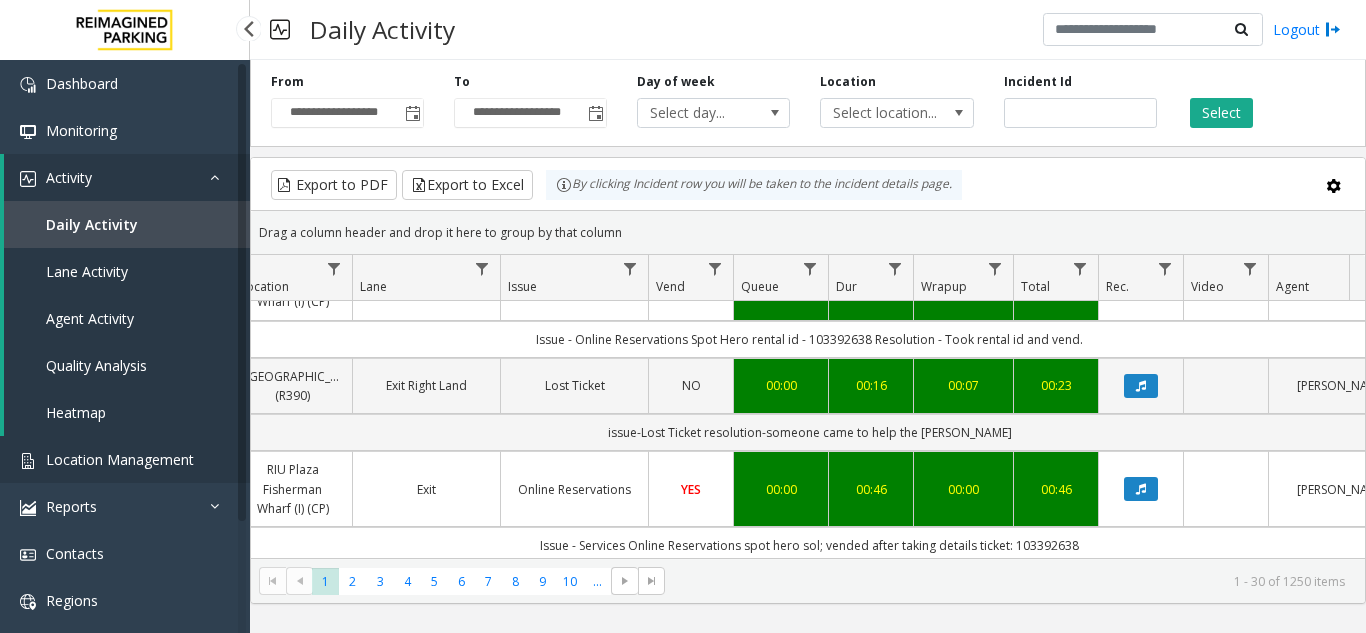 click on "Location Management" at bounding box center [125, 459] 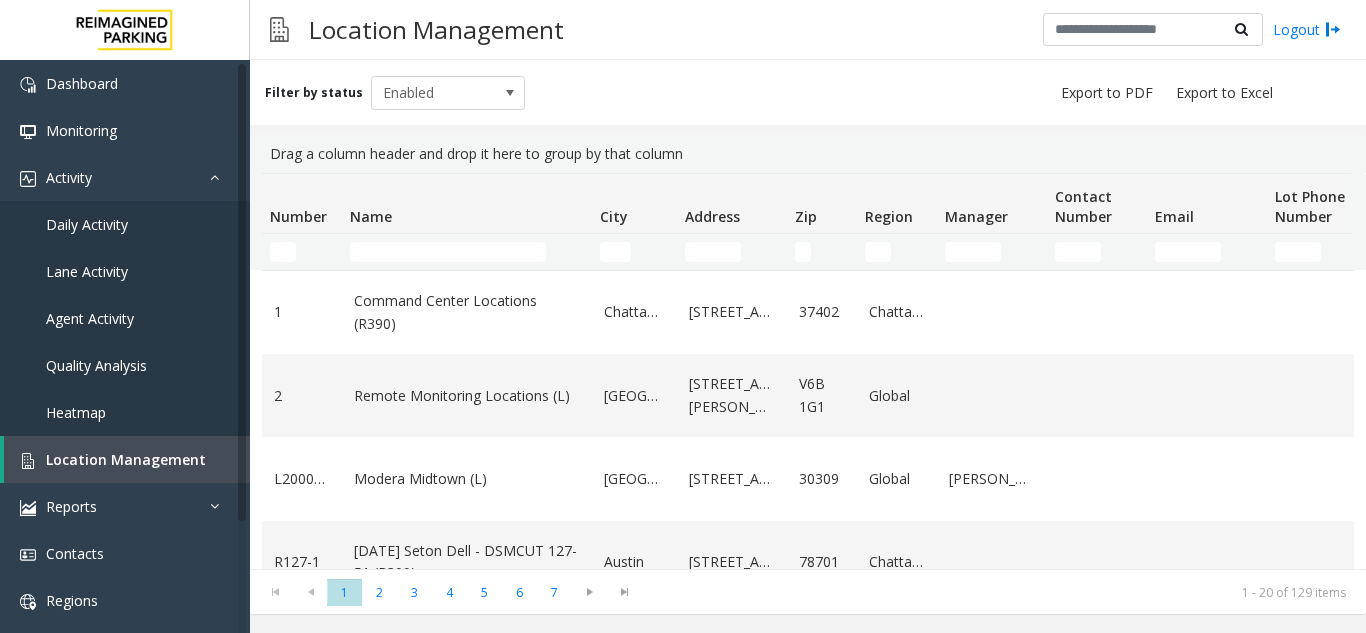 scroll, scrollTop: 138, scrollLeft: 0, axis: vertical 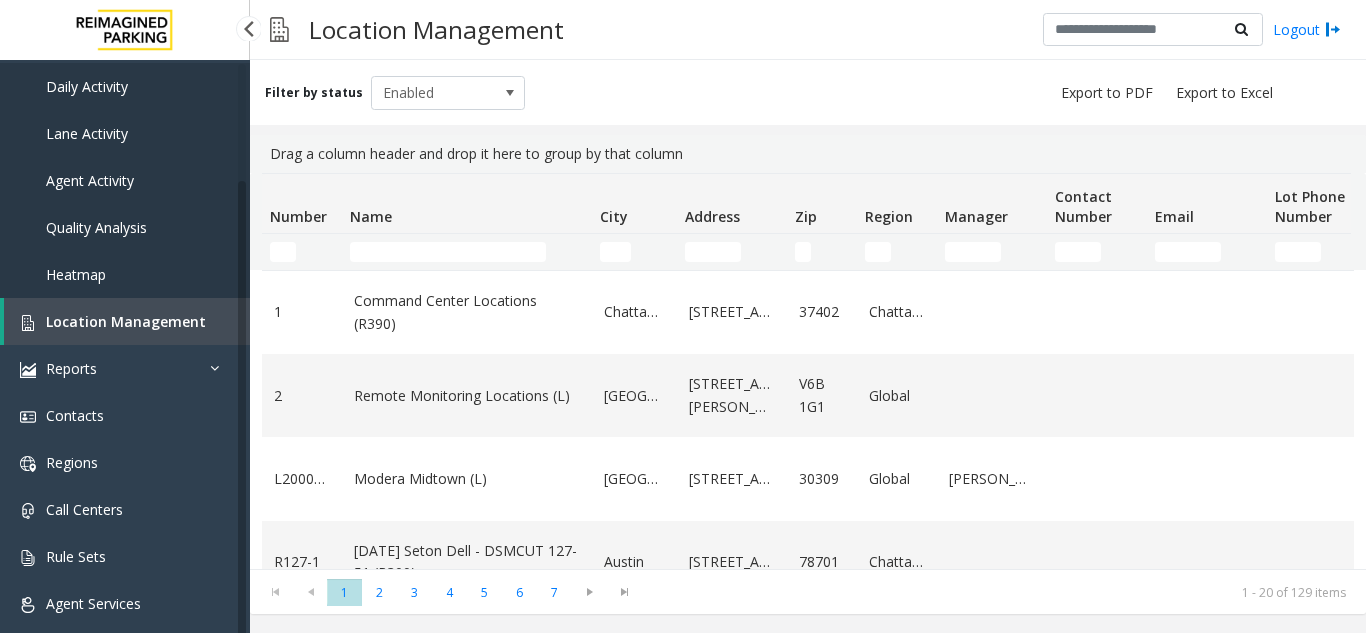 click on "Location Management" at bounding box center [126, 321] 